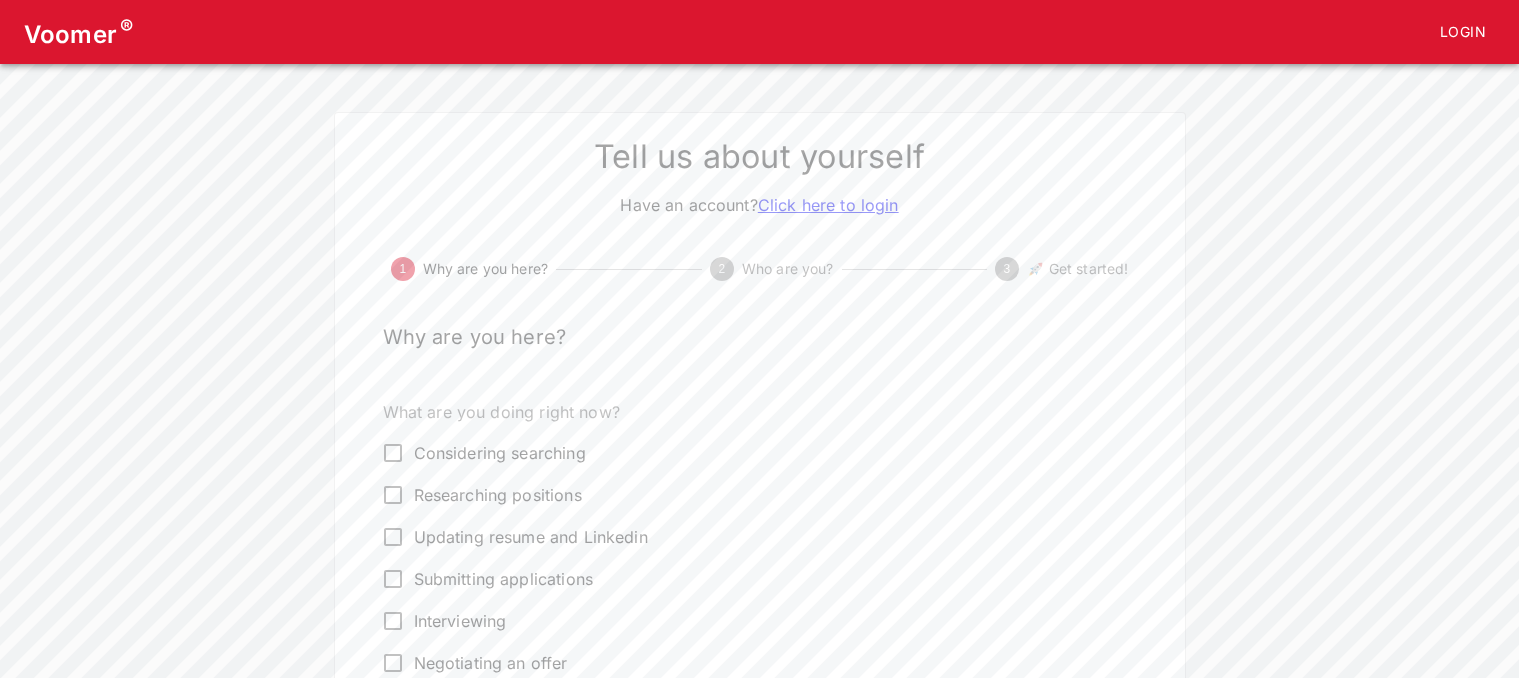 scroll, scrollTop: 0, scrollLeft: 0, axis: both 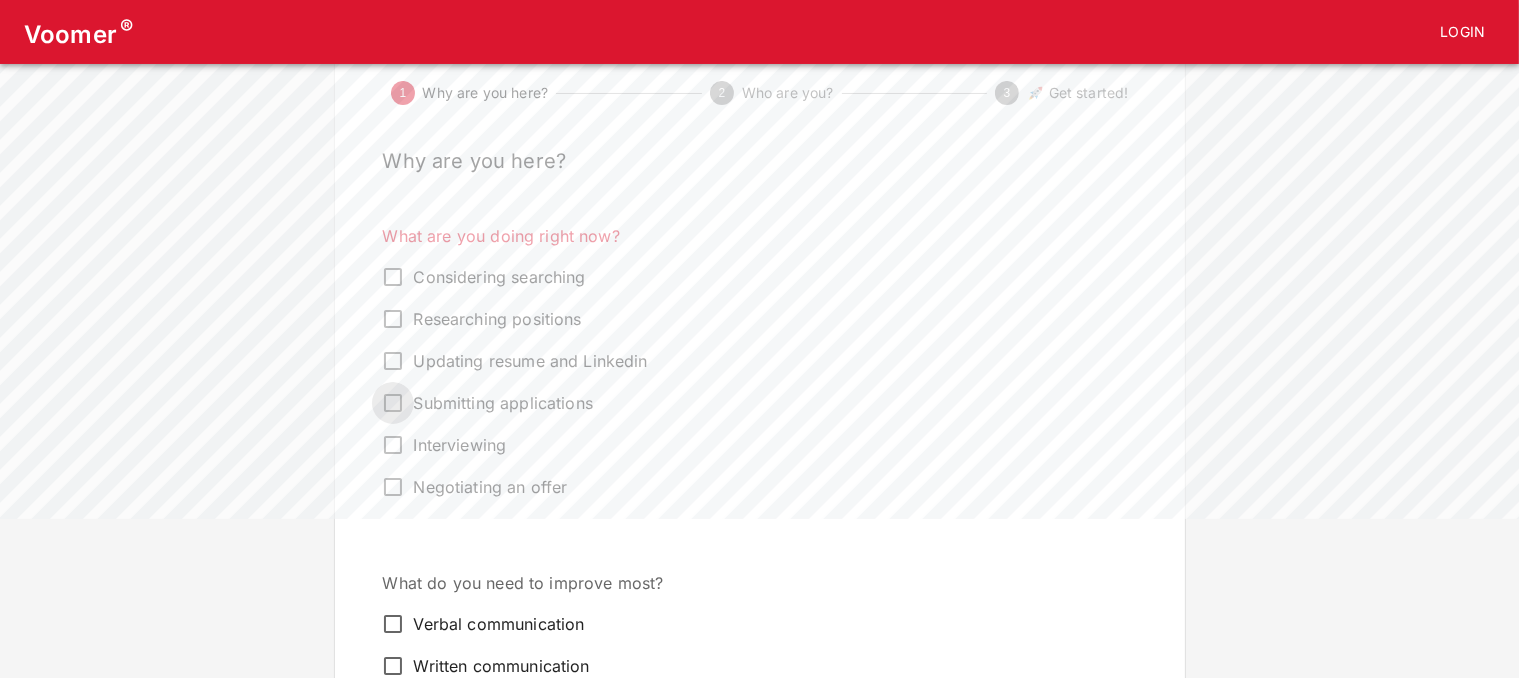 click on "Submitting applications" at bounding box center [393, 403] 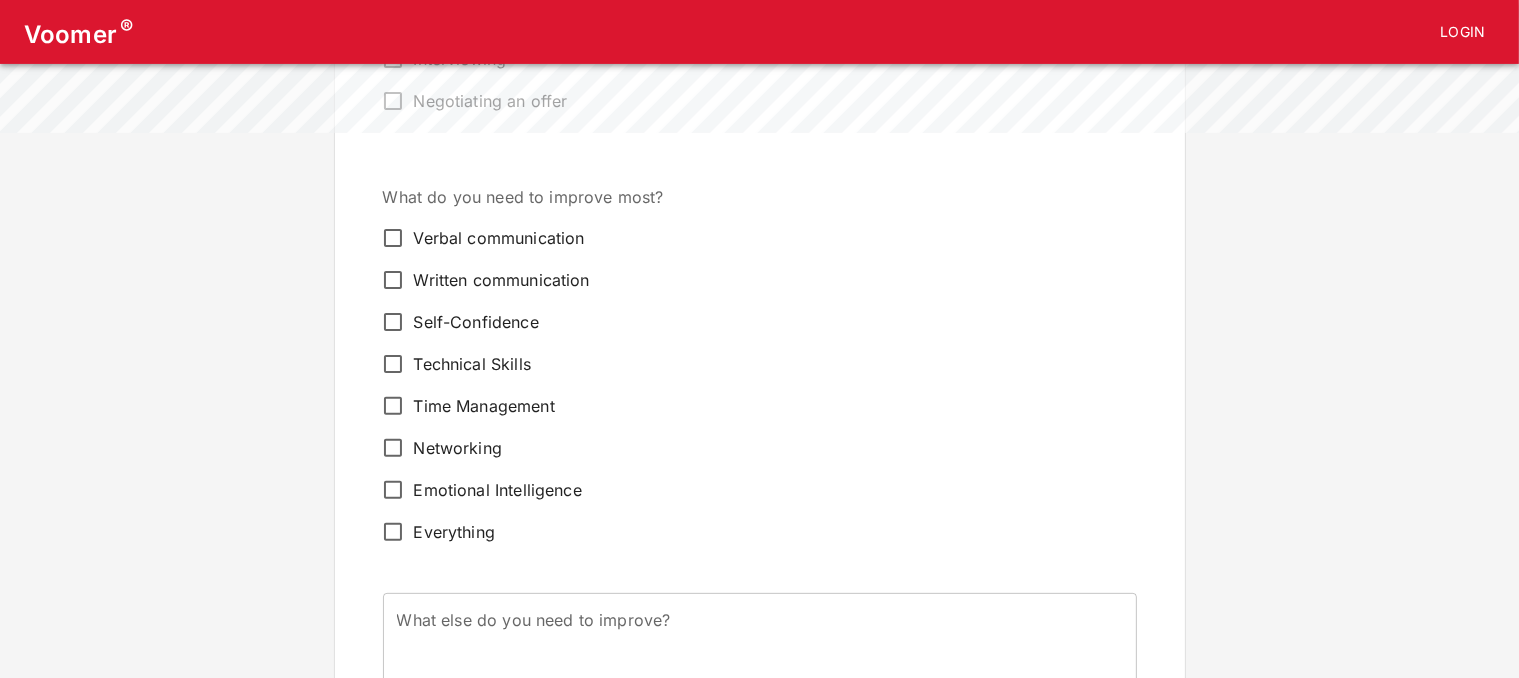 scroll, scrollTop: 647, scrollLeft: 0, axis: vertical 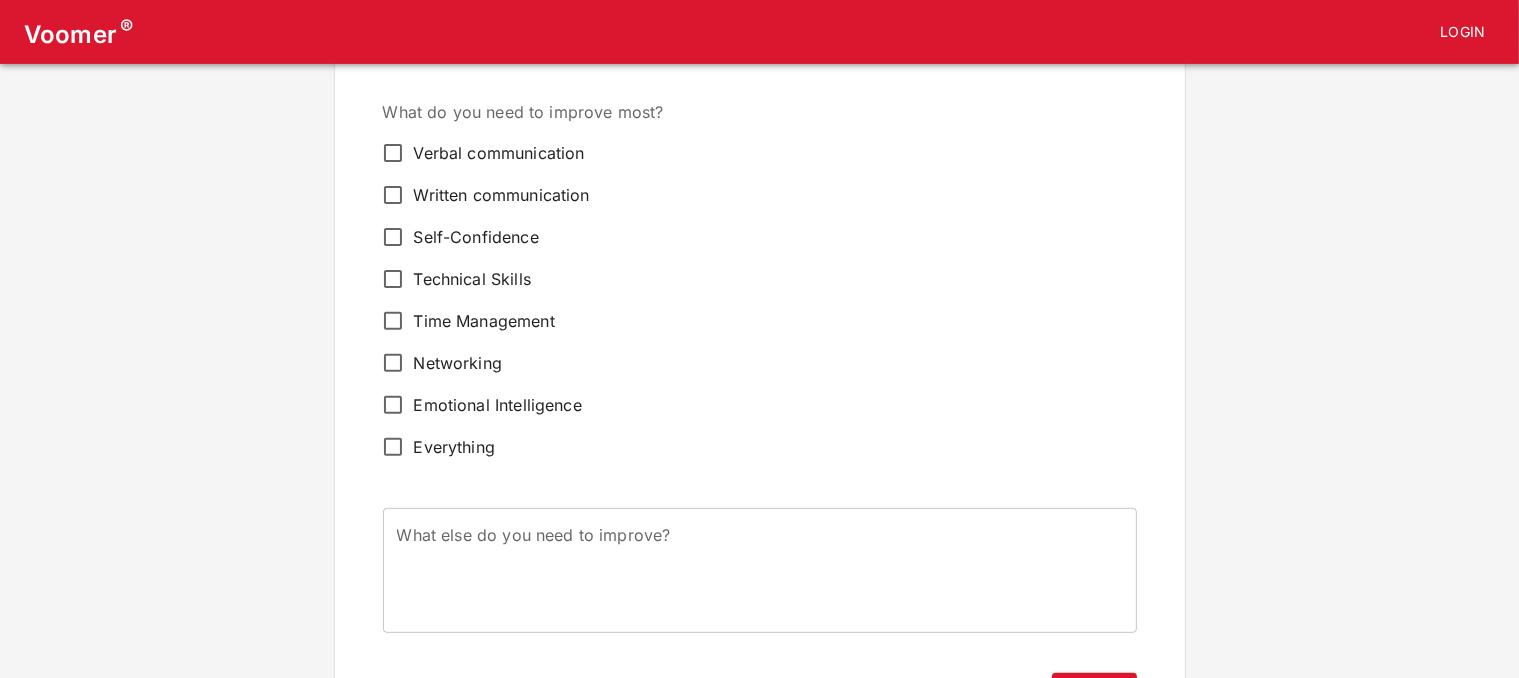 click on "Verbal communication" at bounding box center (499, 153) 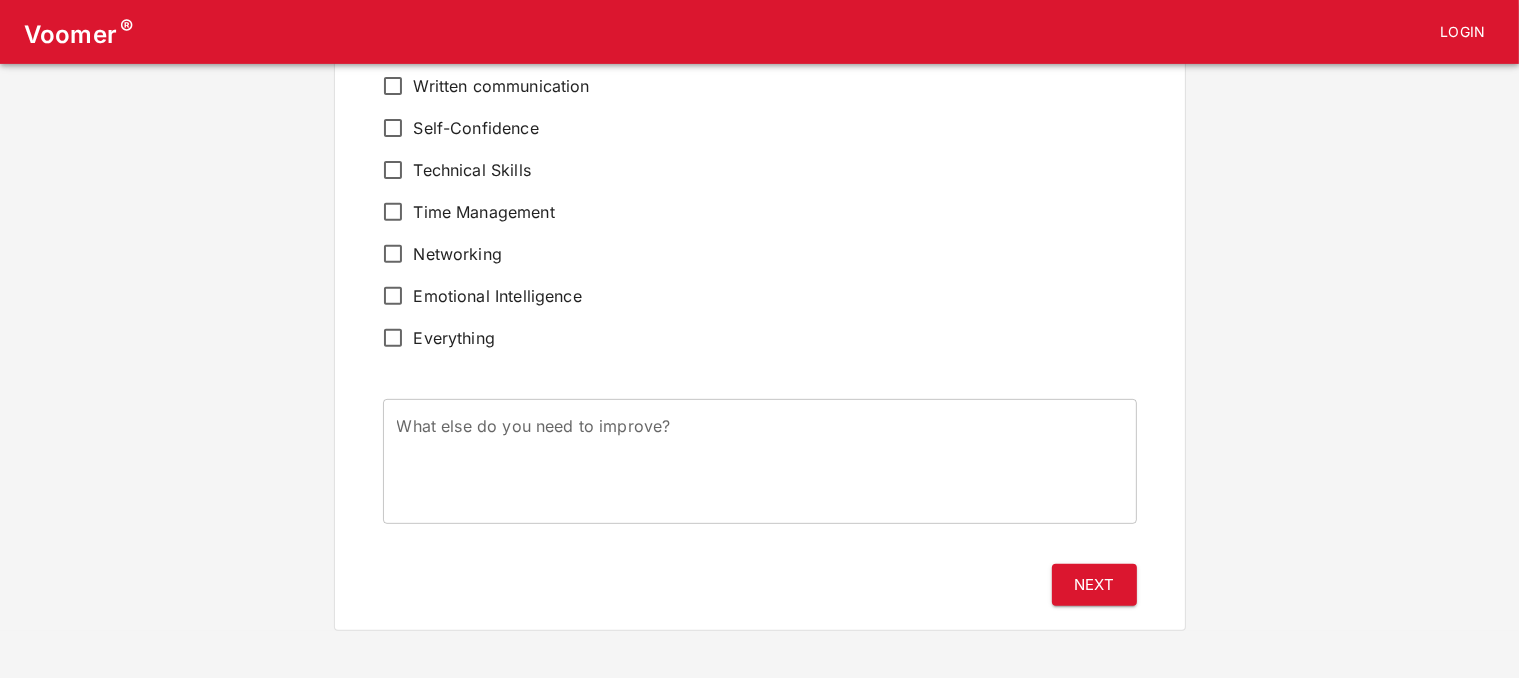scroll, scrollTop: 756, scrollLeft: 0, axis: vertical 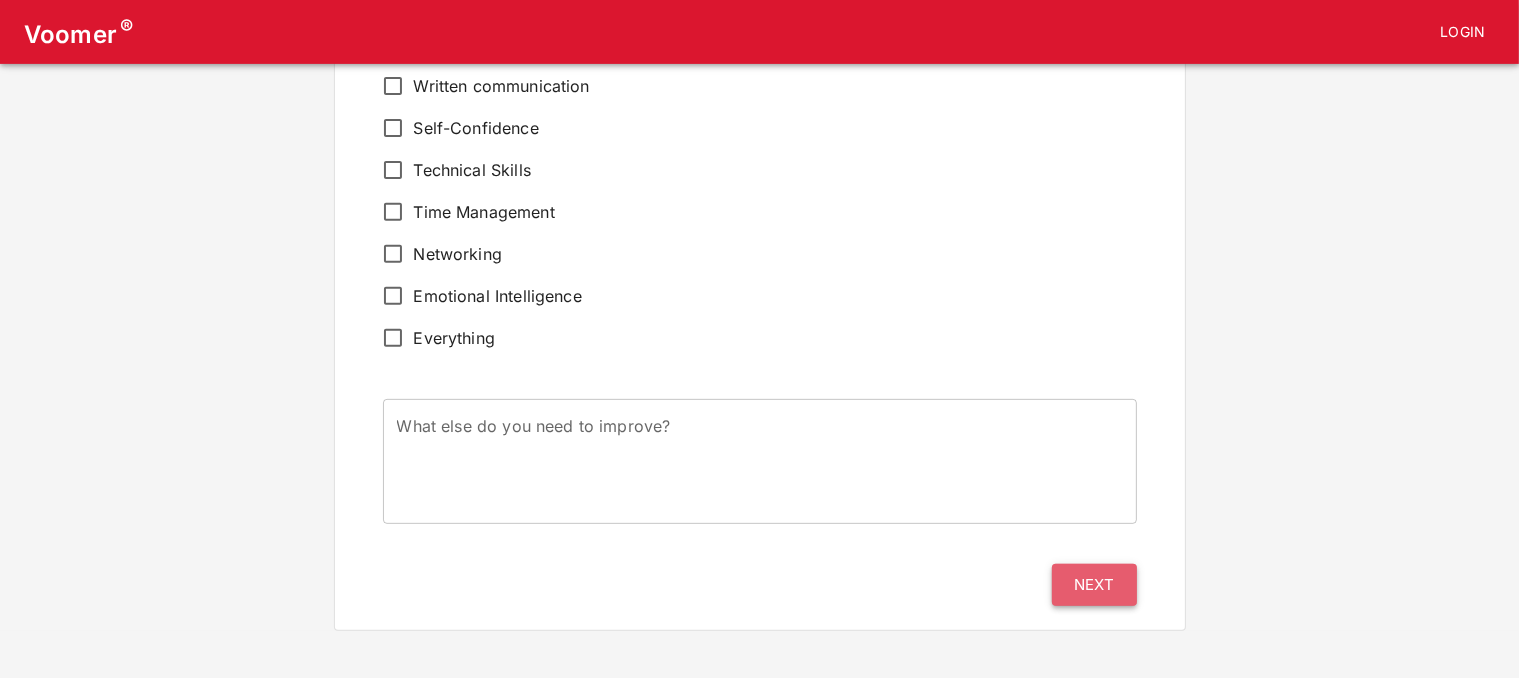 click on "Next" at bounding box center (1094, 585) 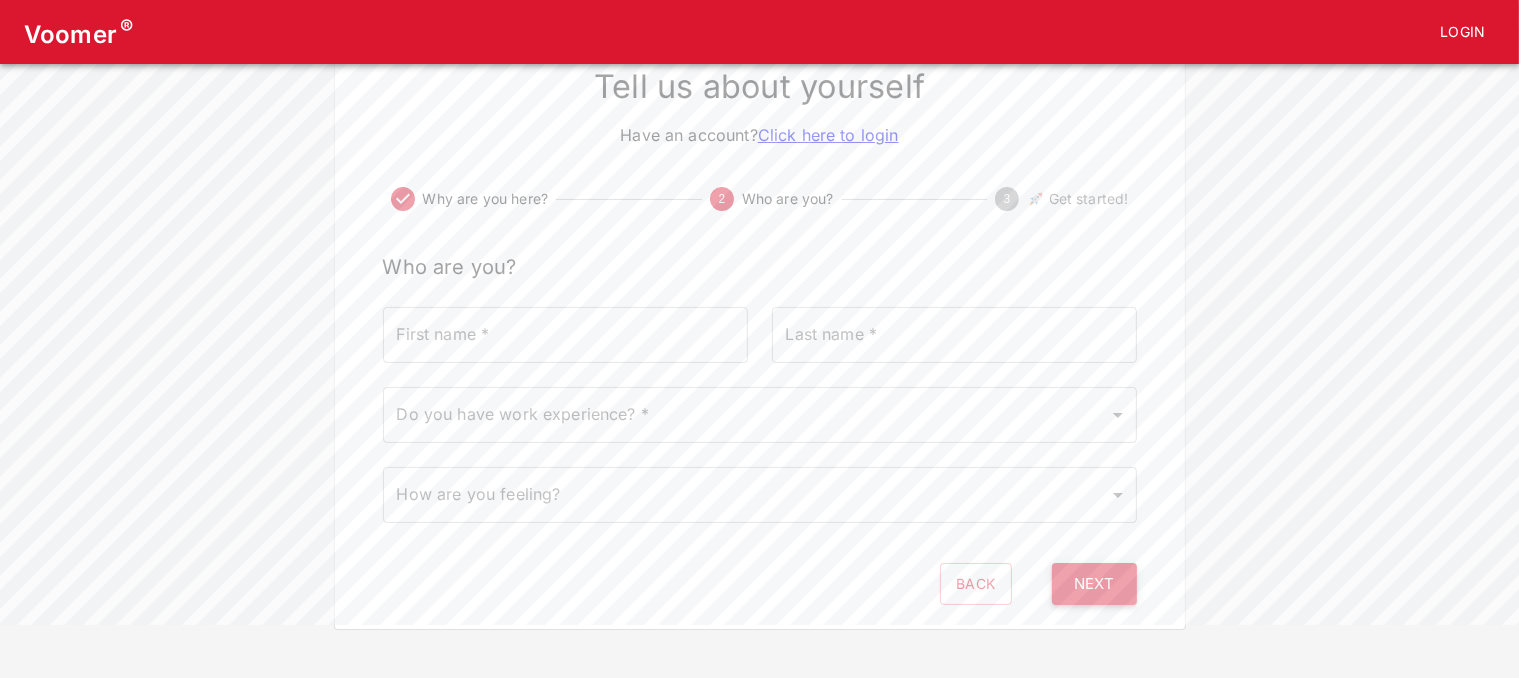 scroll, scrollTop: 0, scrollLeft: 0, axis: both 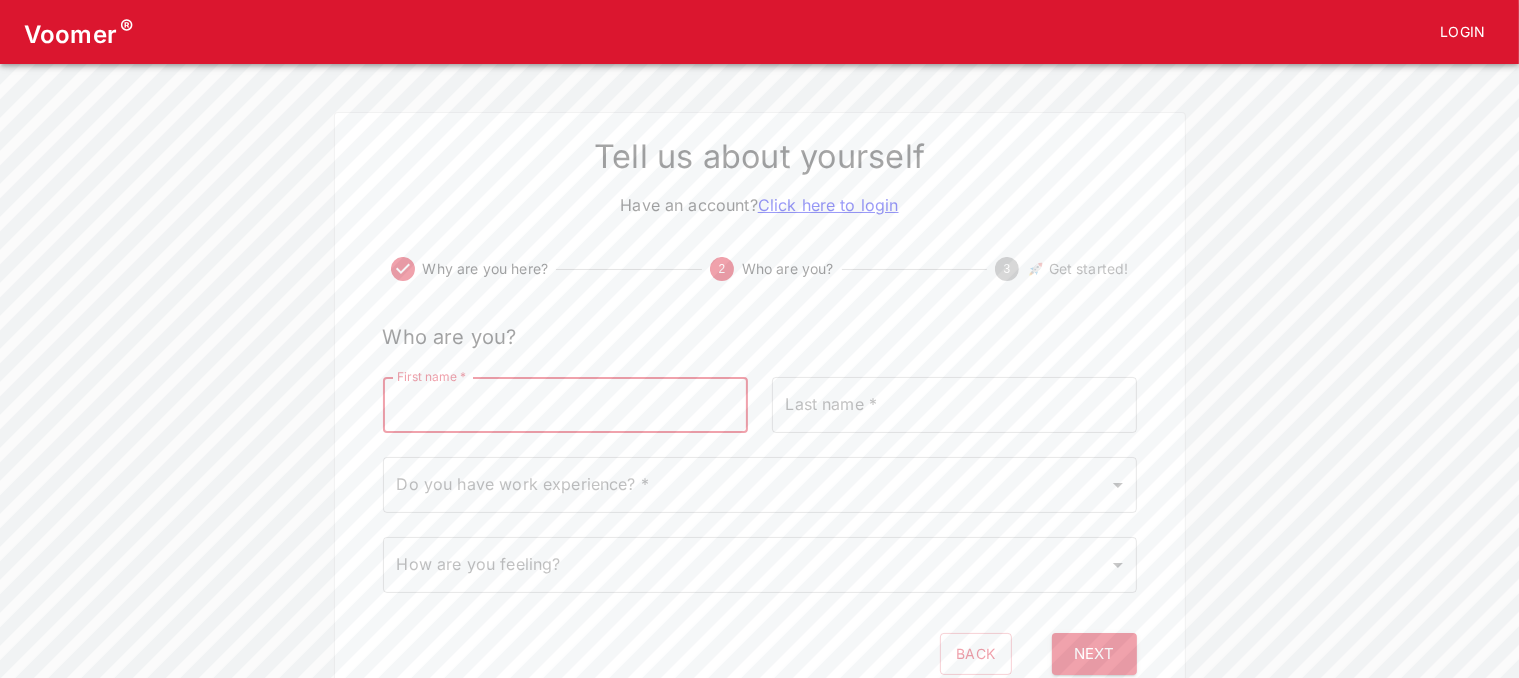 click on "First name *" at bounding box center [565, 405] 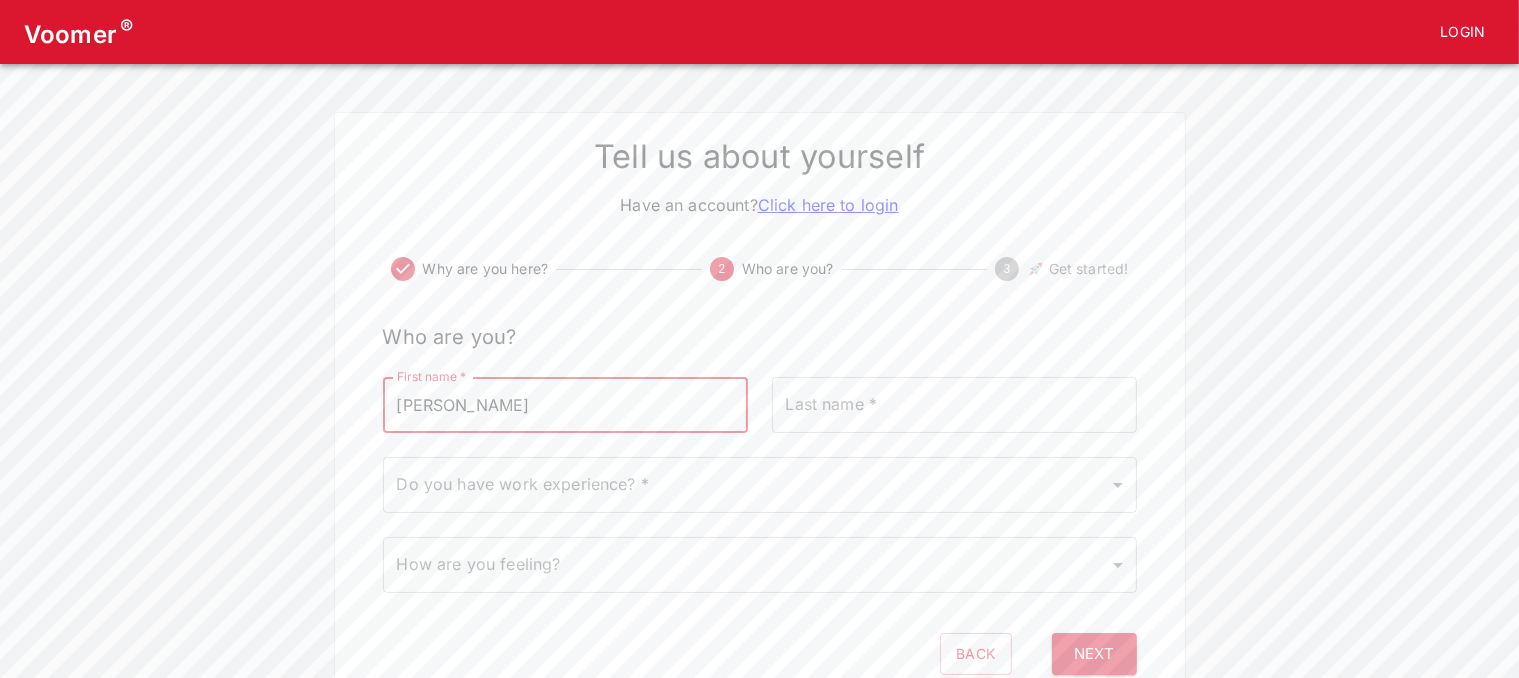 type on "[PERSON_NAME]" 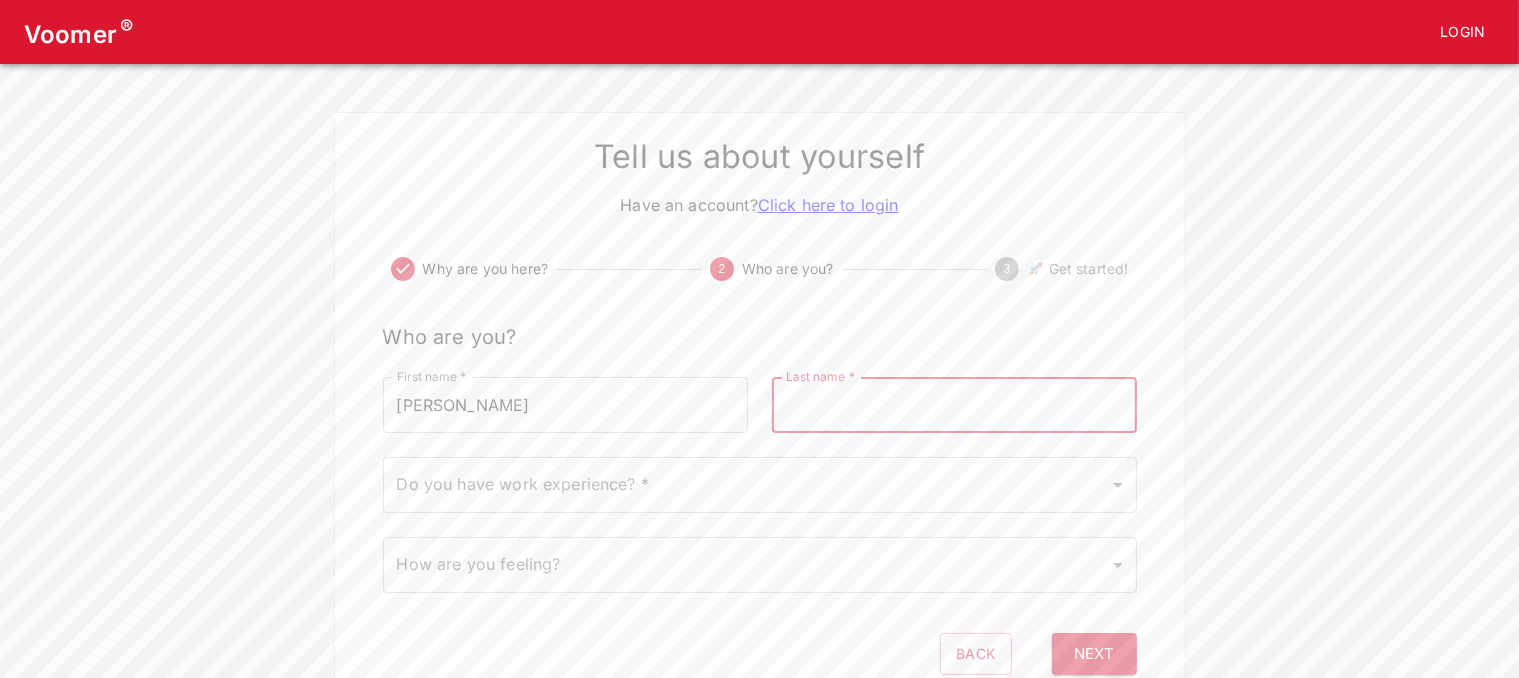 click on "Last name *" at bounding box center [954, 405] 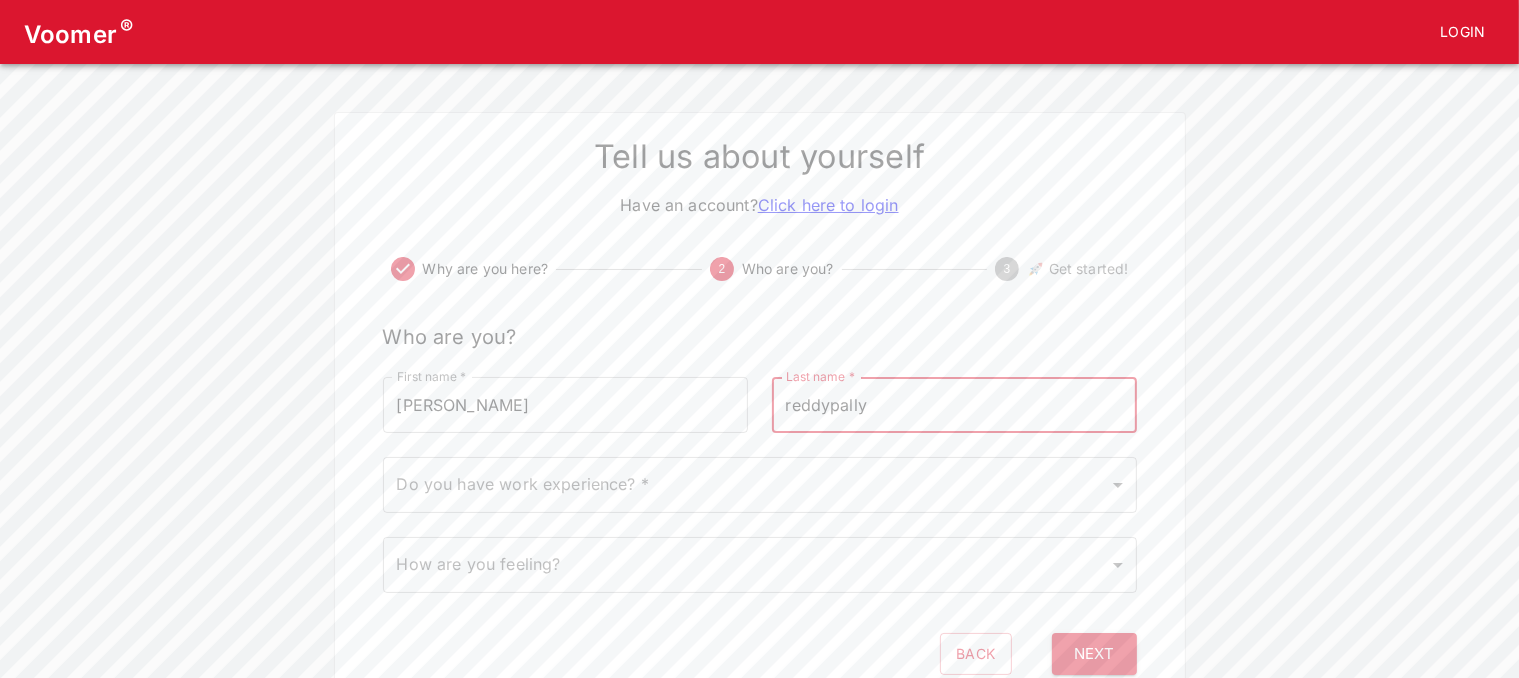 type on "reddypally" 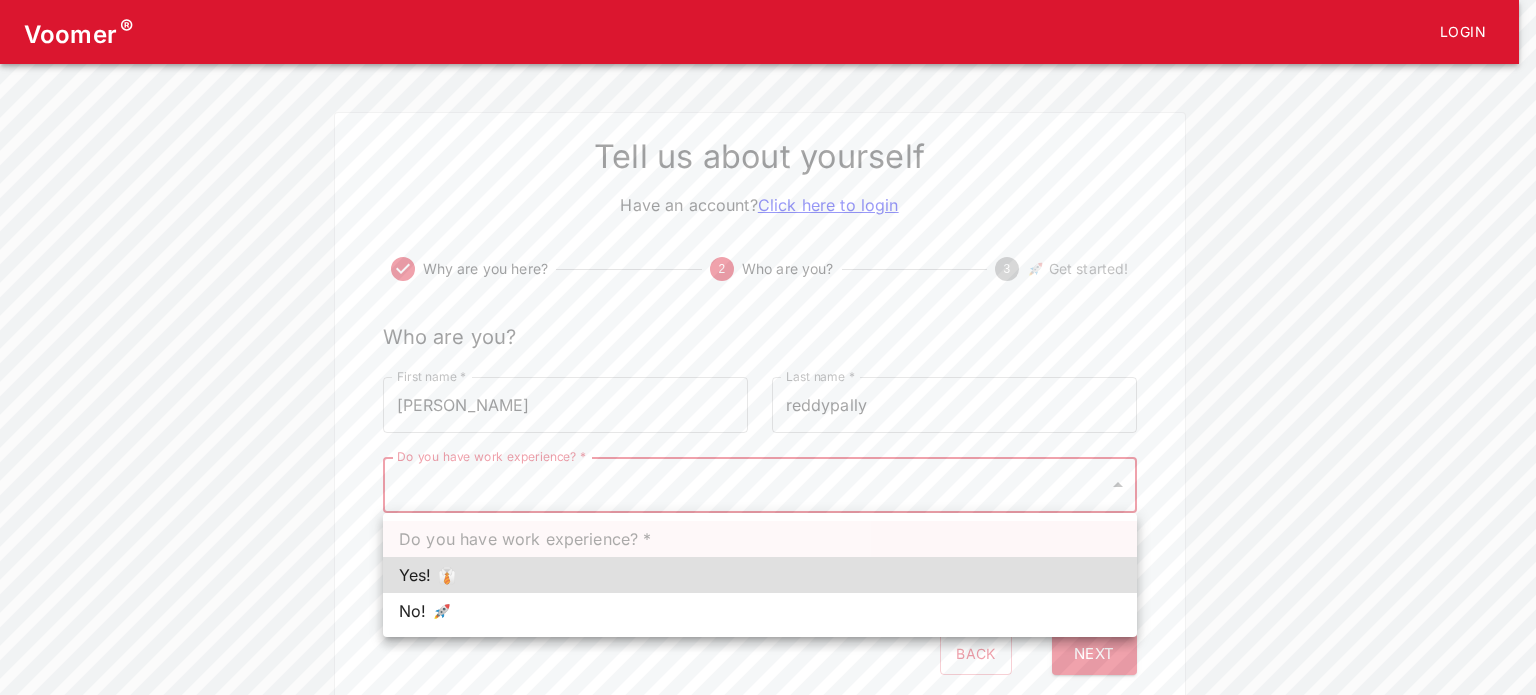 click on "Voomer ® Login Tell us about yourself Have an account?  Click here to login Why are you here? 2 Who are you? 3 🚀 Get started! Who are you? First name * [PERSON_NAME] First name * Last name * reddypally Last name * Do you have work experience? * ​ Do you have work experience? * How are you feeling? ​ How are you feeling? Back Next Do you have work experience? * Yes! 👔 No! 🚀" at bounding box center [768, 350] 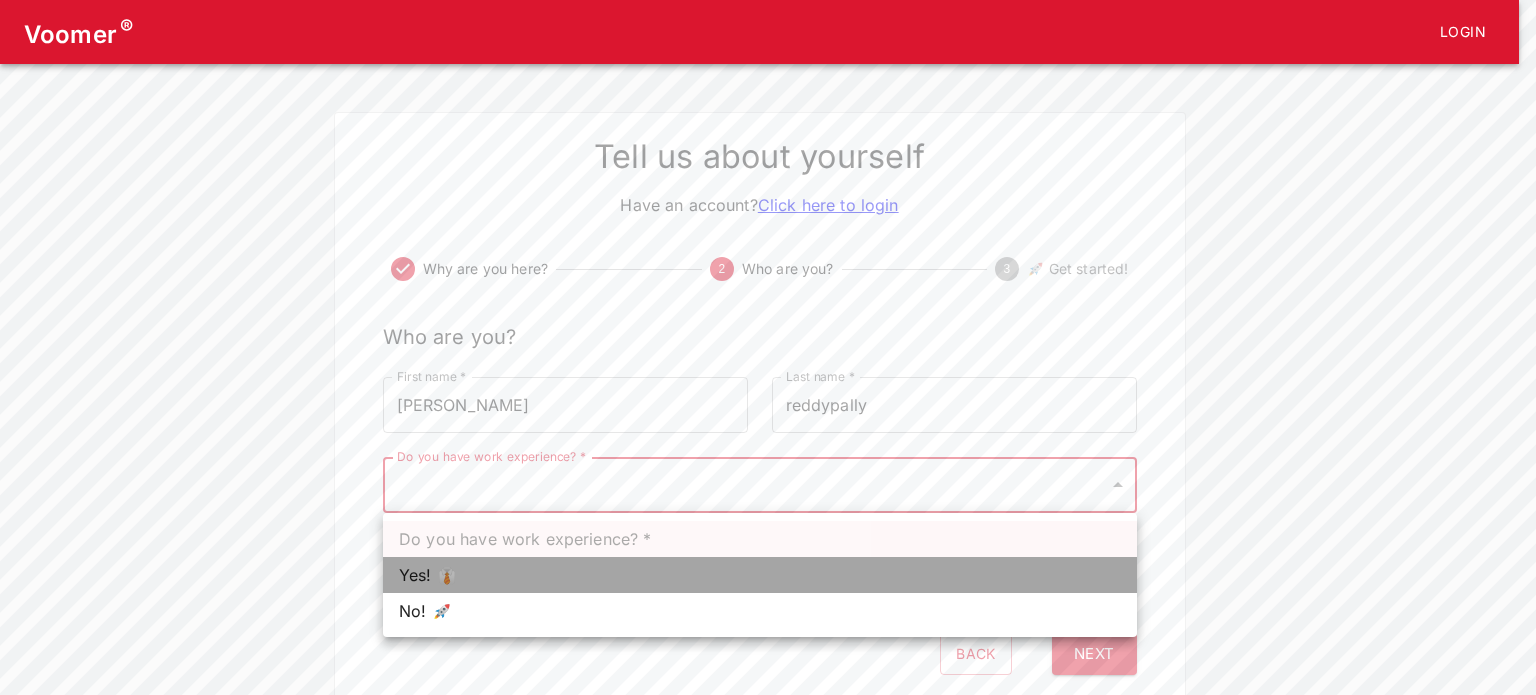 click on "Yes! 👔" at bounding box center [760, 575] 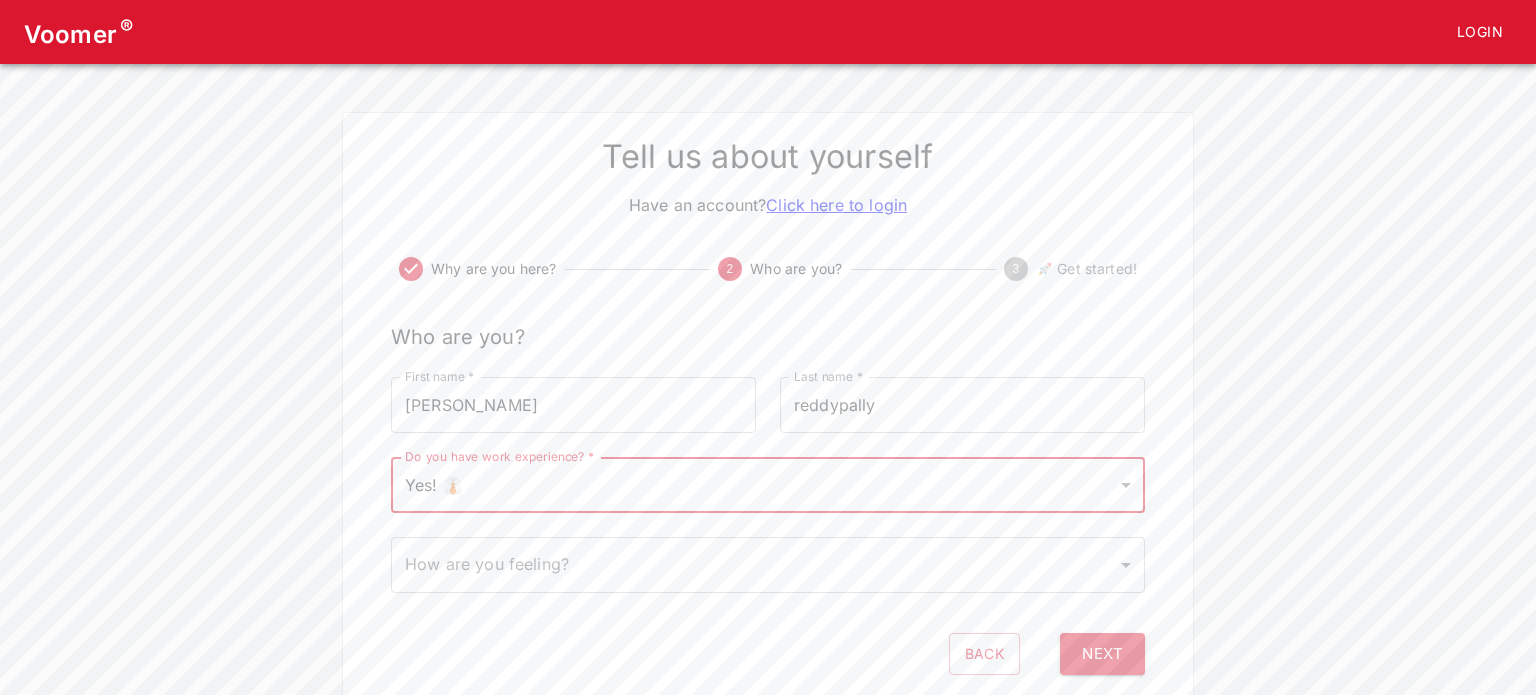 click on "Voomer ® Login Tell us about yourself Have an account?  Click here to login Why are you here? 2 Who are you? 3 🚀 Get started! Who are you? First name * [PERSON_NAME] First name * Last name * reddypally Last name * Do you have work experience? * Yes! 👔 1 Do you have work experience? * How are you feeling? ​ How are you feeling? Back Next" at bounding box center [768, 350] 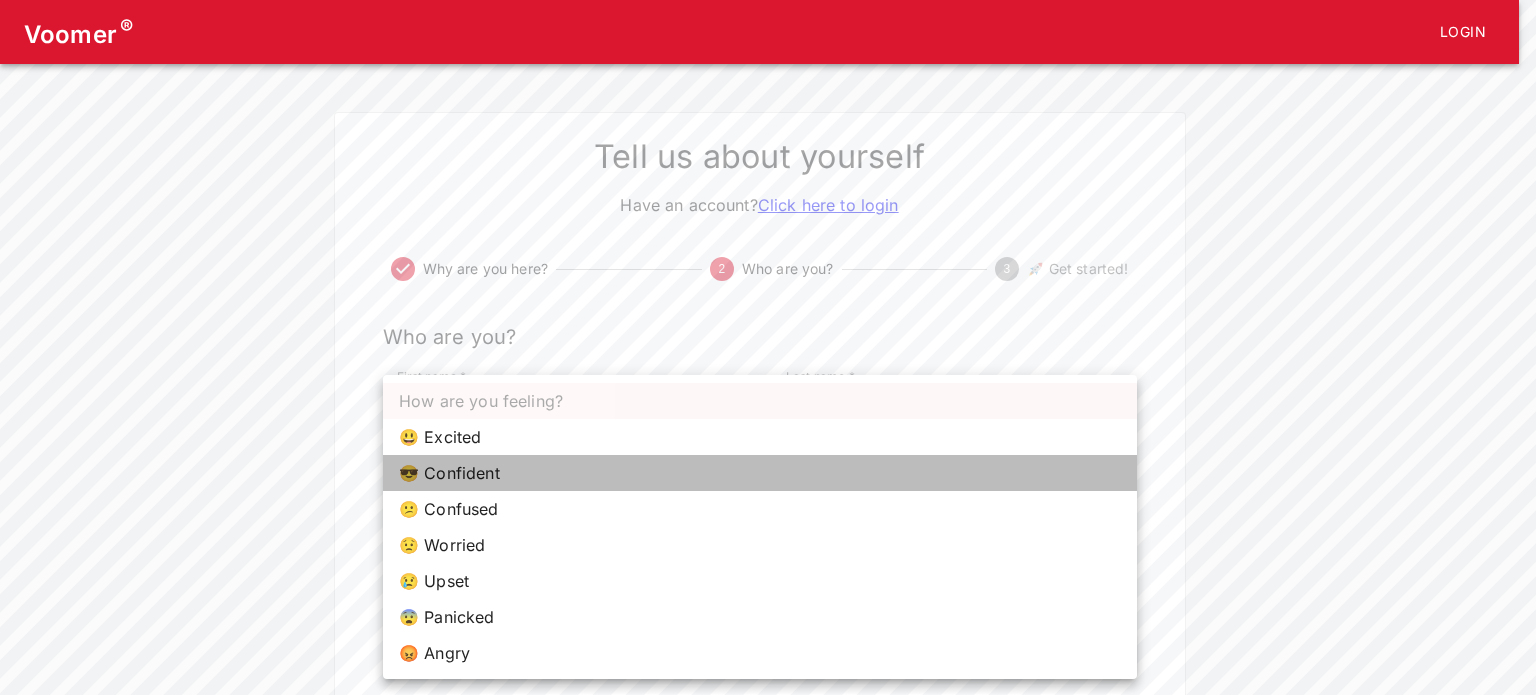 click on "😎 Confident" at bounding box center [760, 473] 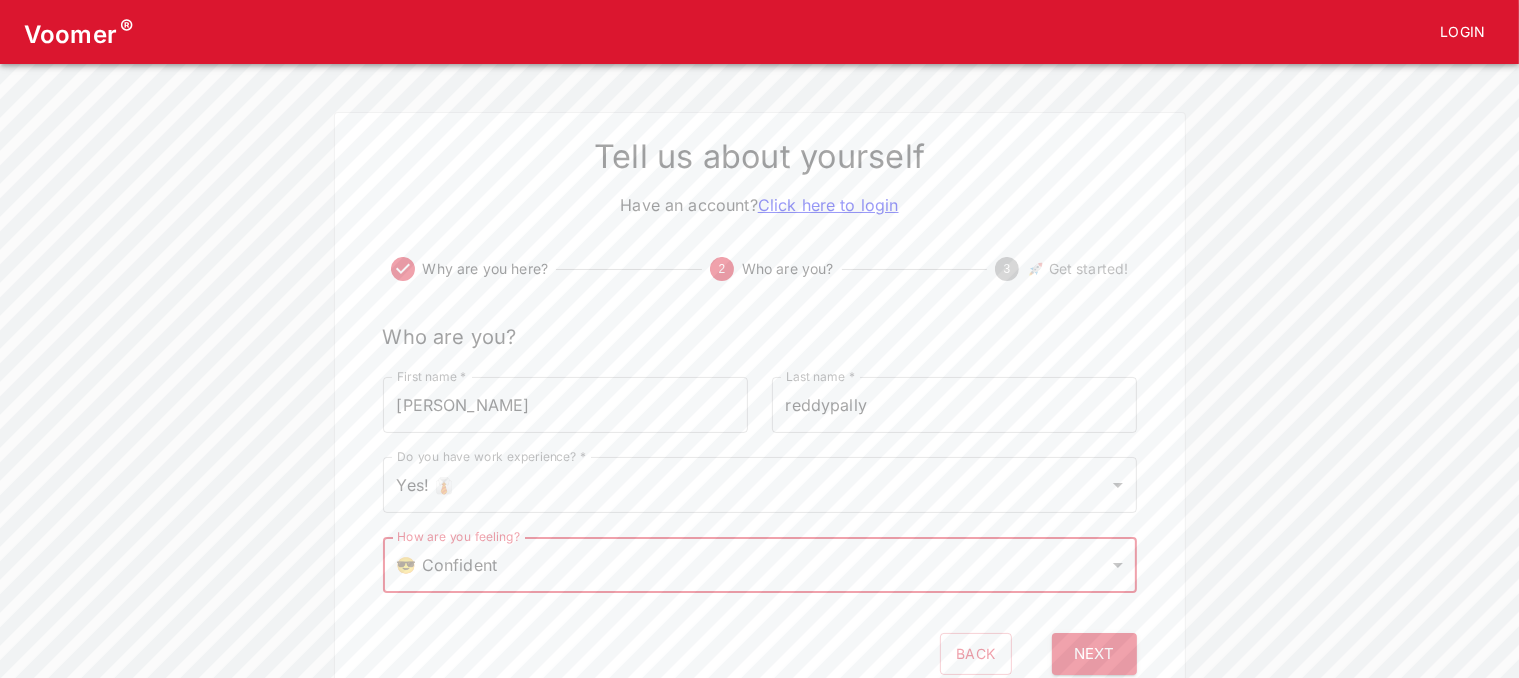 scroll, scrollTop: 69, scrollLeft: 0, axis: vertical 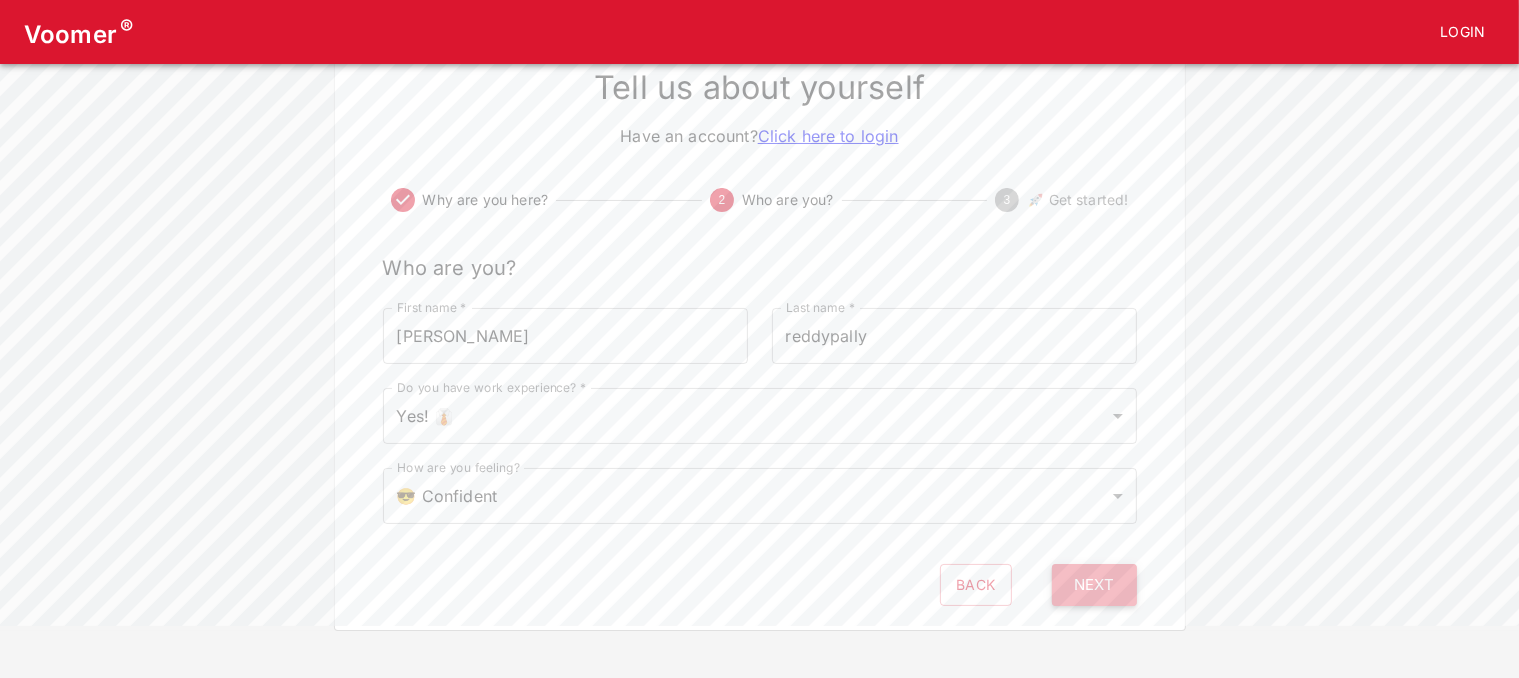 click on "Next" at bounding box center [1094, 585] 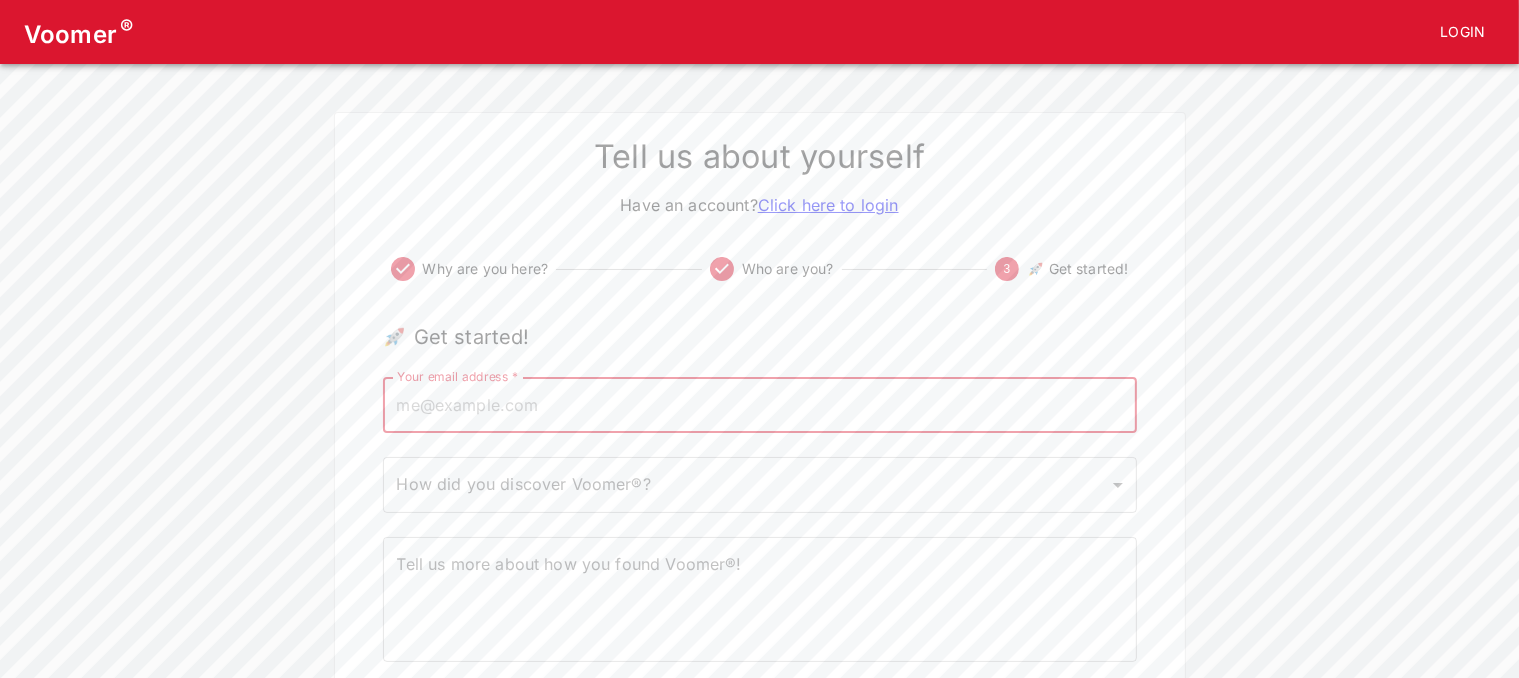 click on "Your email address *" at bounding box center [760, 405] 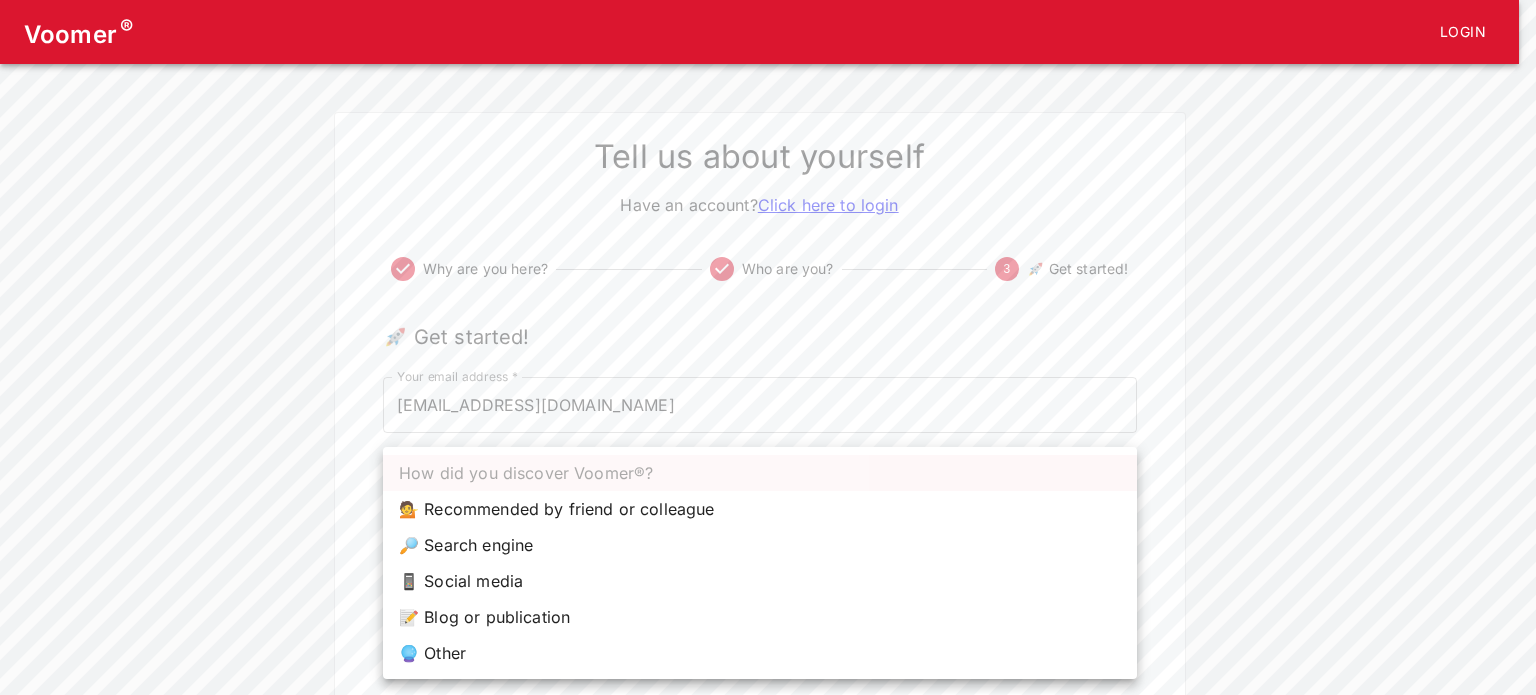 click on "Voomer ® Login Tell us about yourself Have an account?  Click here to login Why are you here? Who are you? 3 🚀 Get started! 🚀 Get started! Your email address * [EMAIL_ADDRESS][DOMAIN_NAME] Your email address * How did you discover Voomer®? ​ How did you discover Voomer®? Tell us more about how you found Voomer®! x Tell us more about how you found Voomer®! Back Click to Start How did you discover Voomer®? 💁 Recommended by friend or colleague 🔎 Search engine 📱 Social media 📝 Blog or publication 🔮 Other" at bounding box center (768, 384) 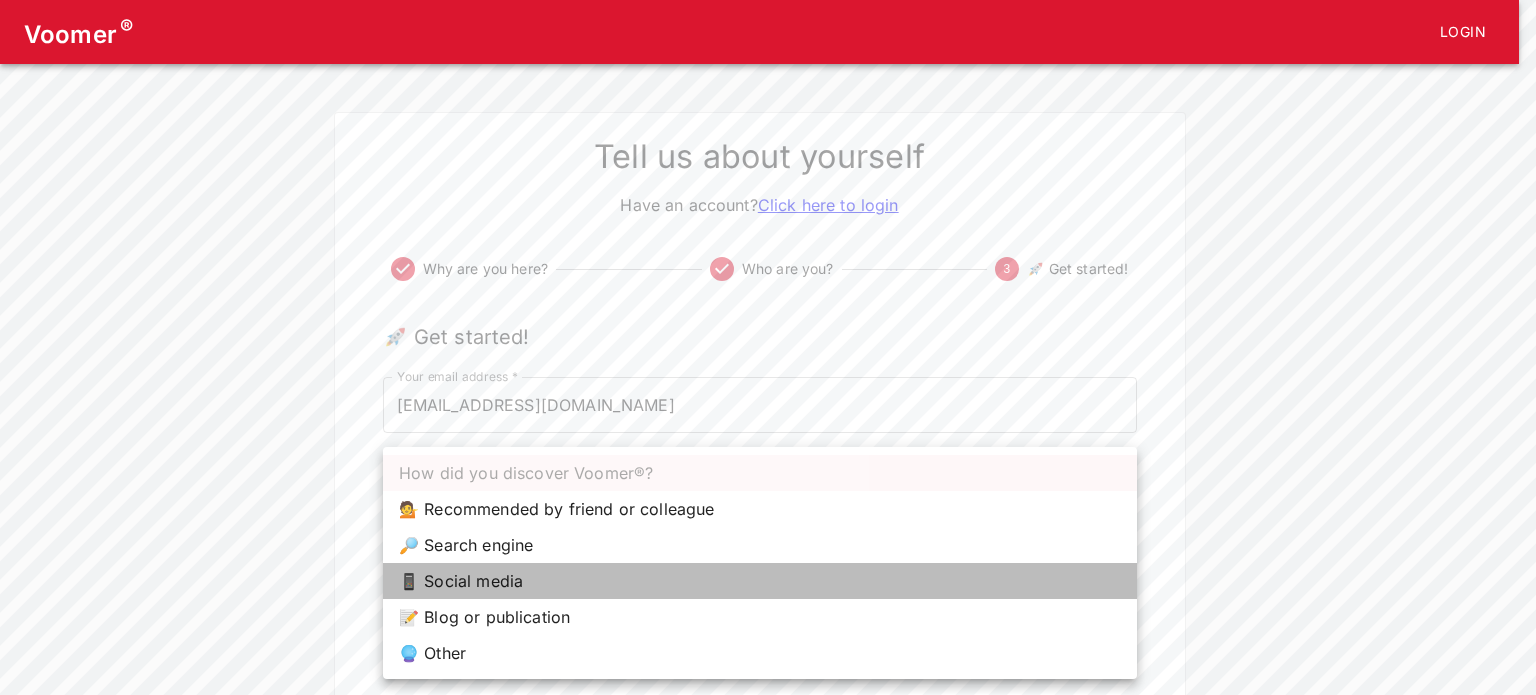click on "📱 Social media" at bounding box center [760, 581] 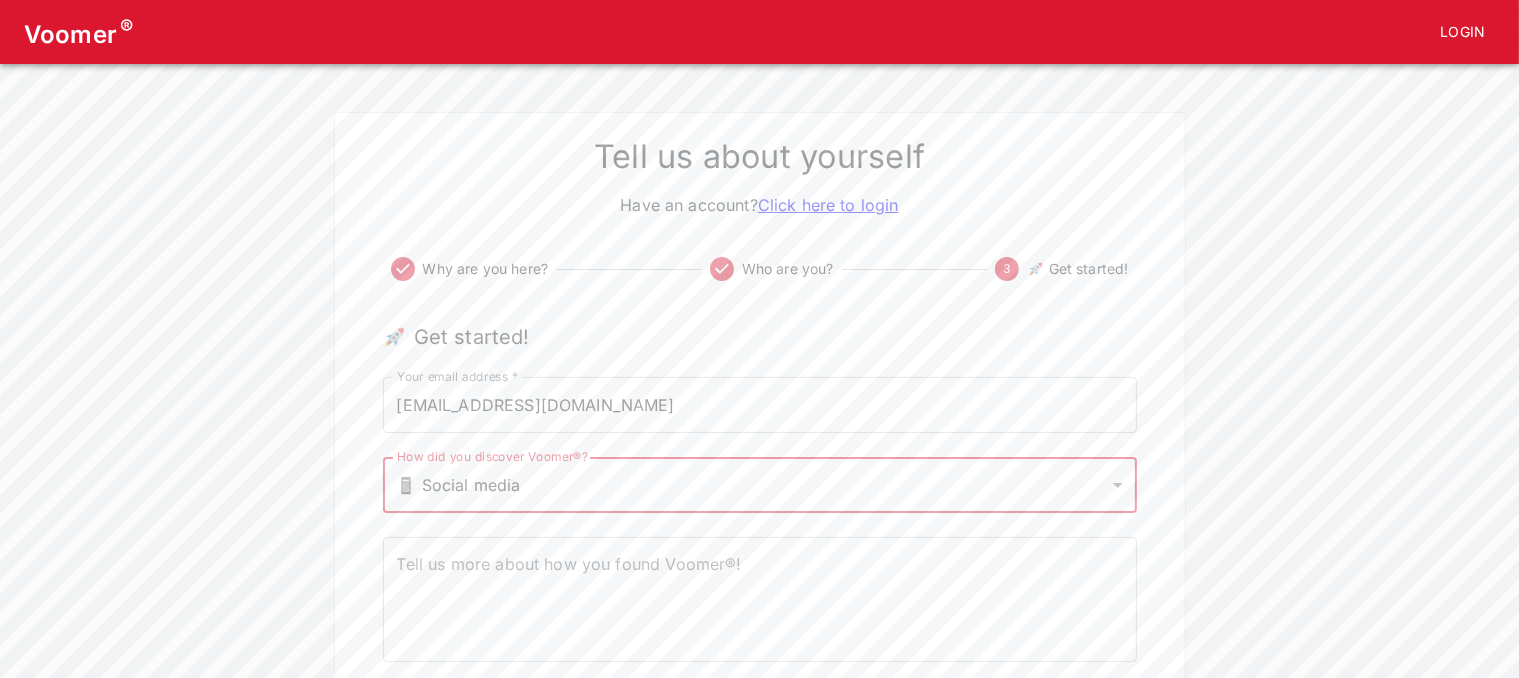 scroll, scrollTop: 138, scrollLeft: 0, axis: vertical 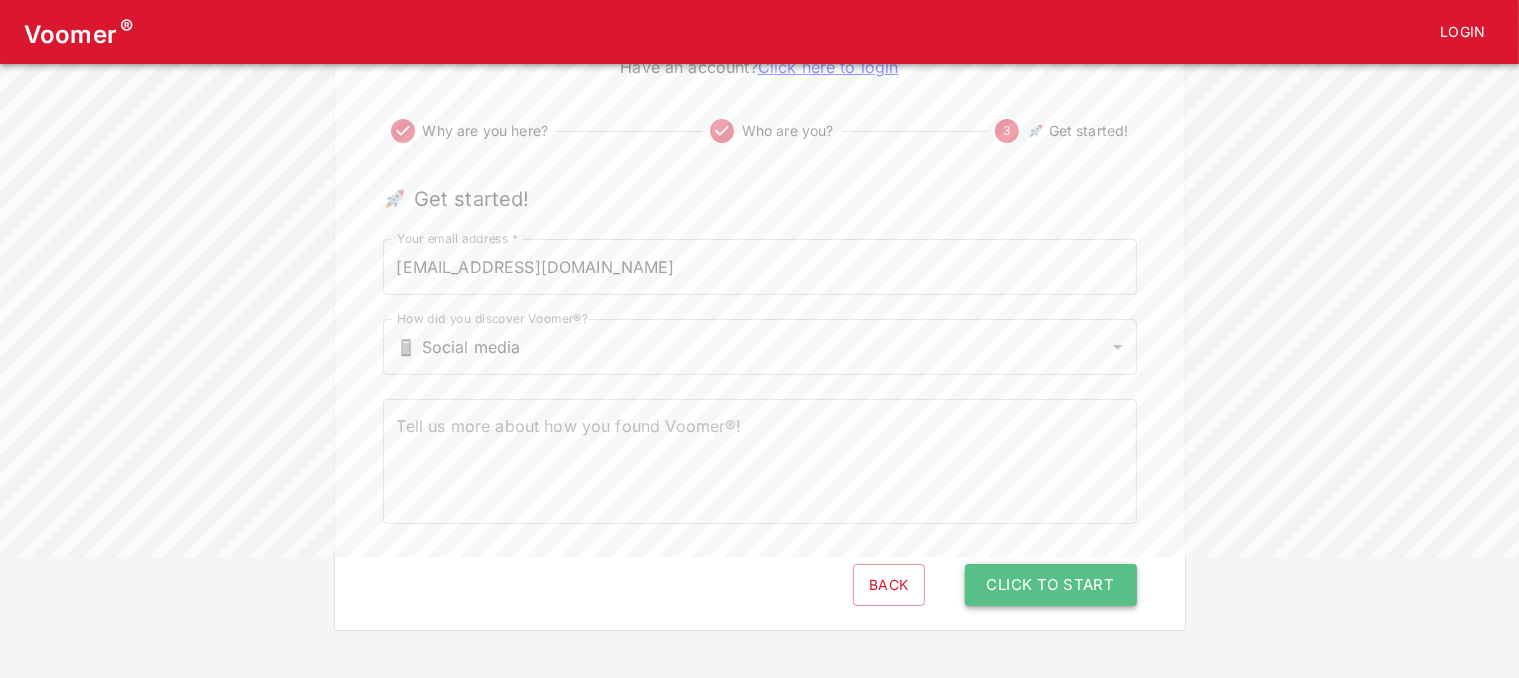 click on "Click to Start" at bounding box center (1051, 585) 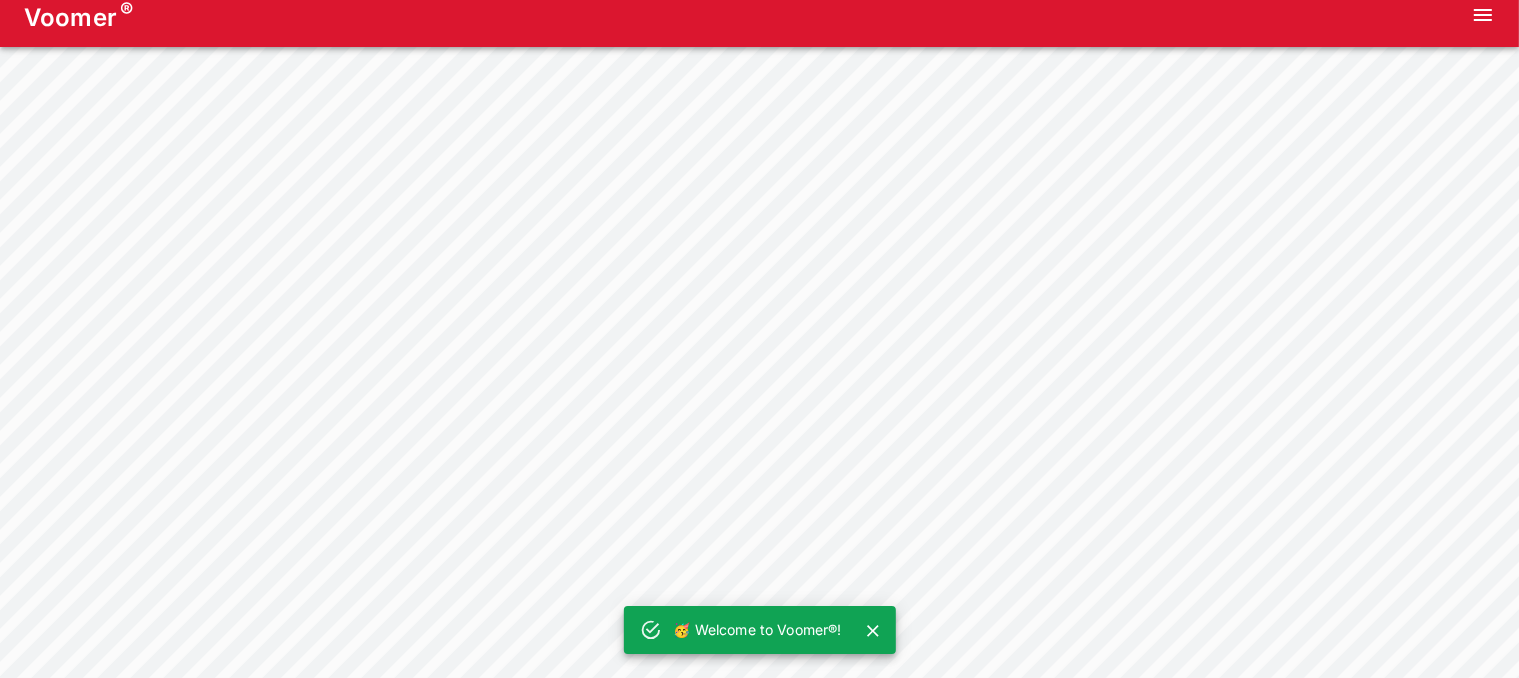 scroll, scrollTop: 0, scrollLeft: 0, axis: both 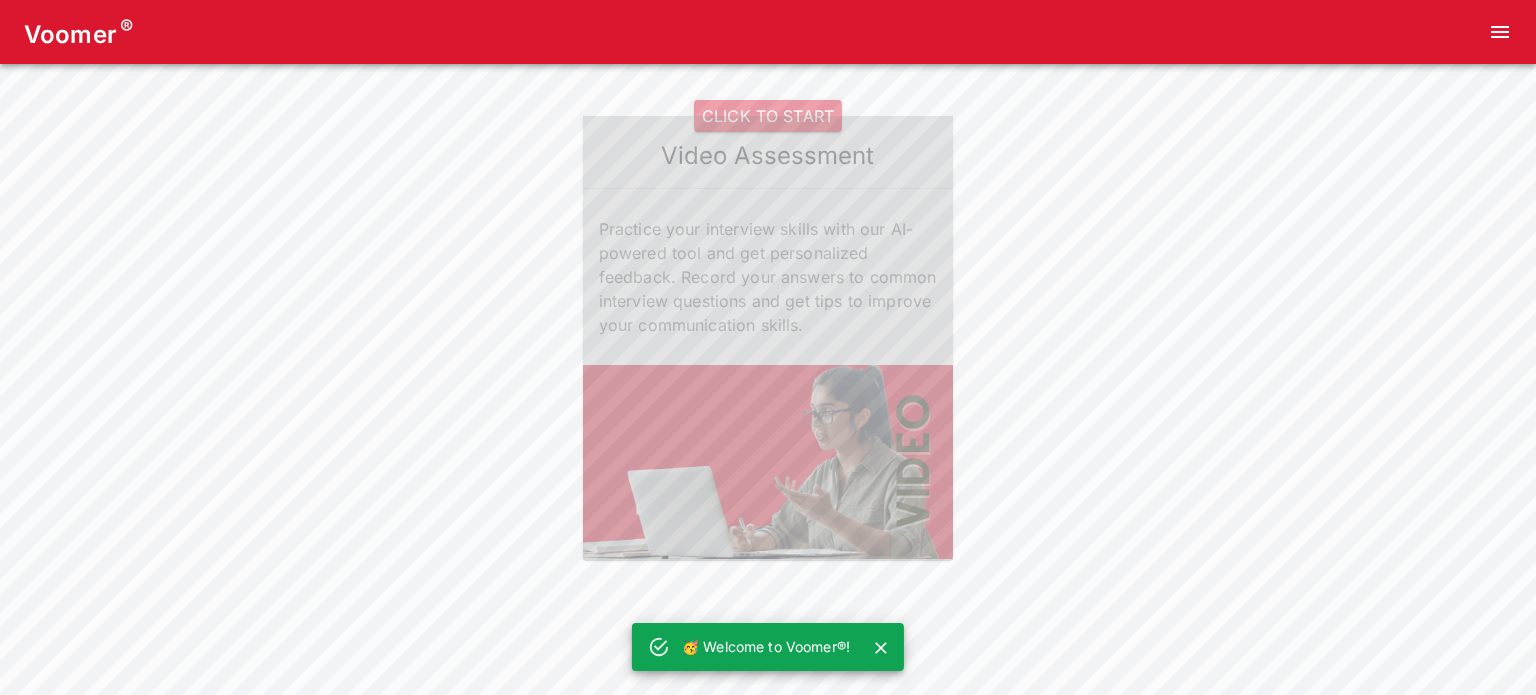 click on "CLICK TO START" at bounding box center (768, 116) 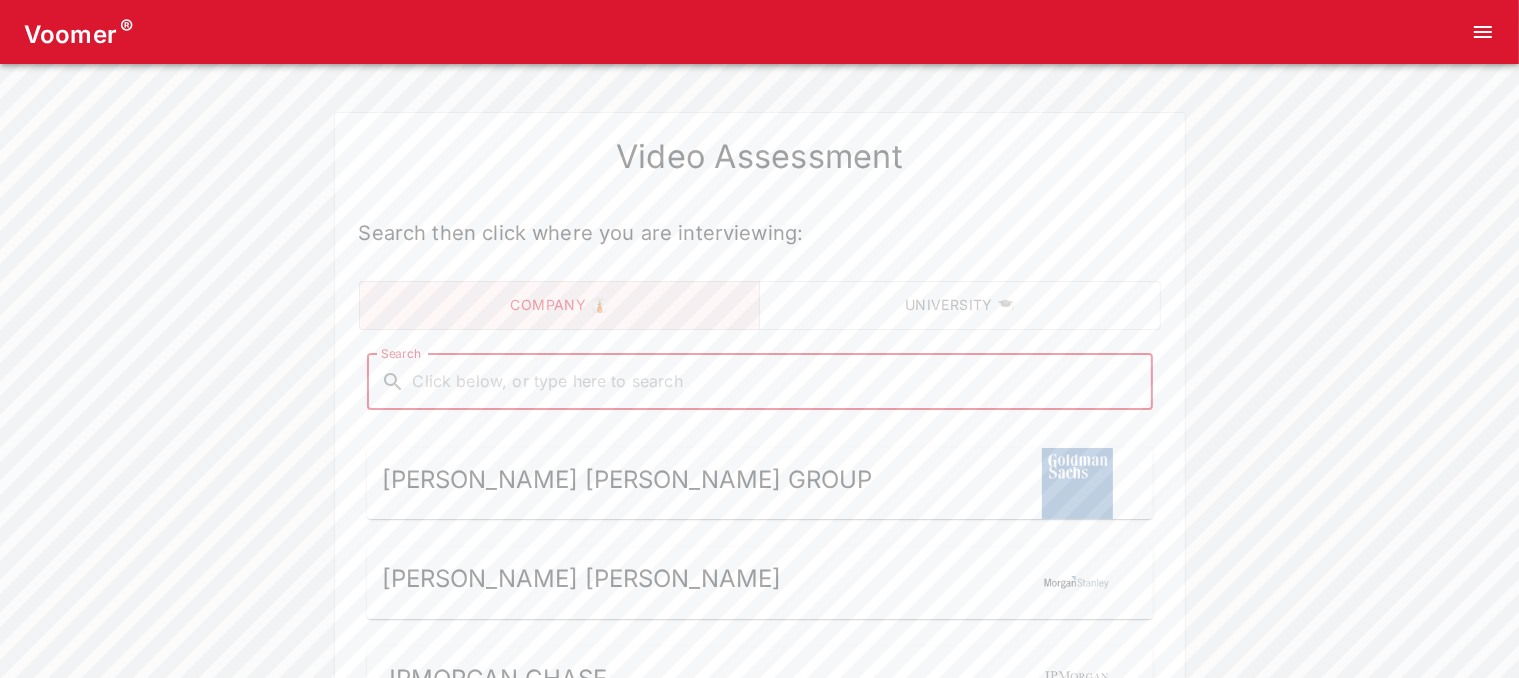 click on "Search" at bounding box center [776, 382] 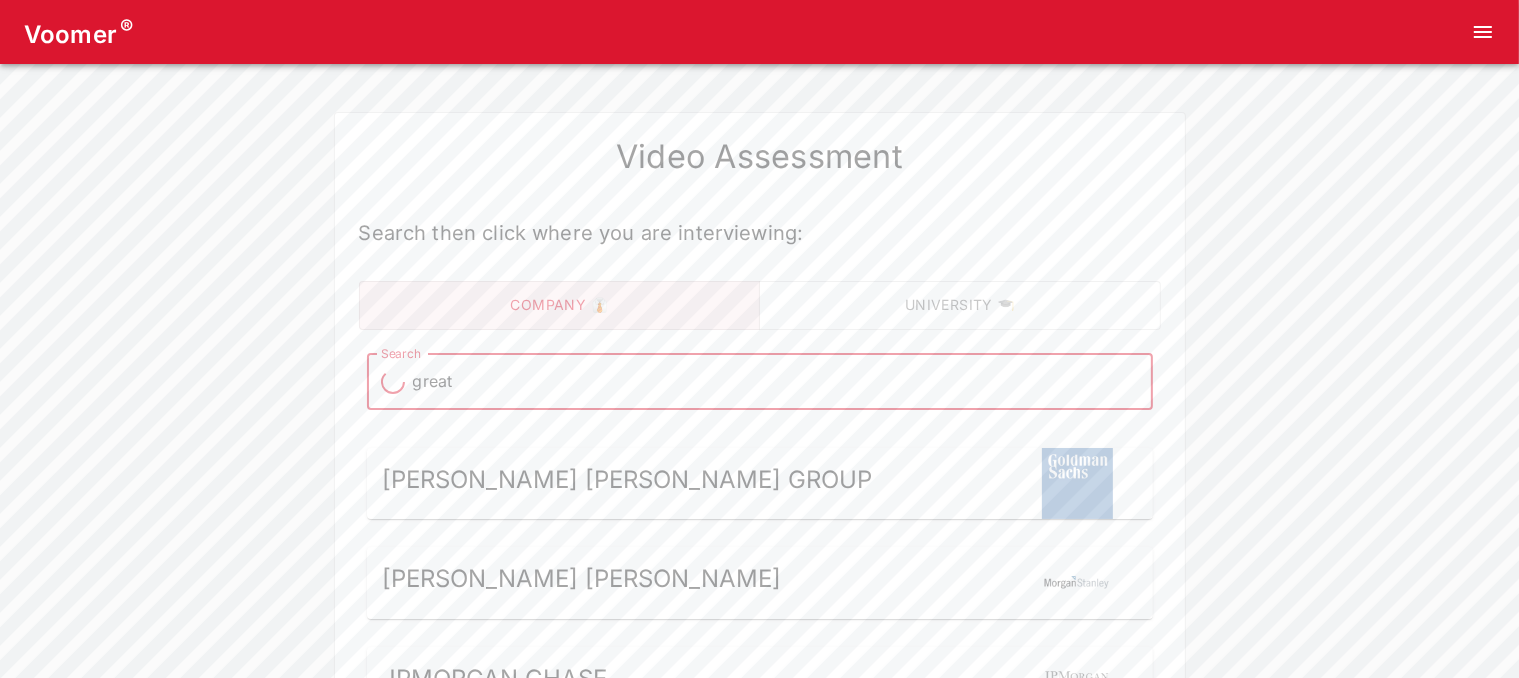 type on "great" 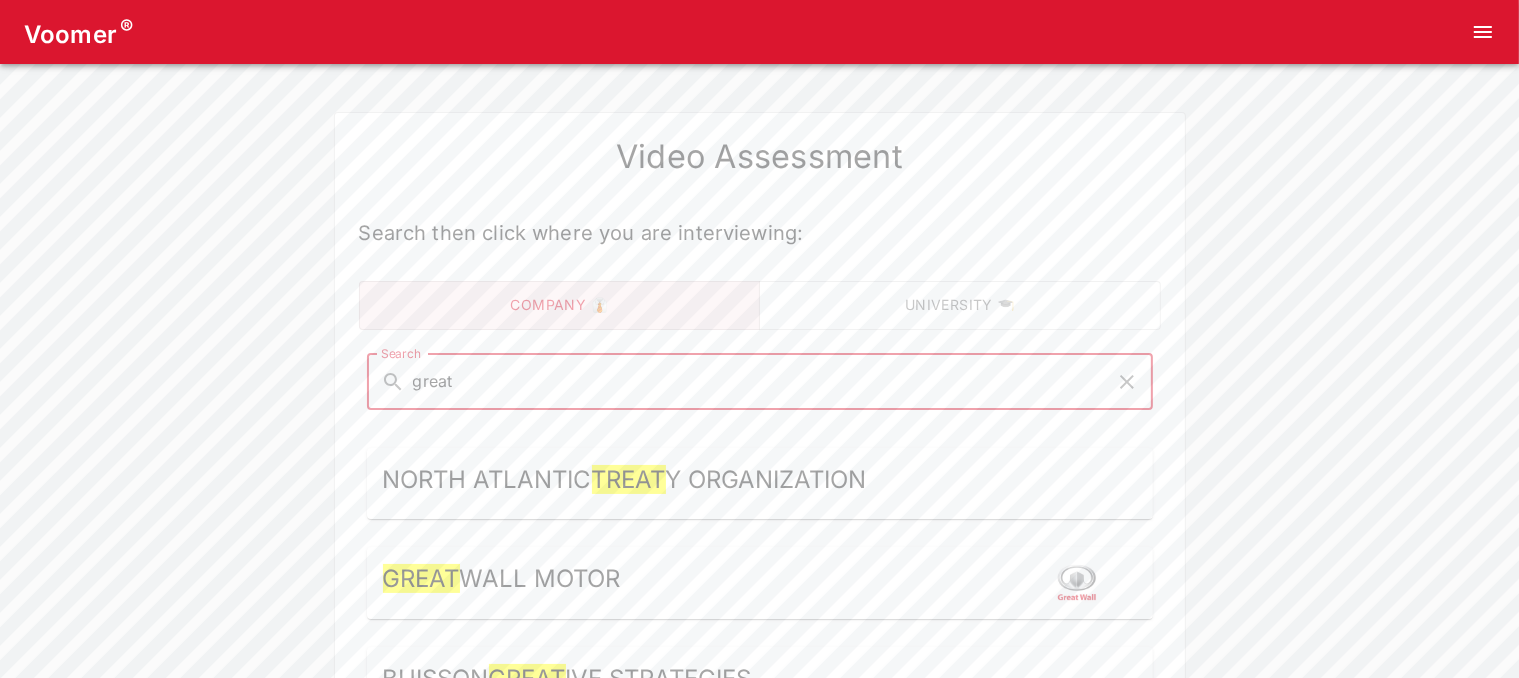 type on "great o" 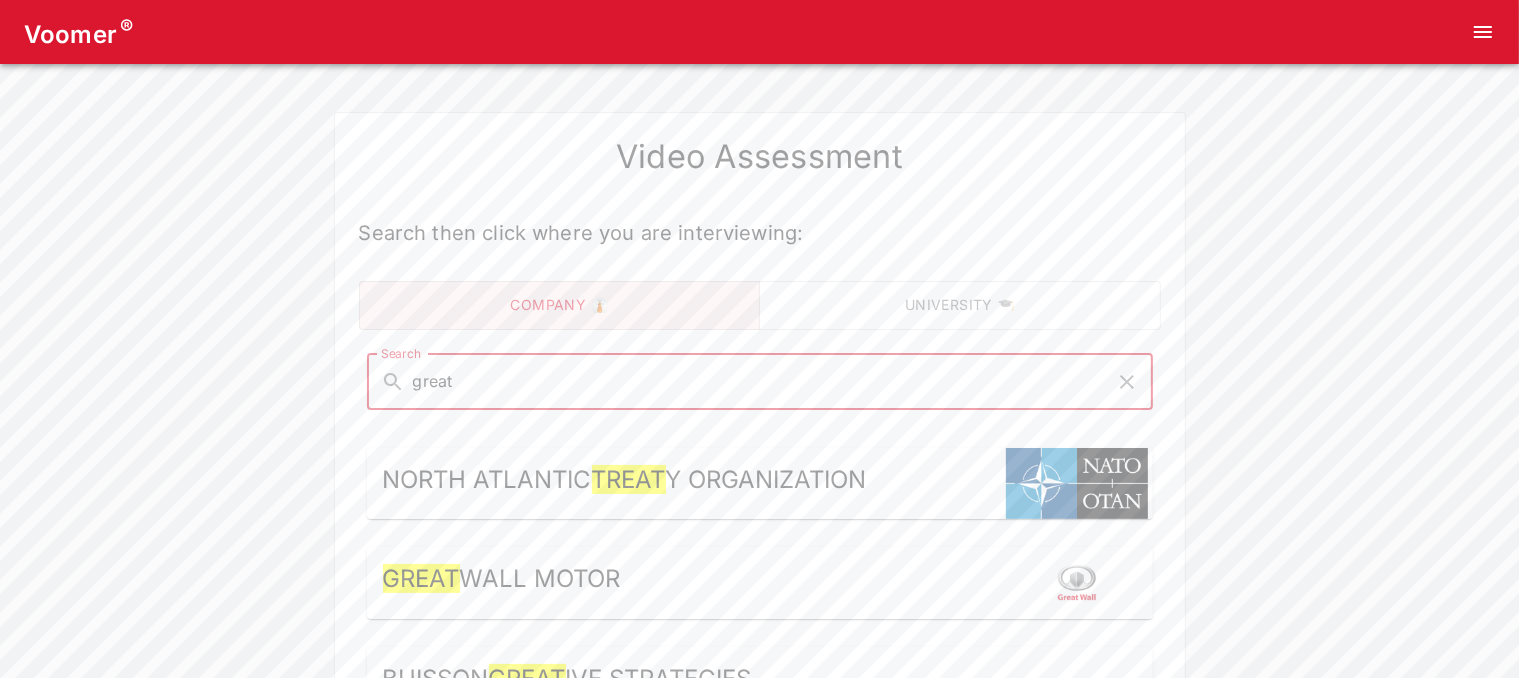 type on "great o" 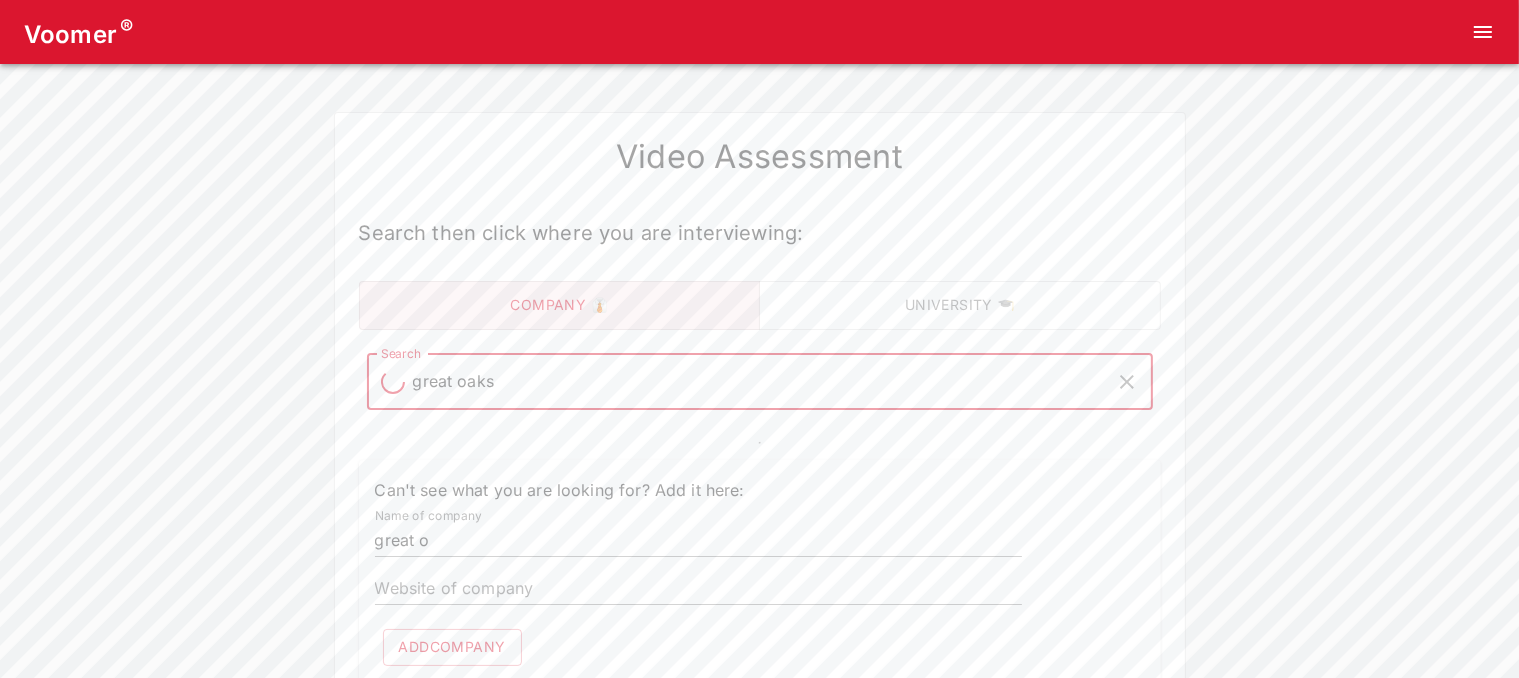 type on "great oaks c" 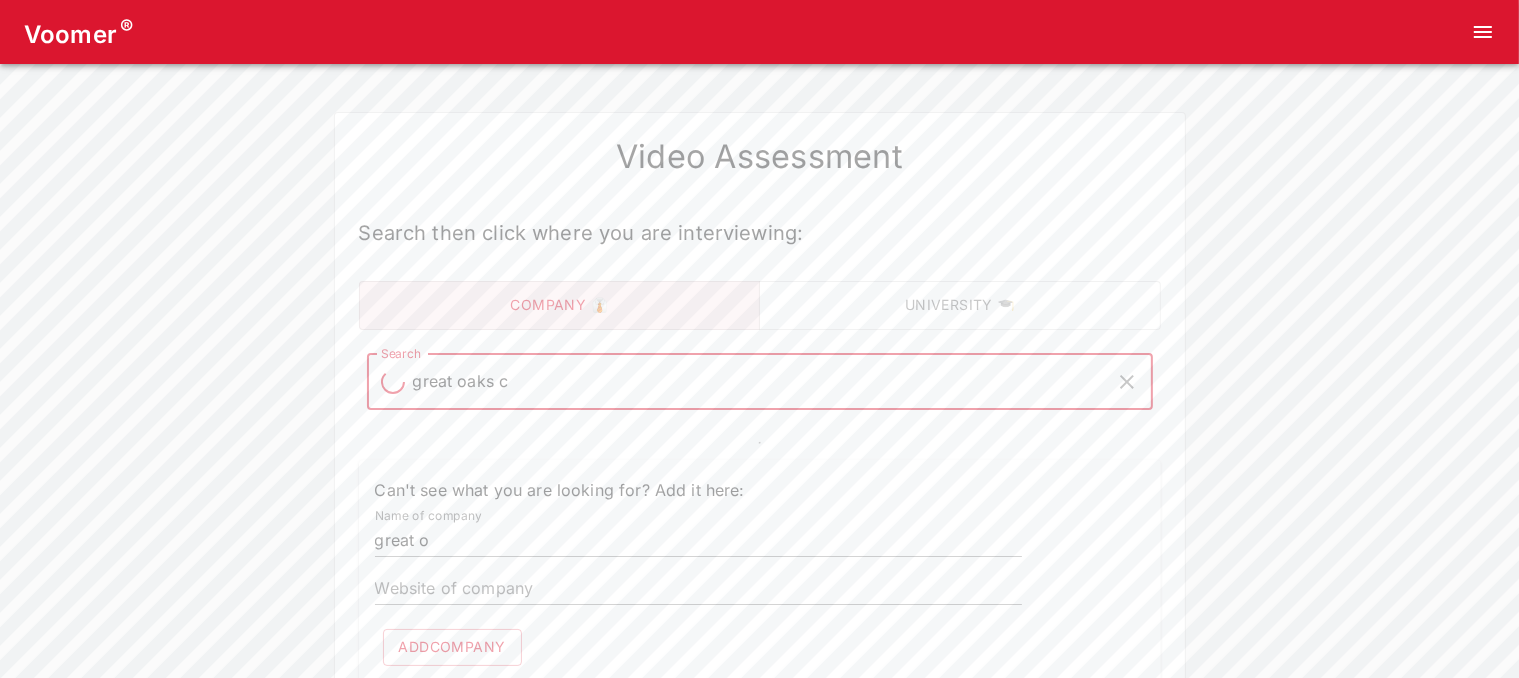 type on "great oaks c" 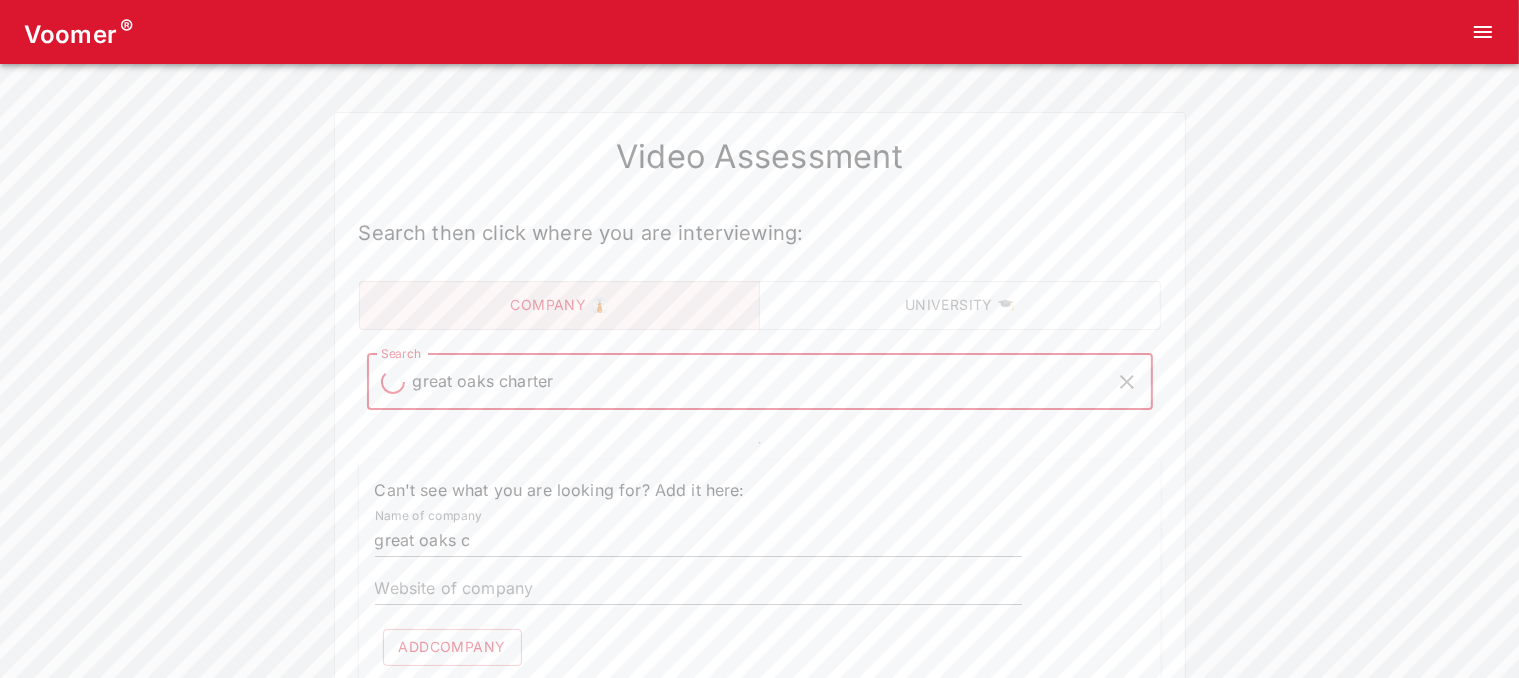 type on "great oaks charter s" 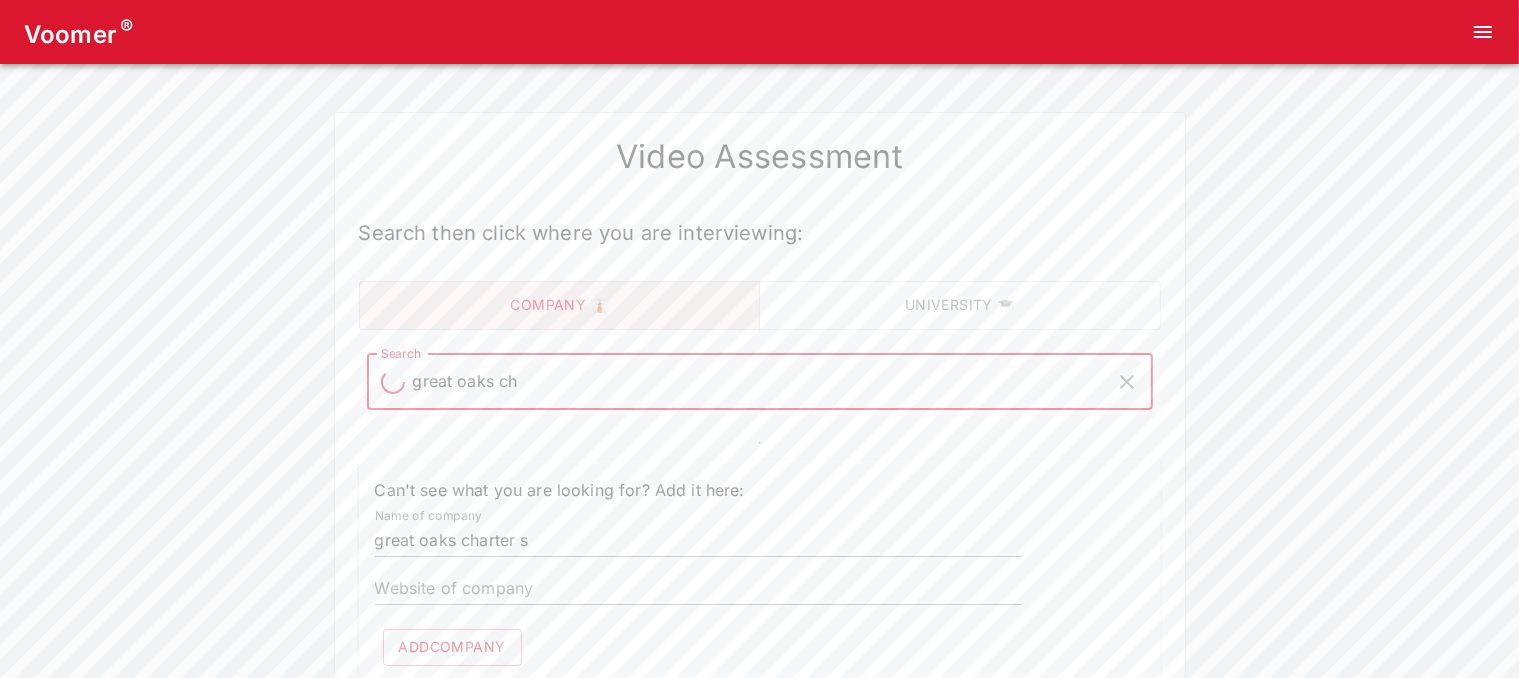 type on "great oaks c" 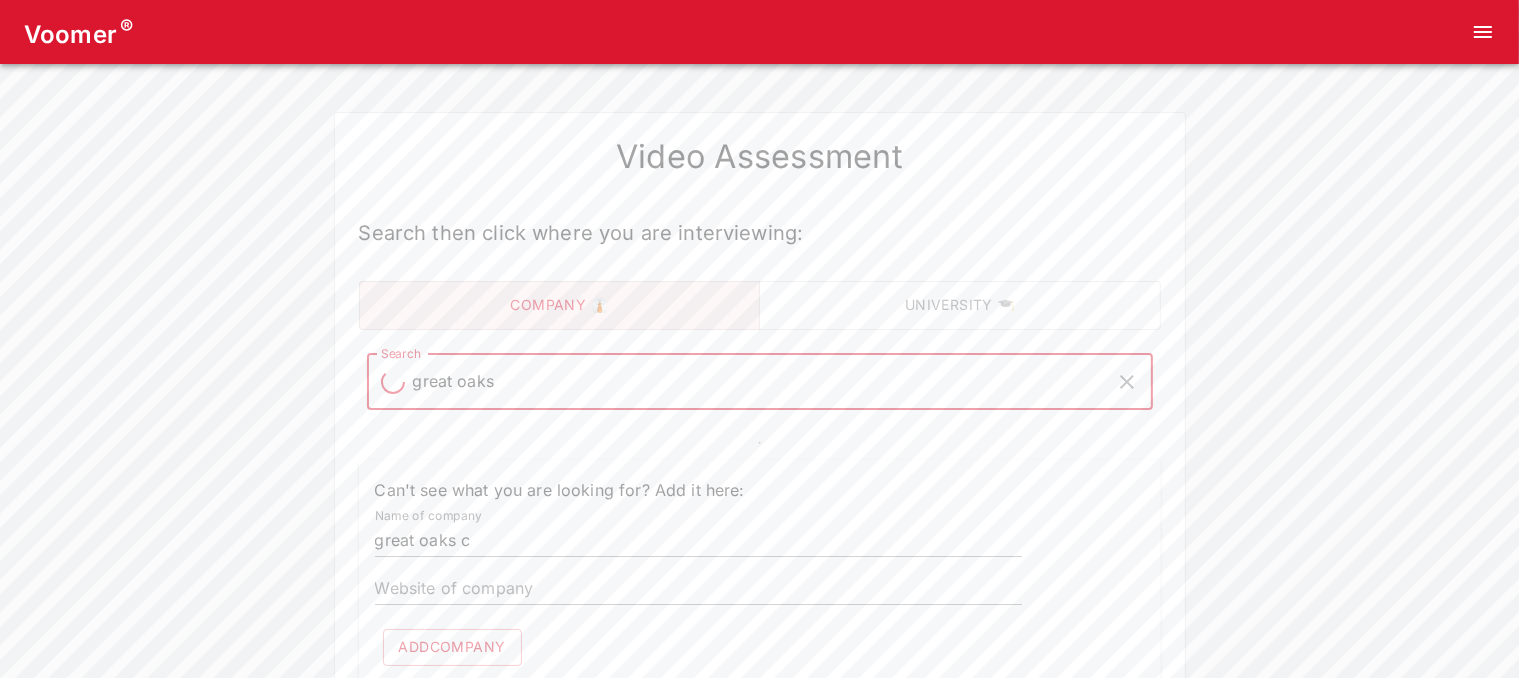 type on "great oaks l" 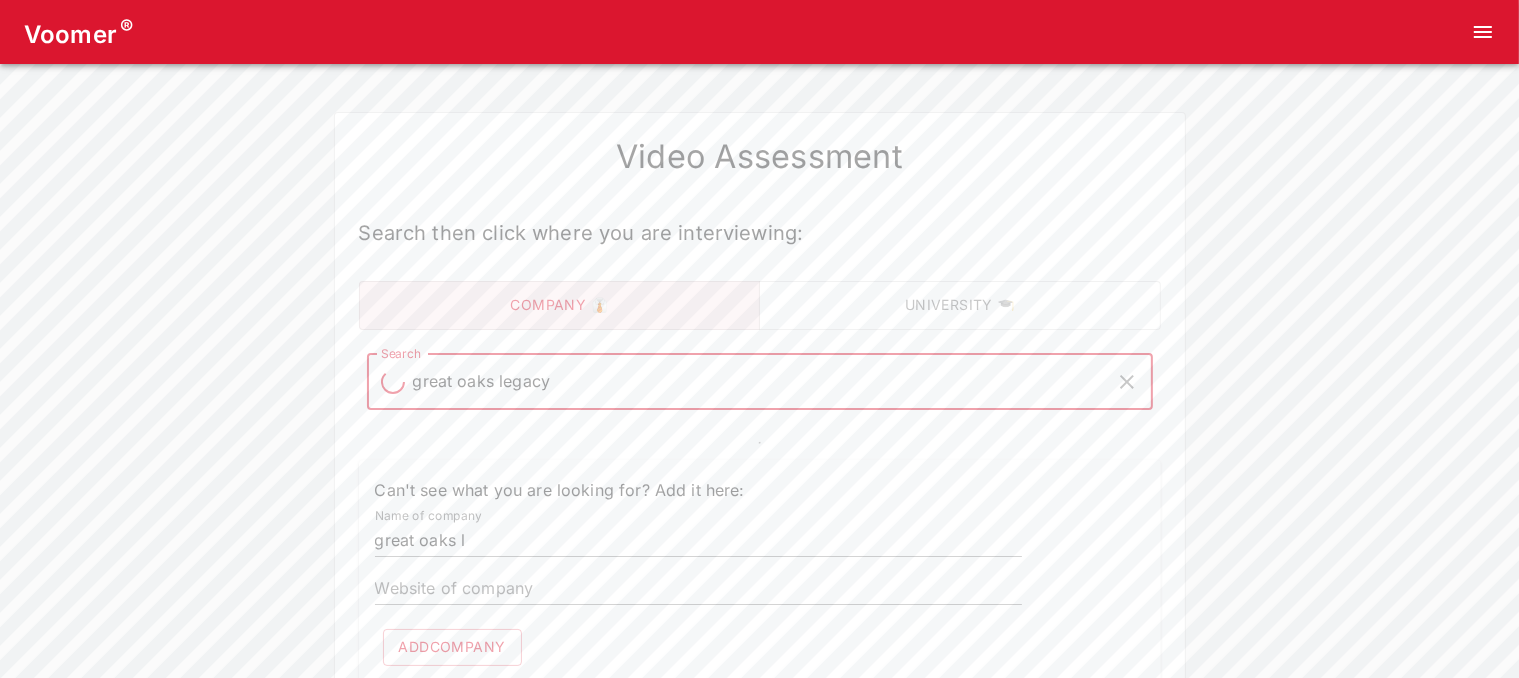 type on "great oaks legacy c" 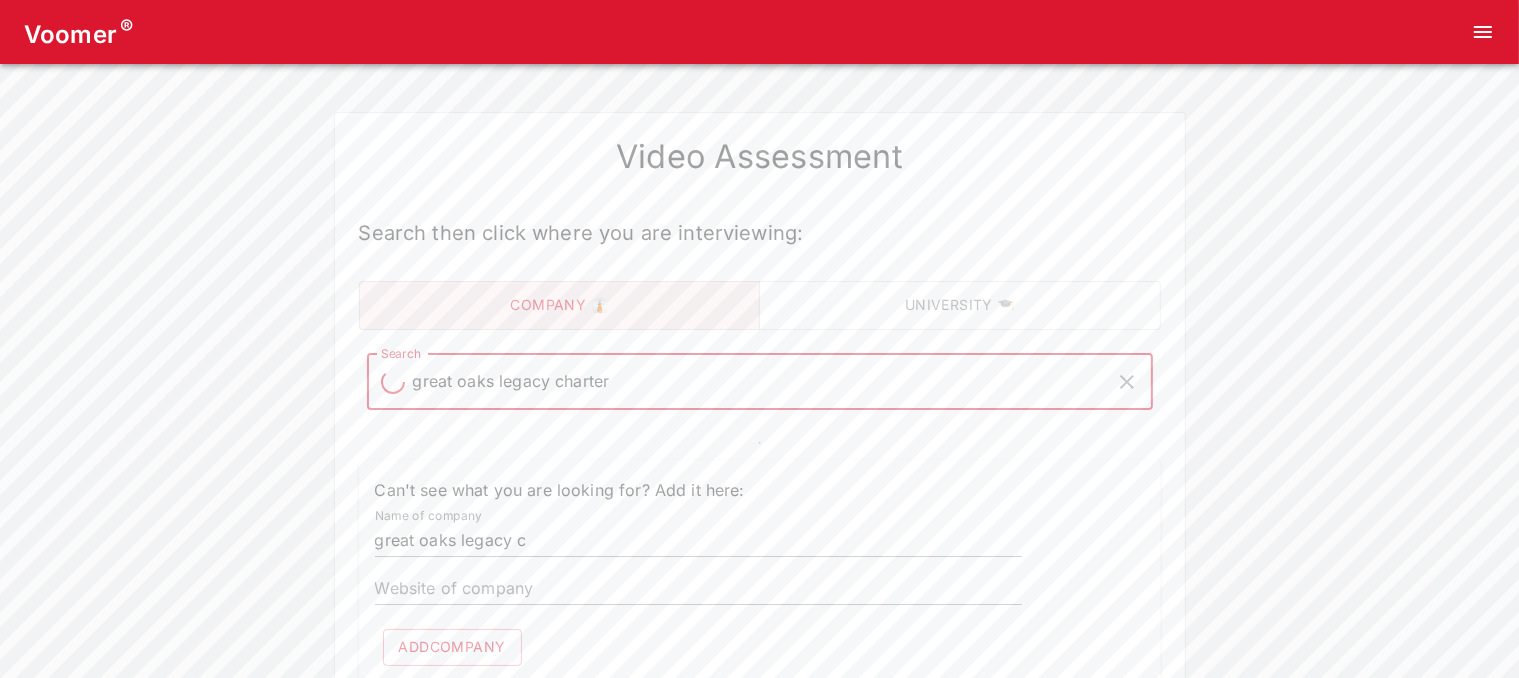 type on "great oaks legacy charter s" 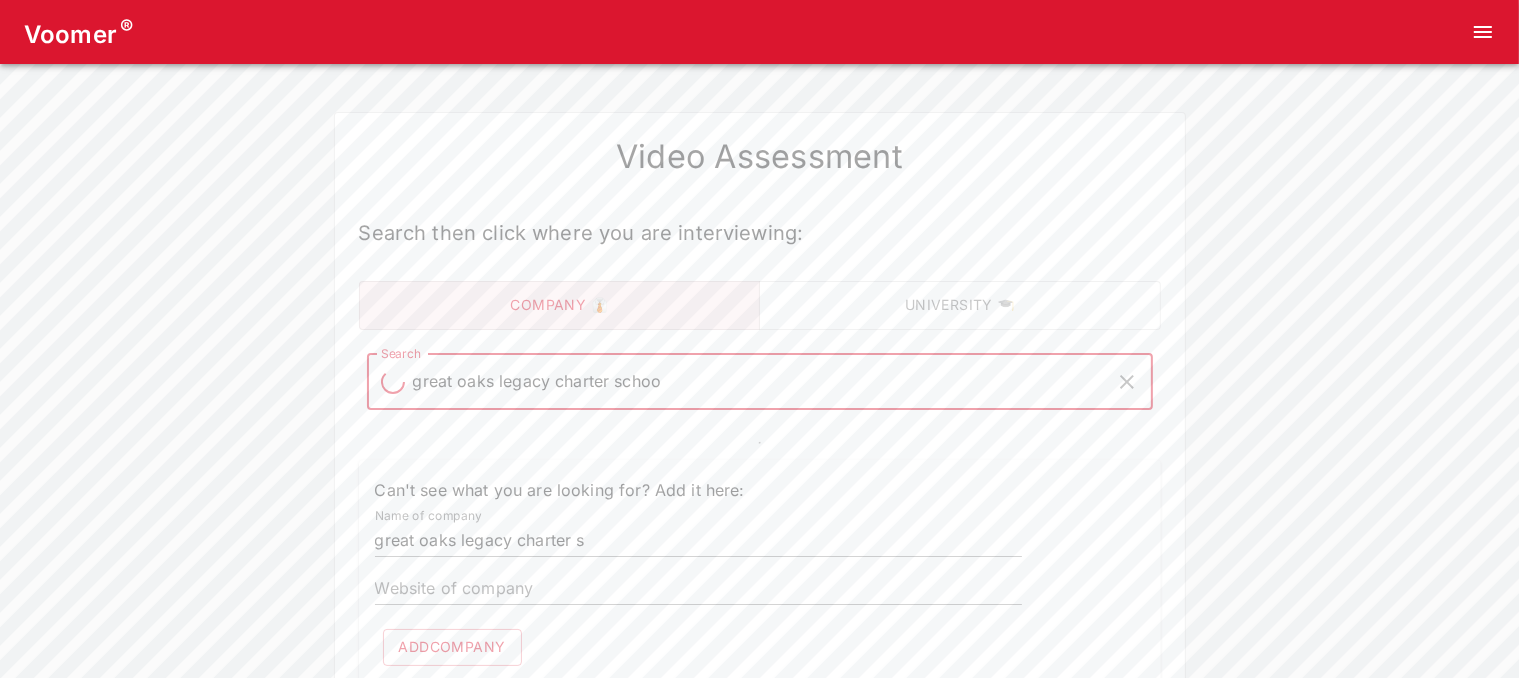type on "great oaks legacy charter school" 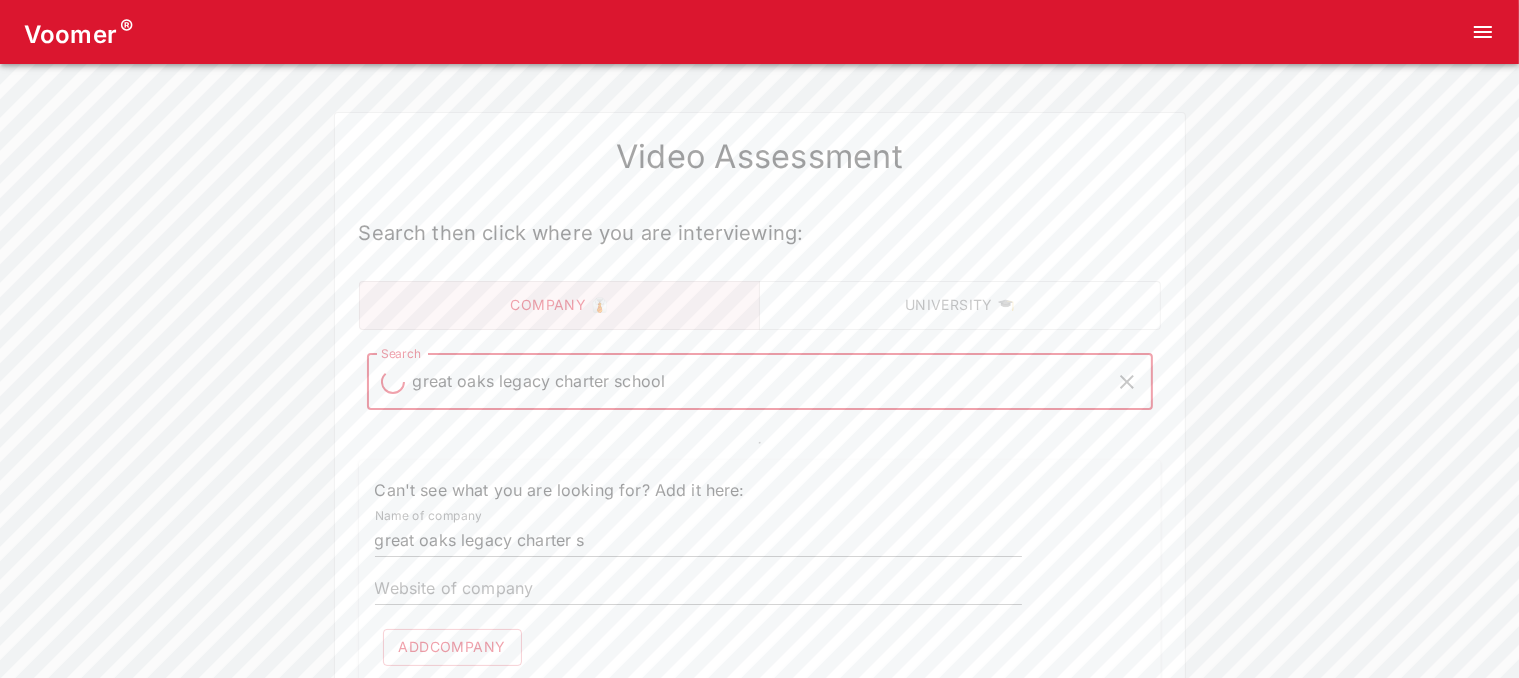 type on "great oaks legacy charter school" 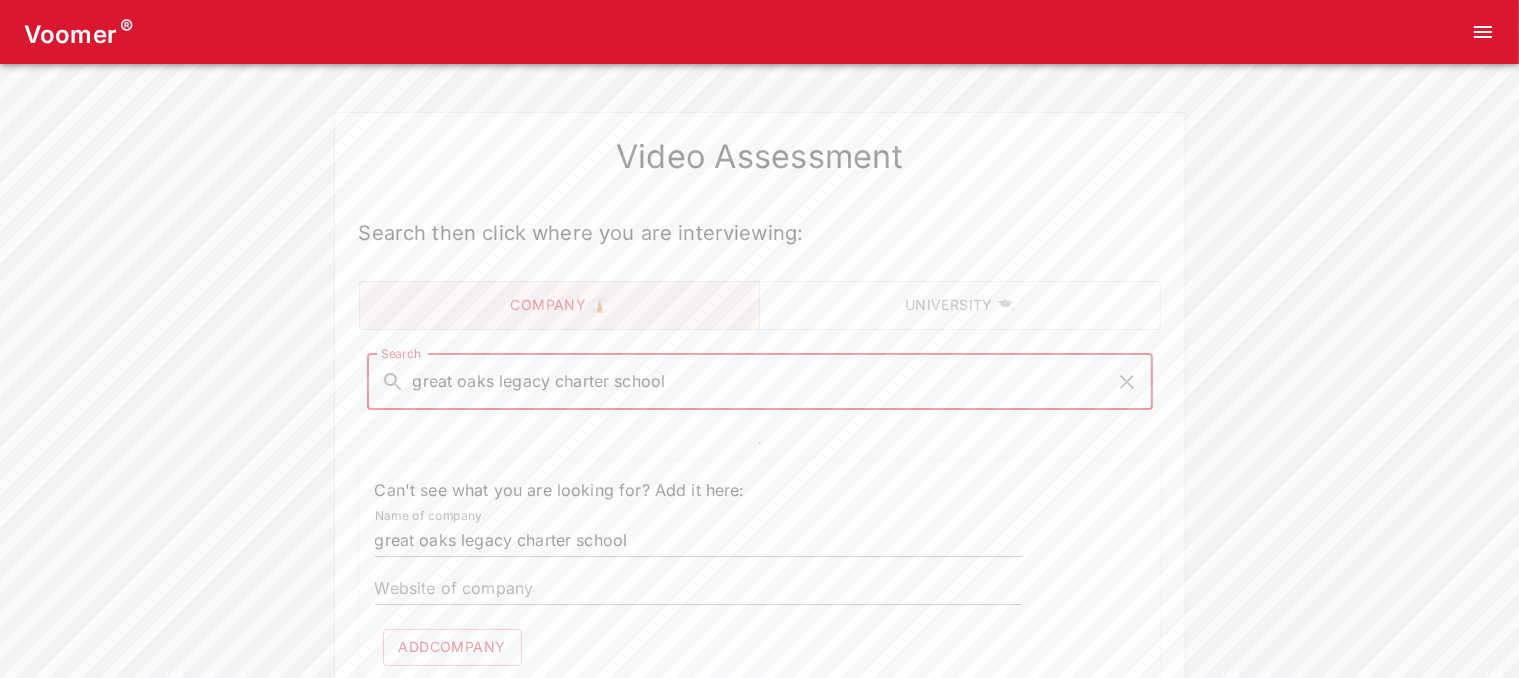 click on "Add  company" at bounding box center (452, 647) 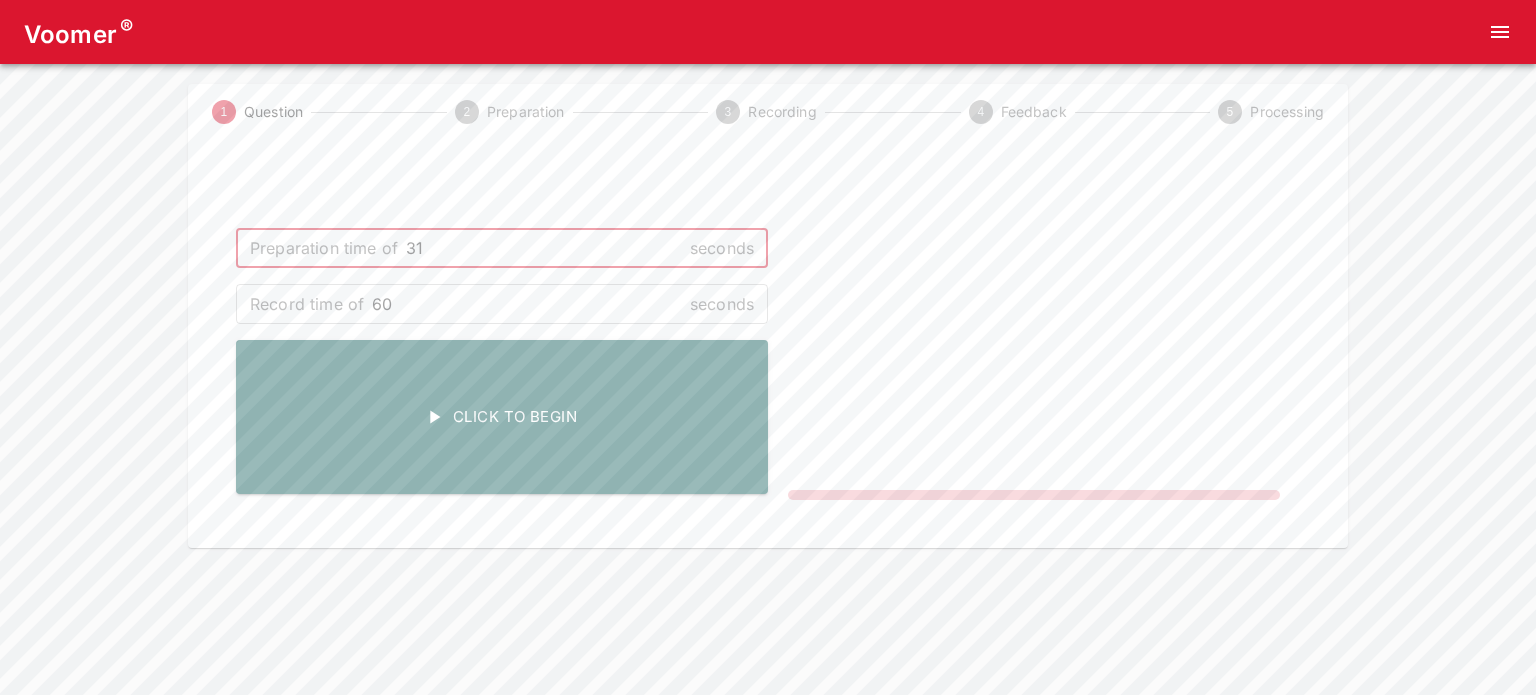 click on "31" at bounding box center [544, 248] 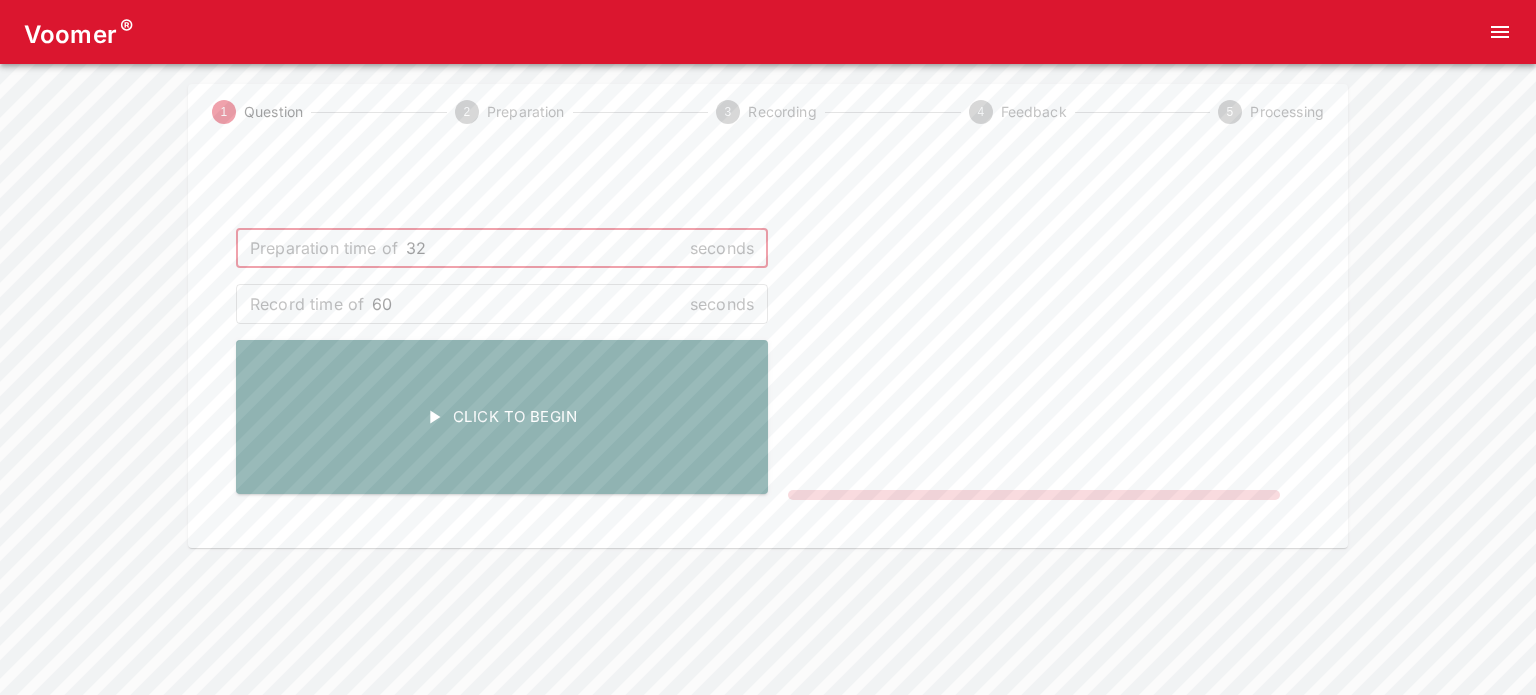 click on "32" at bounding box center [544, 248] 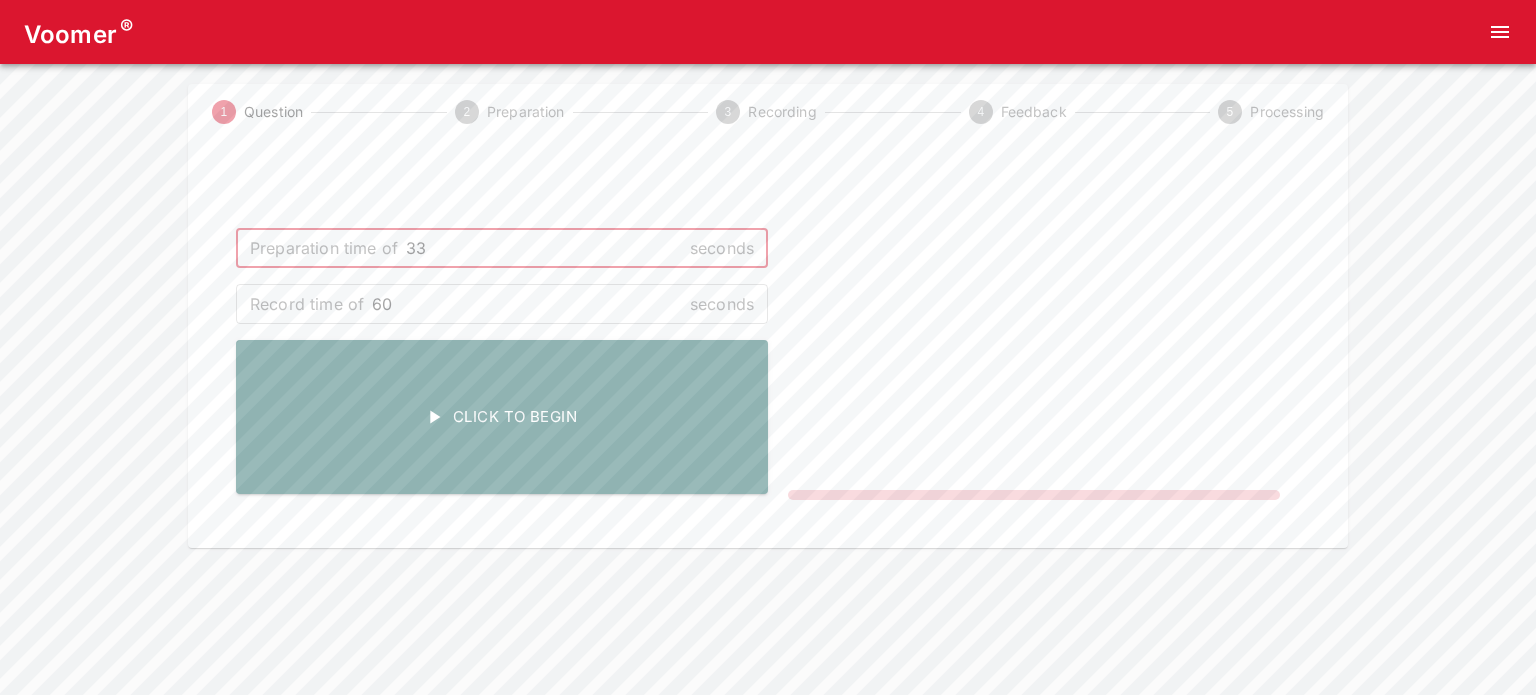 click on "33" at bounding box center [544, 248] 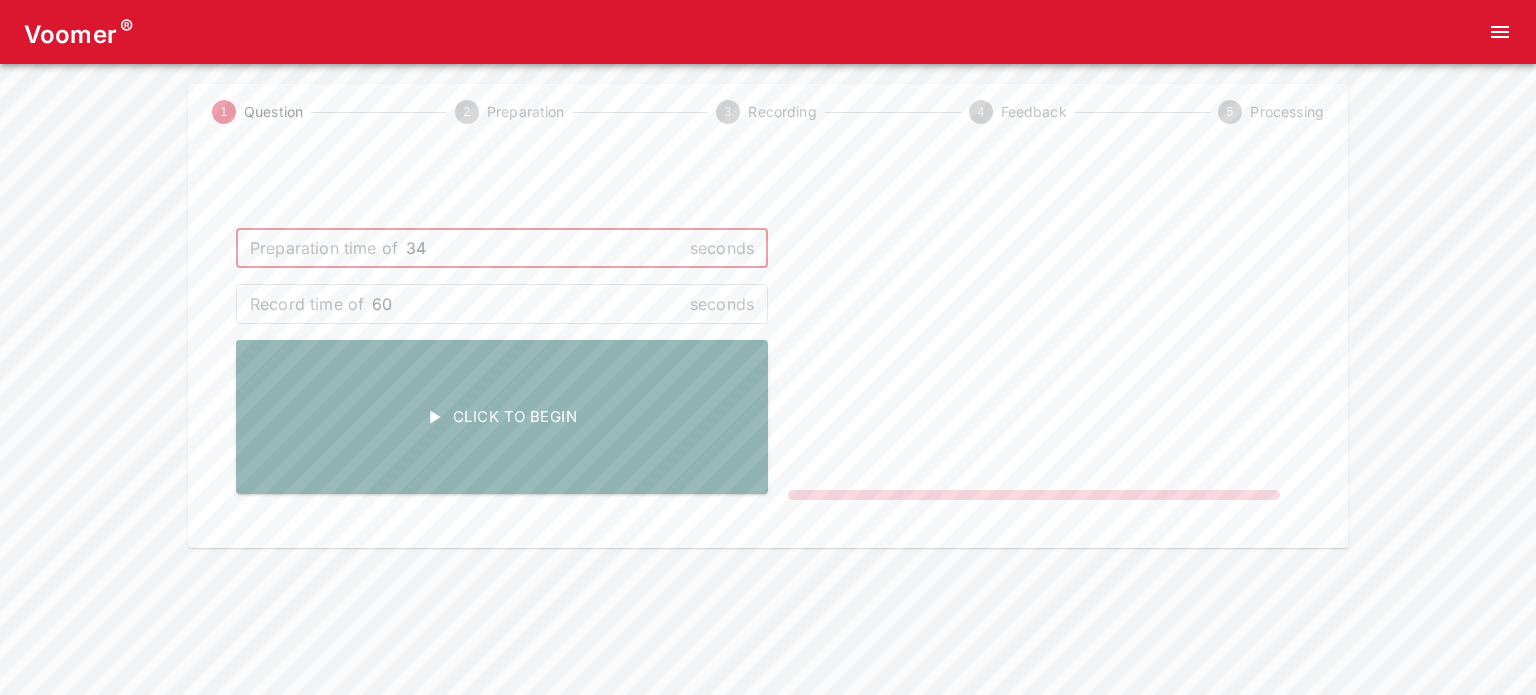 click on "34" at bounding box center (544, 248) 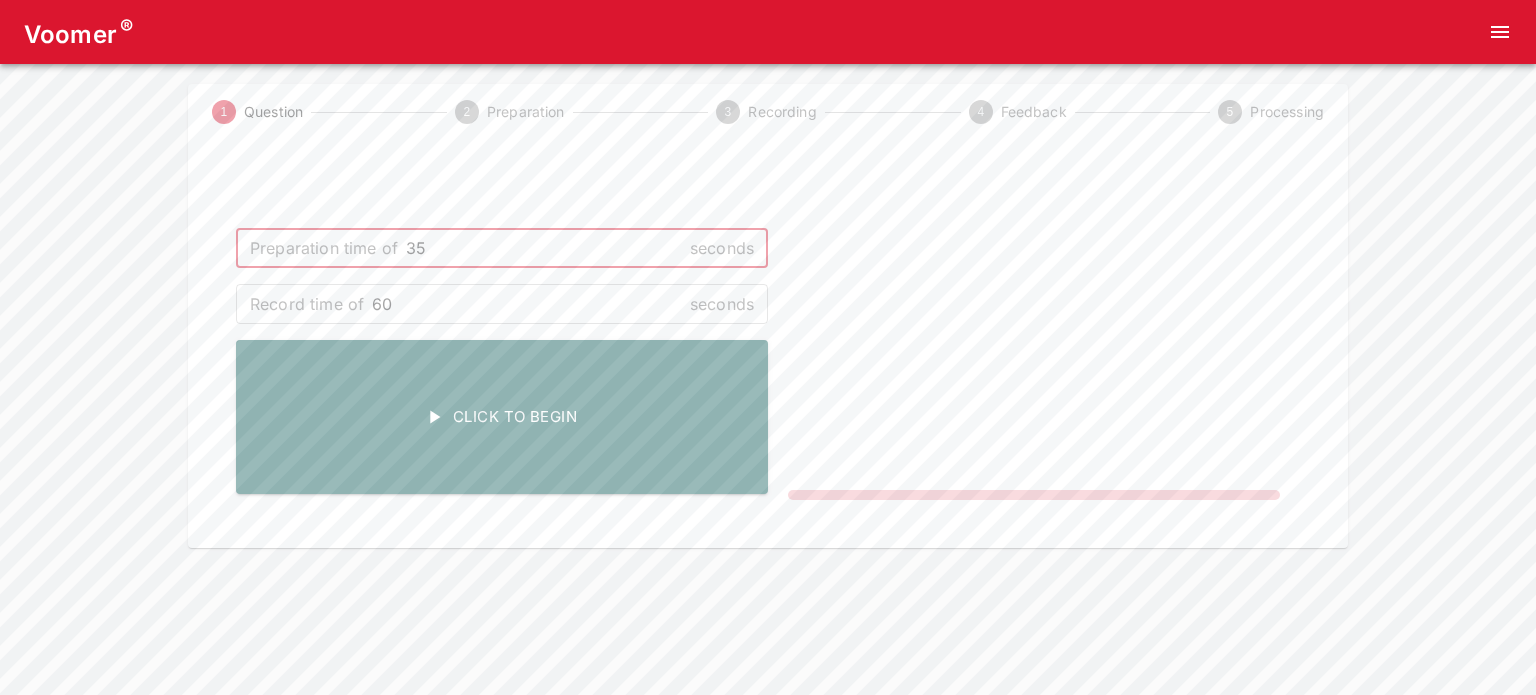 click on "35" at bounding box center (544, 248) 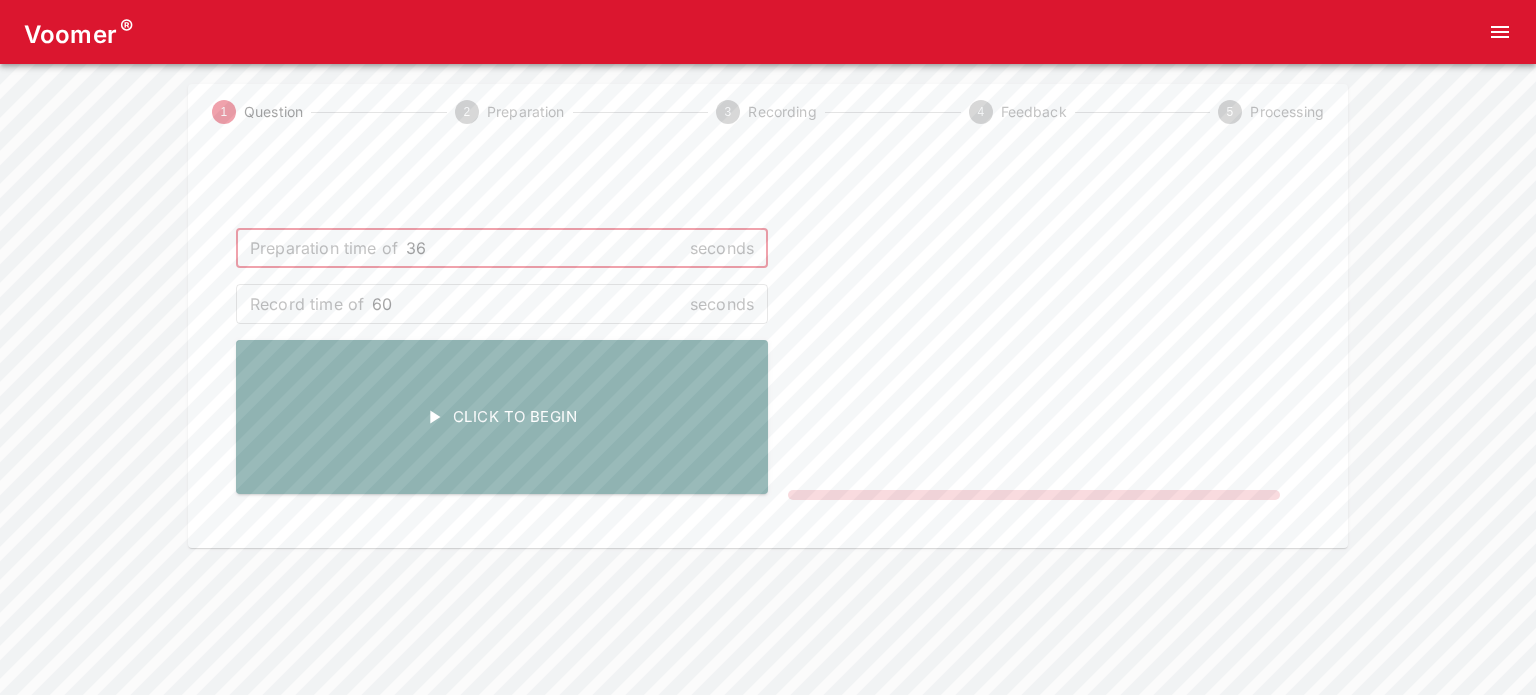 click on "36" at bounding box center [544, 248] 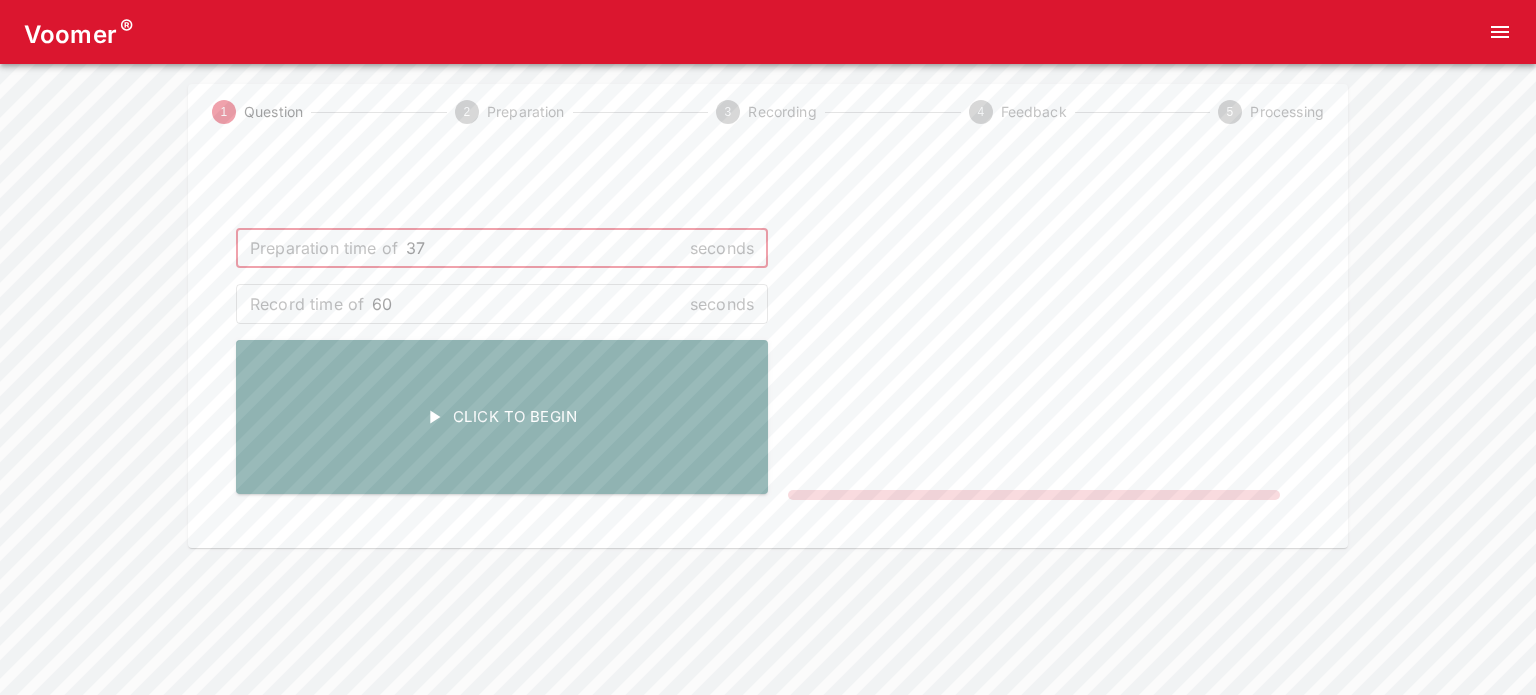 click on "37" at bounding box center (544, 248) 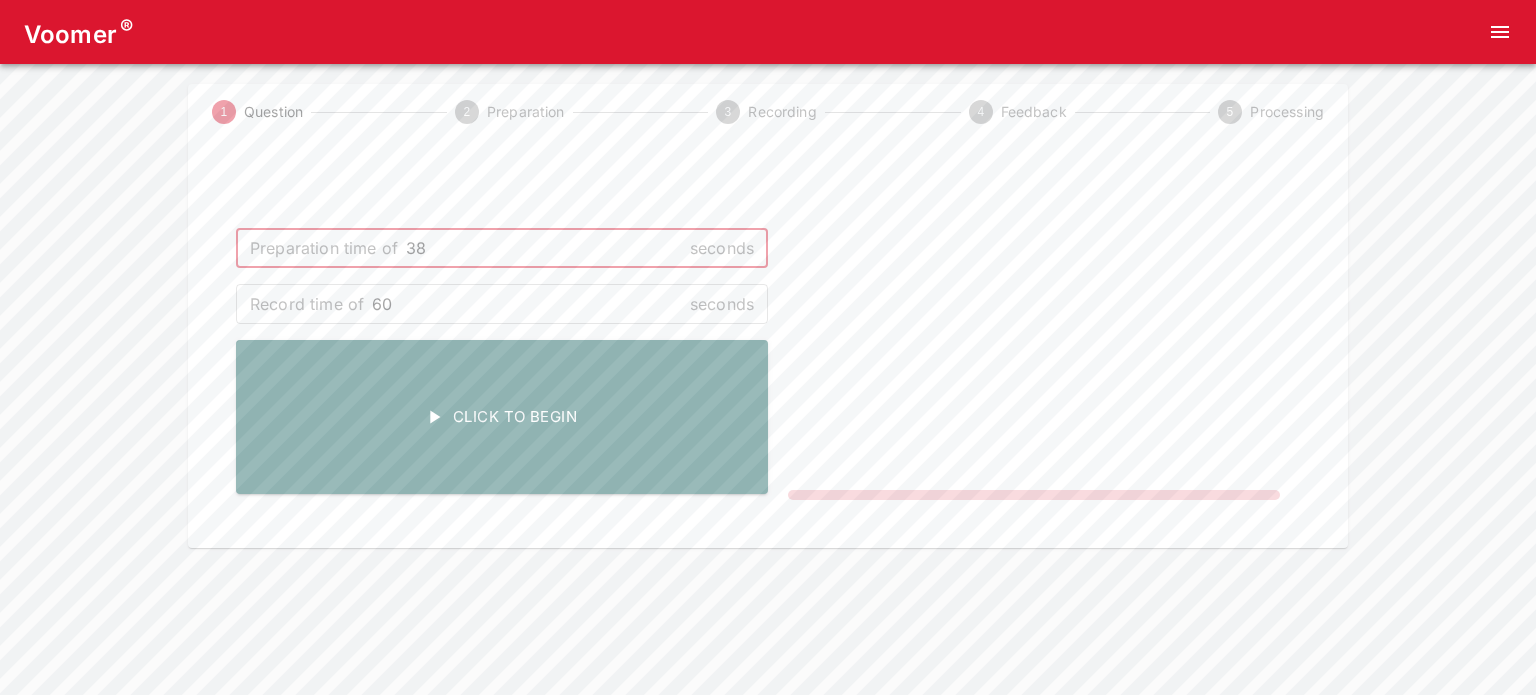 click on "38" at bounding box center (544, 248) 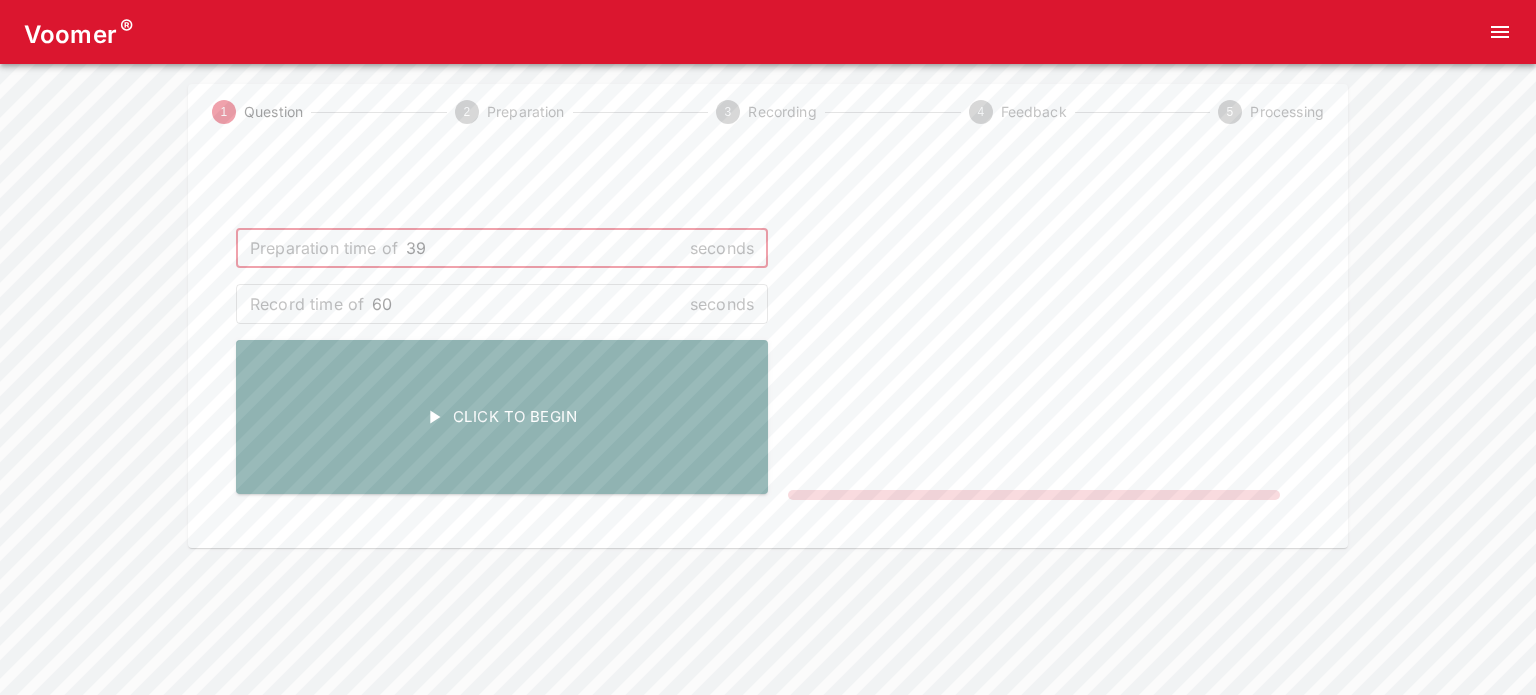 click on "39" at bounding box center [544, 248] 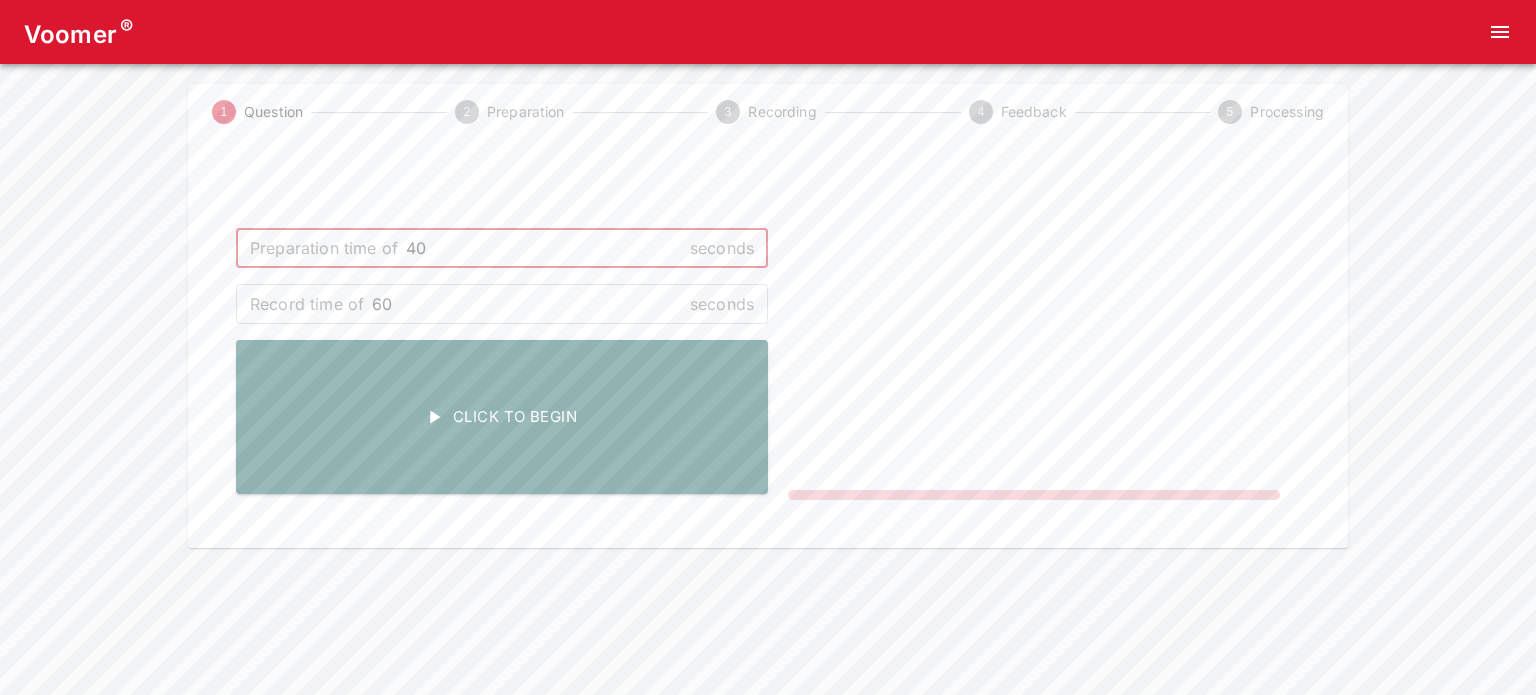 click on "40" at bounding box center [544, 248] 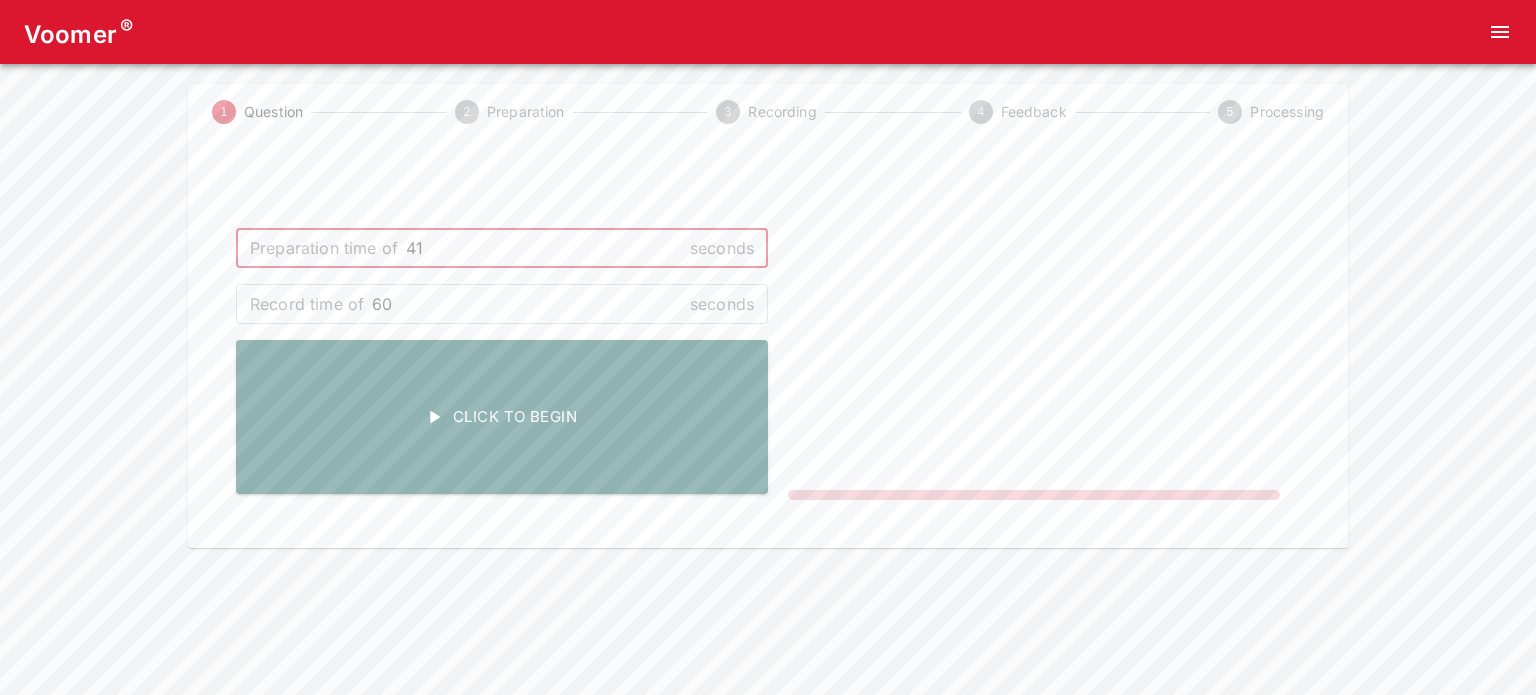 click on "41" at bounding box center [544, 248] 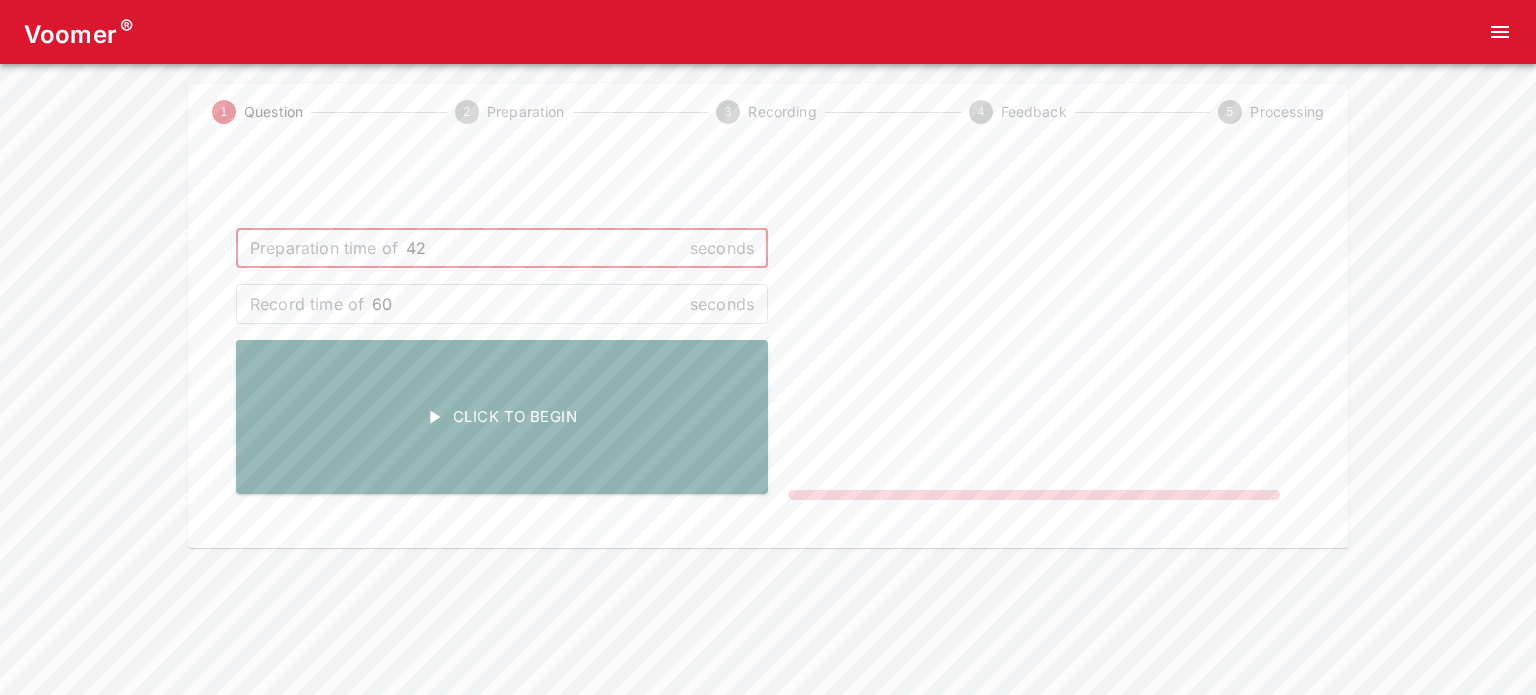 click on "42" at bounding box center (544, 248) 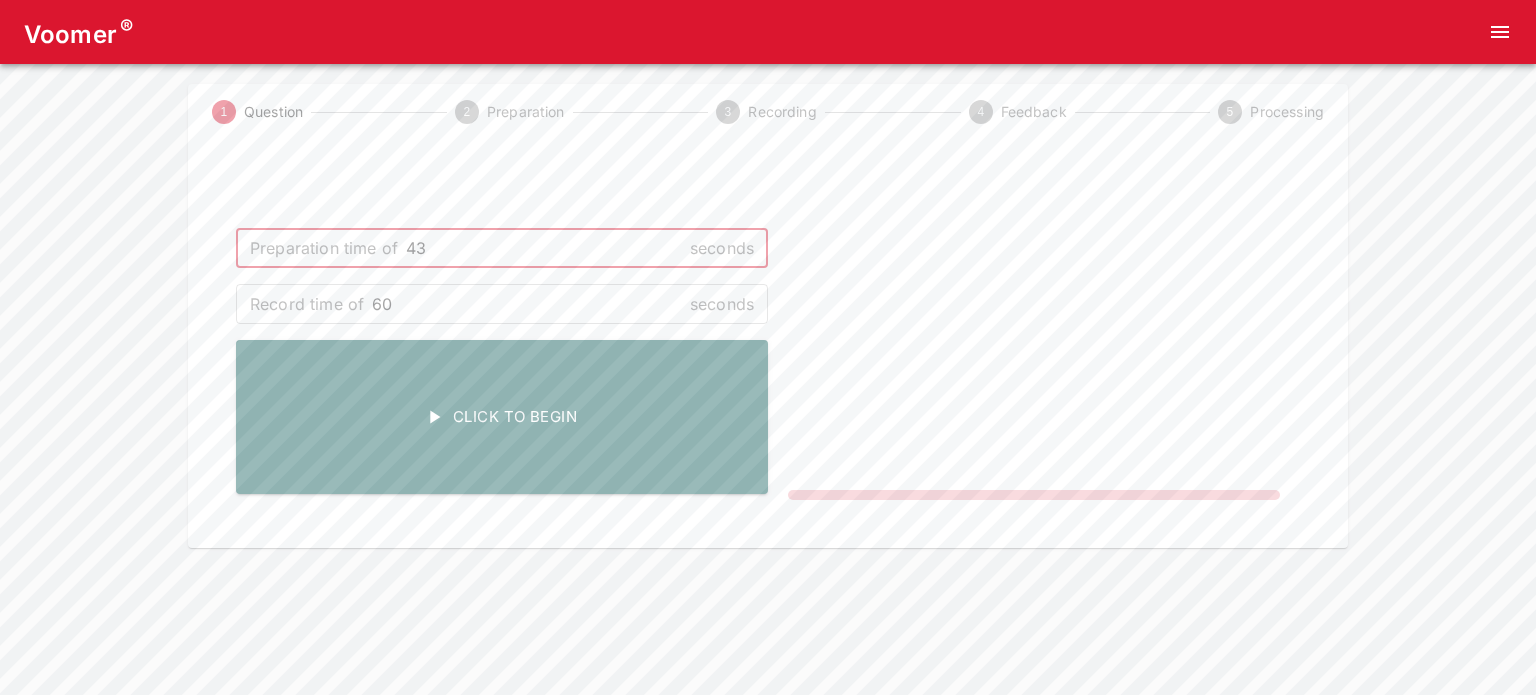 click on "43" at bounding box center (544, 248) 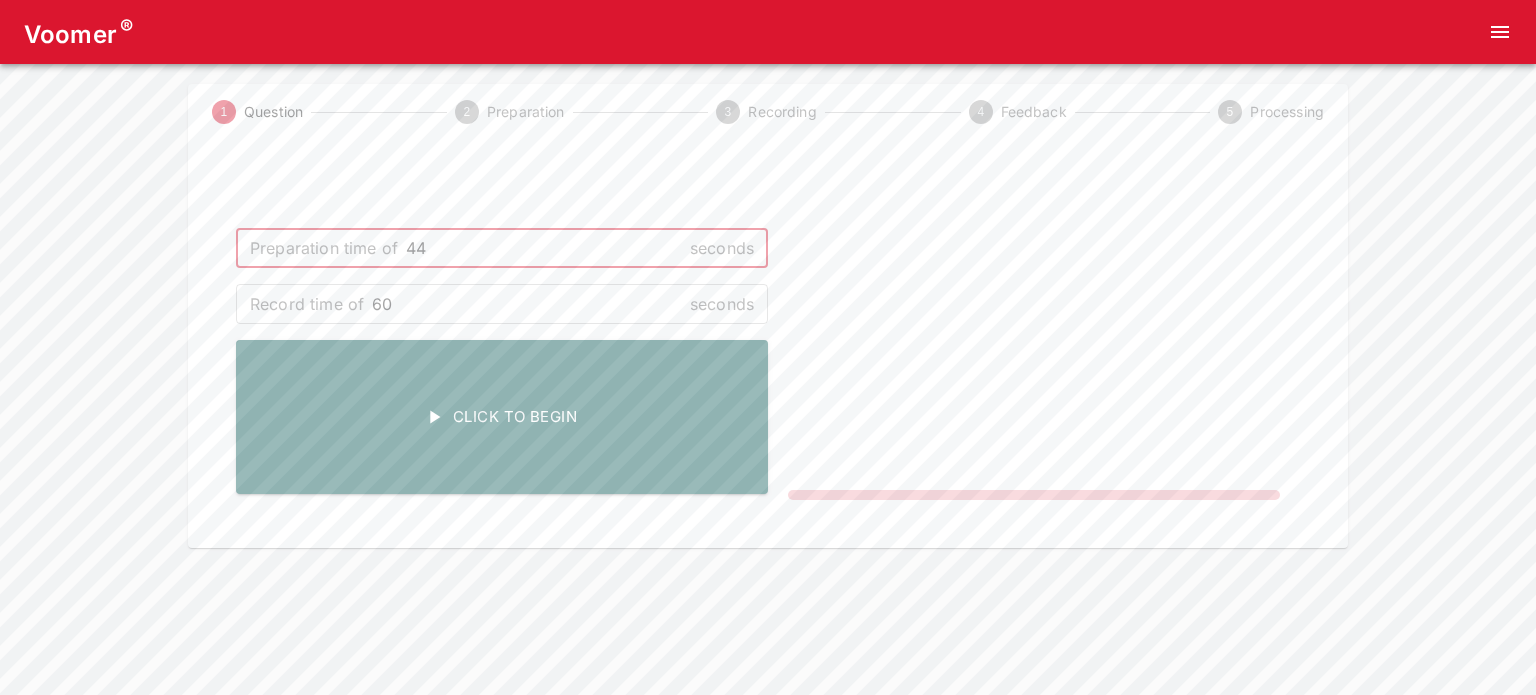 click on "44" at bounding box center (544, 248) 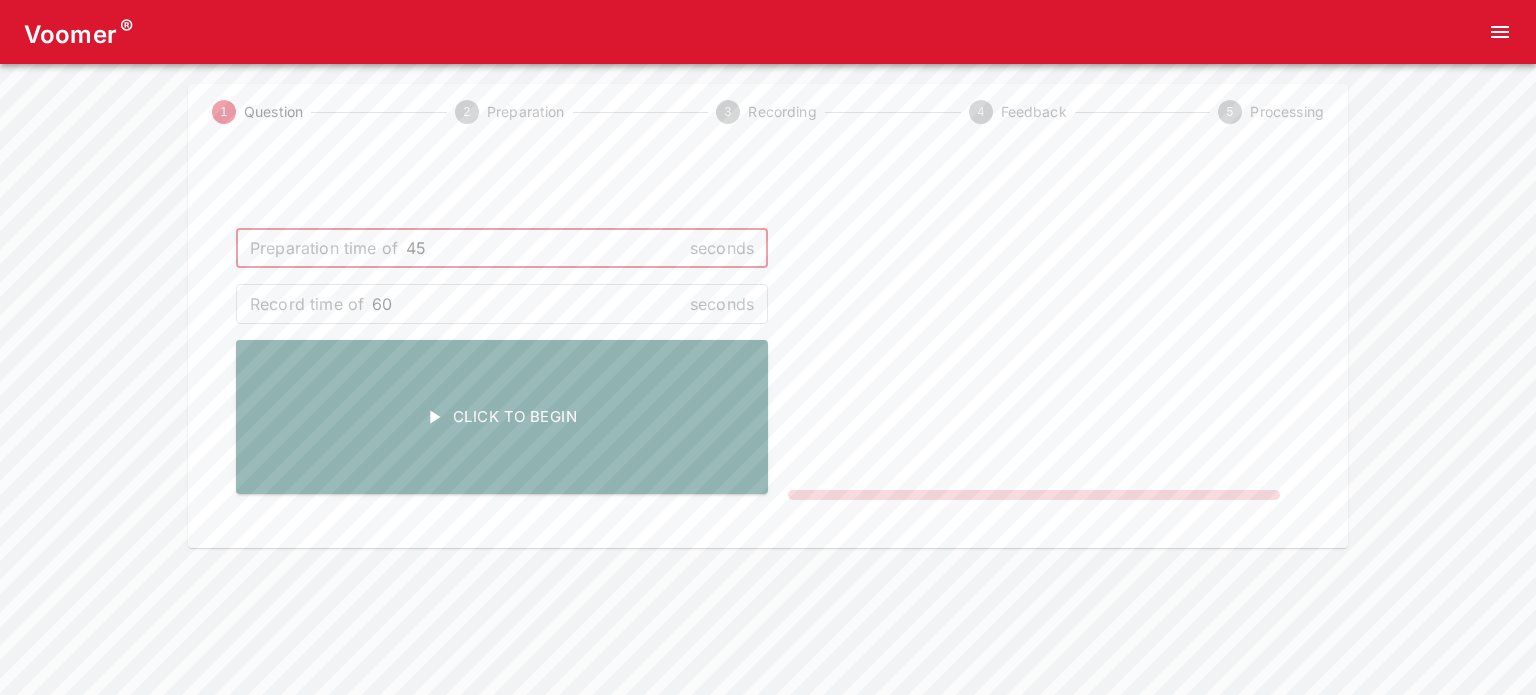 click on "45" at bounding box center (544, 248) 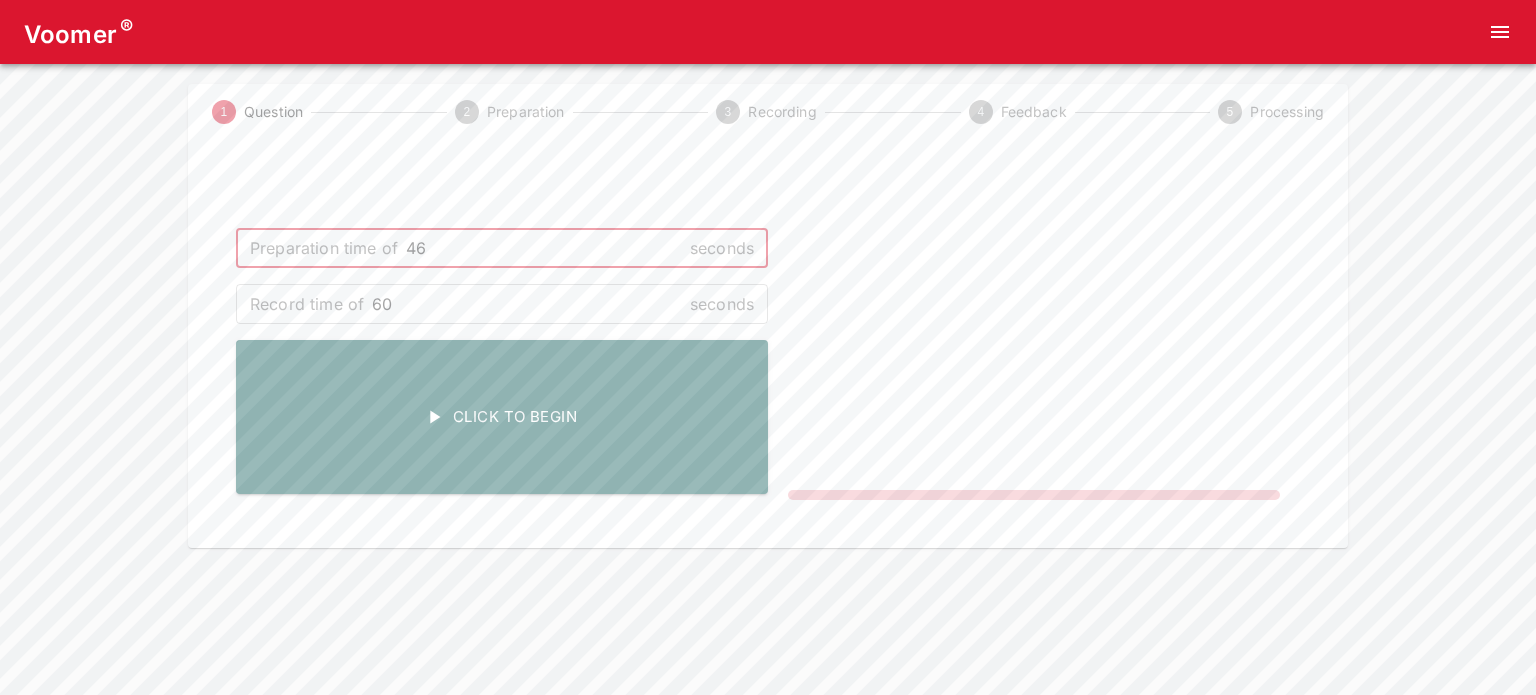 click on "46" at bounding box center [544, 248] 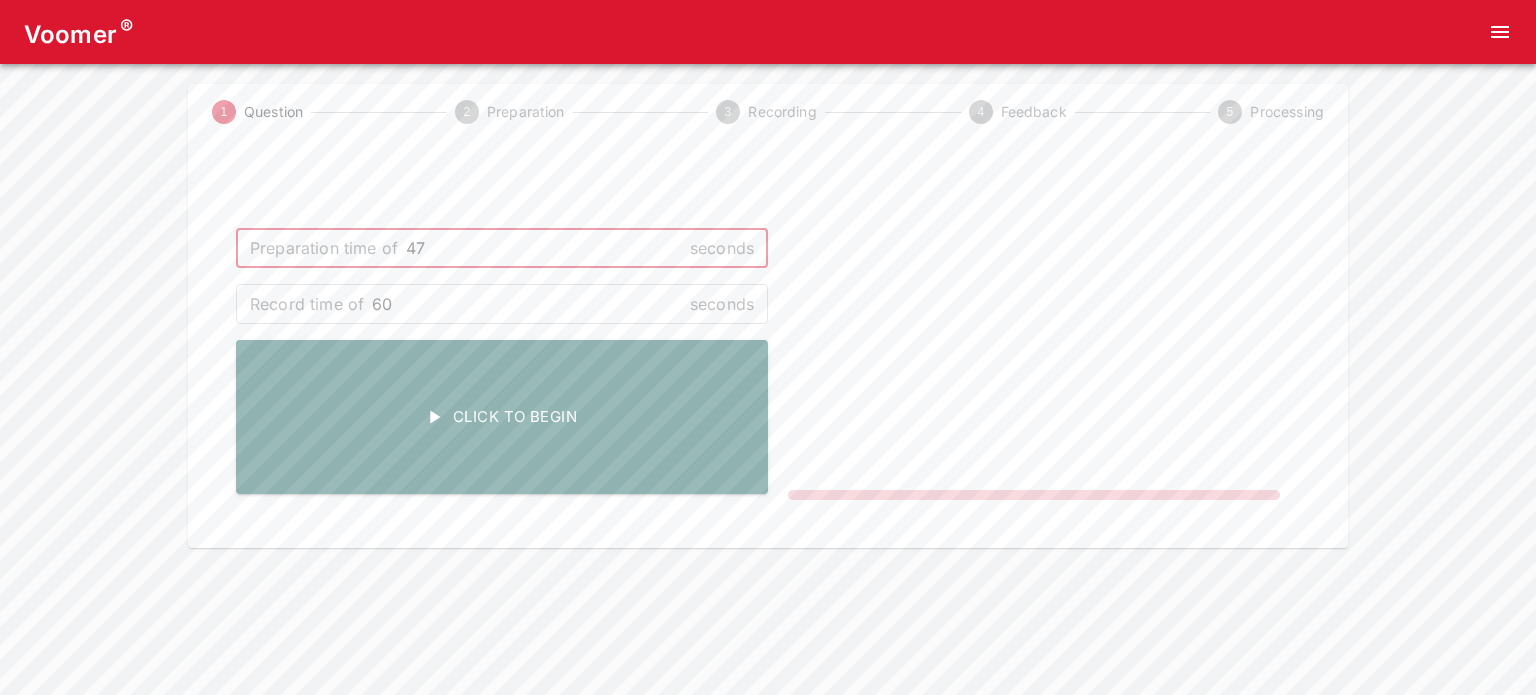 click on "47" at bounding box center (544, 248) 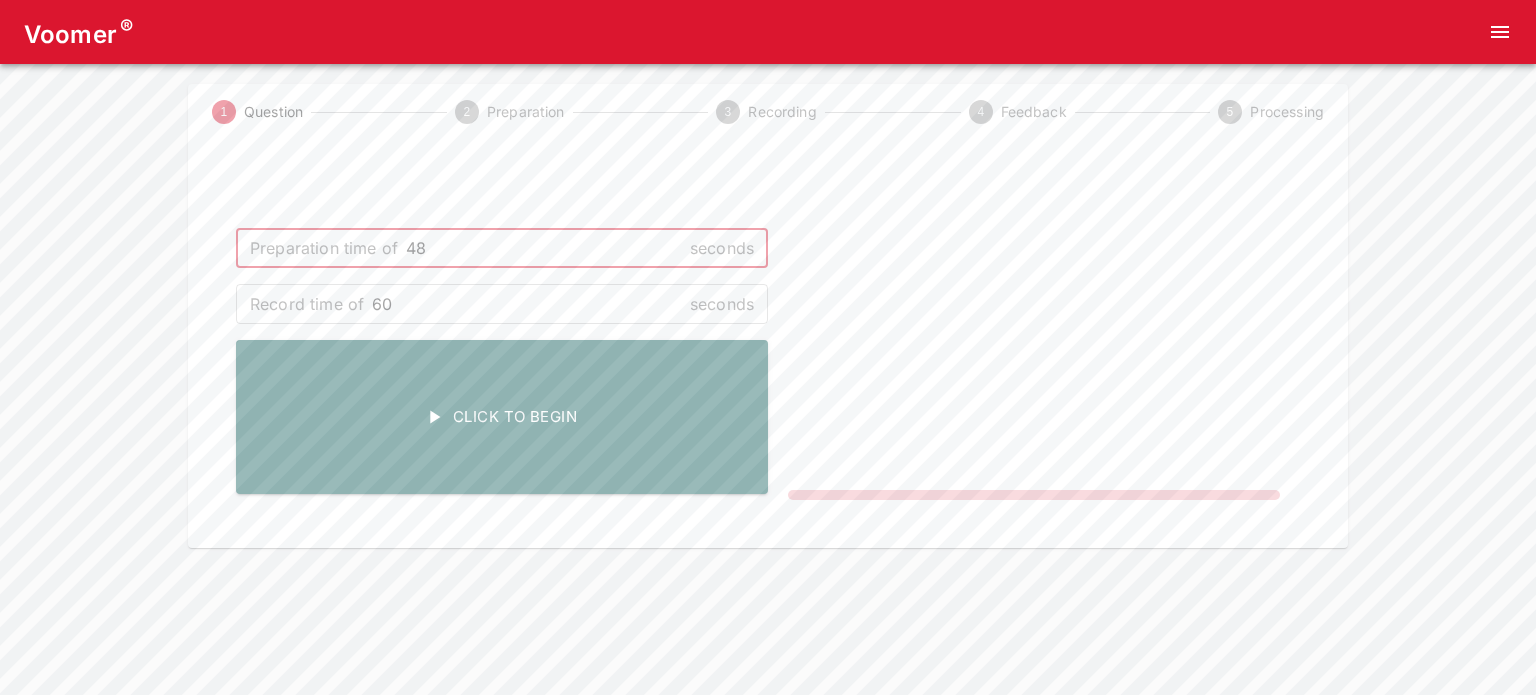 click on "48" at bounding box center [544, 248] 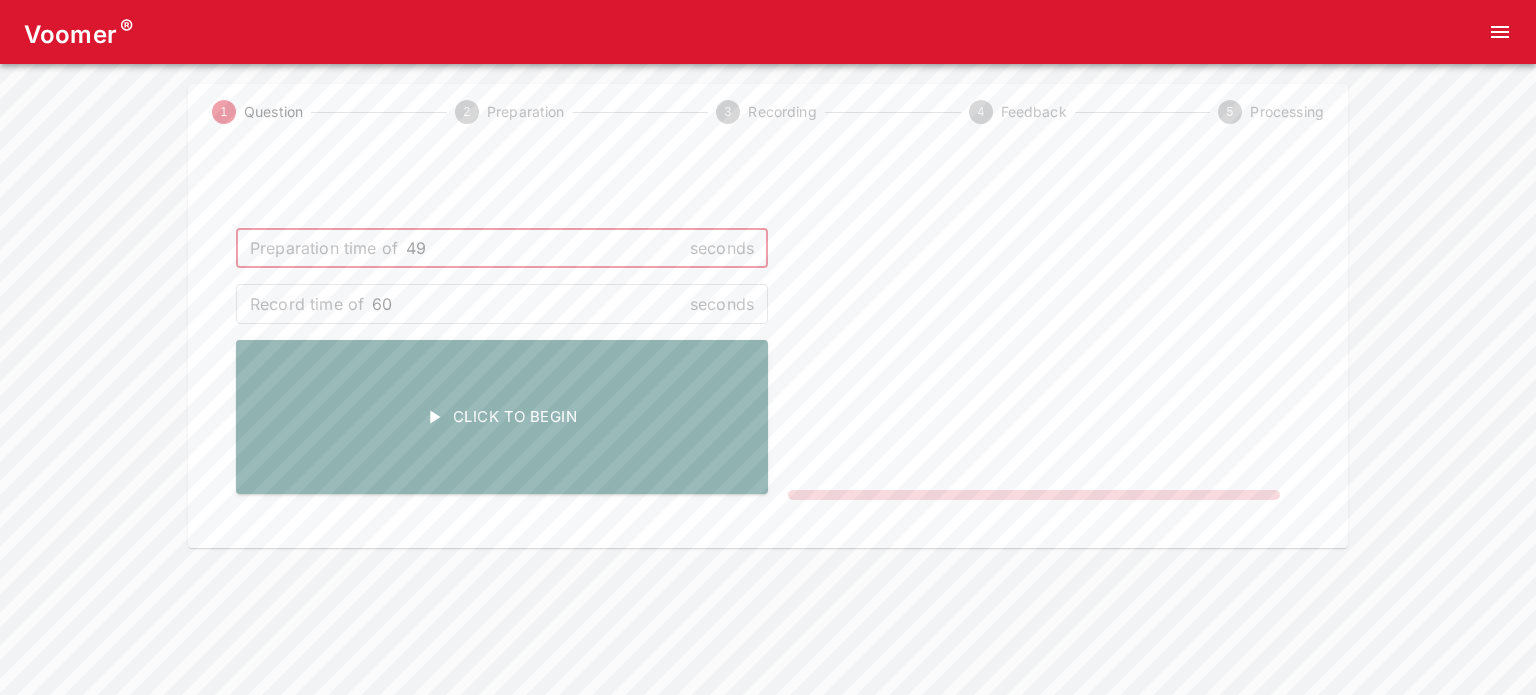click on "49" at bounding box center (544, 248) 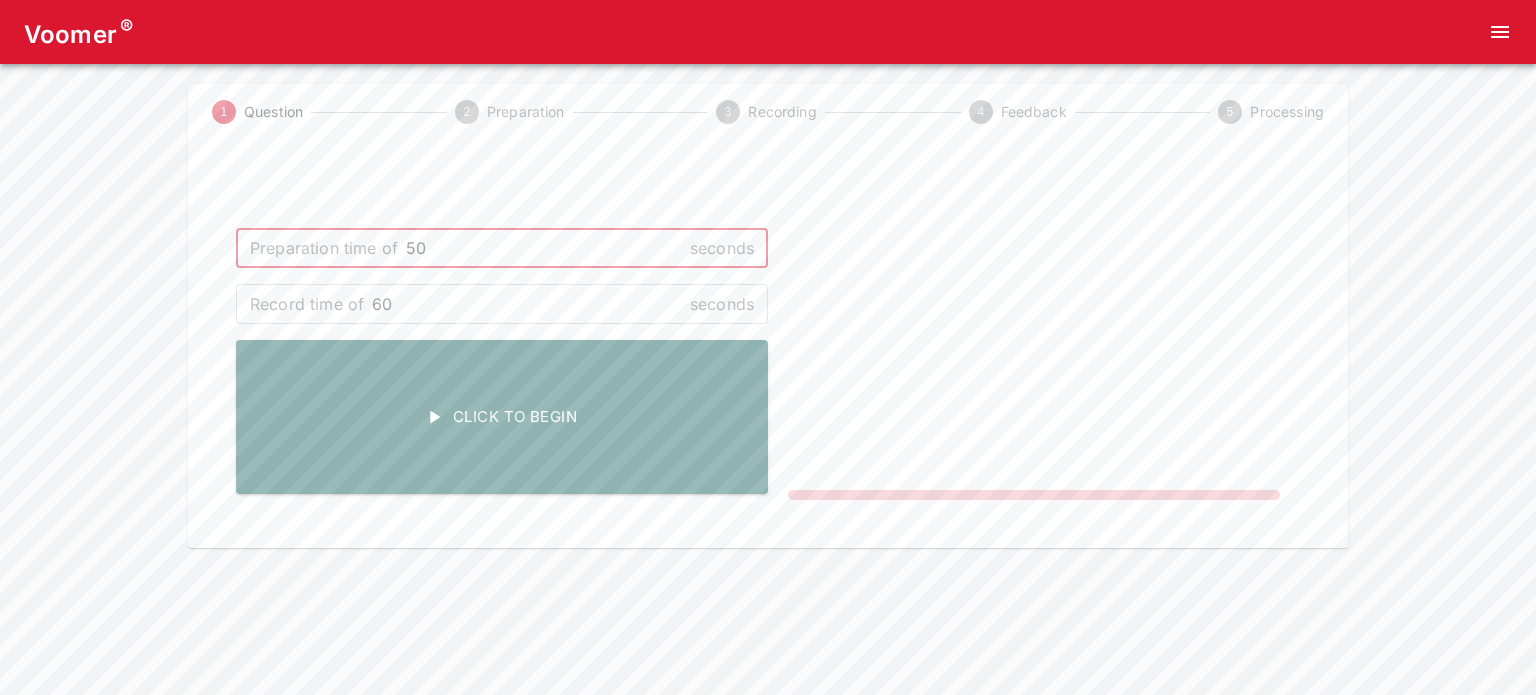 click on "50" at bounding box center (544, 248) 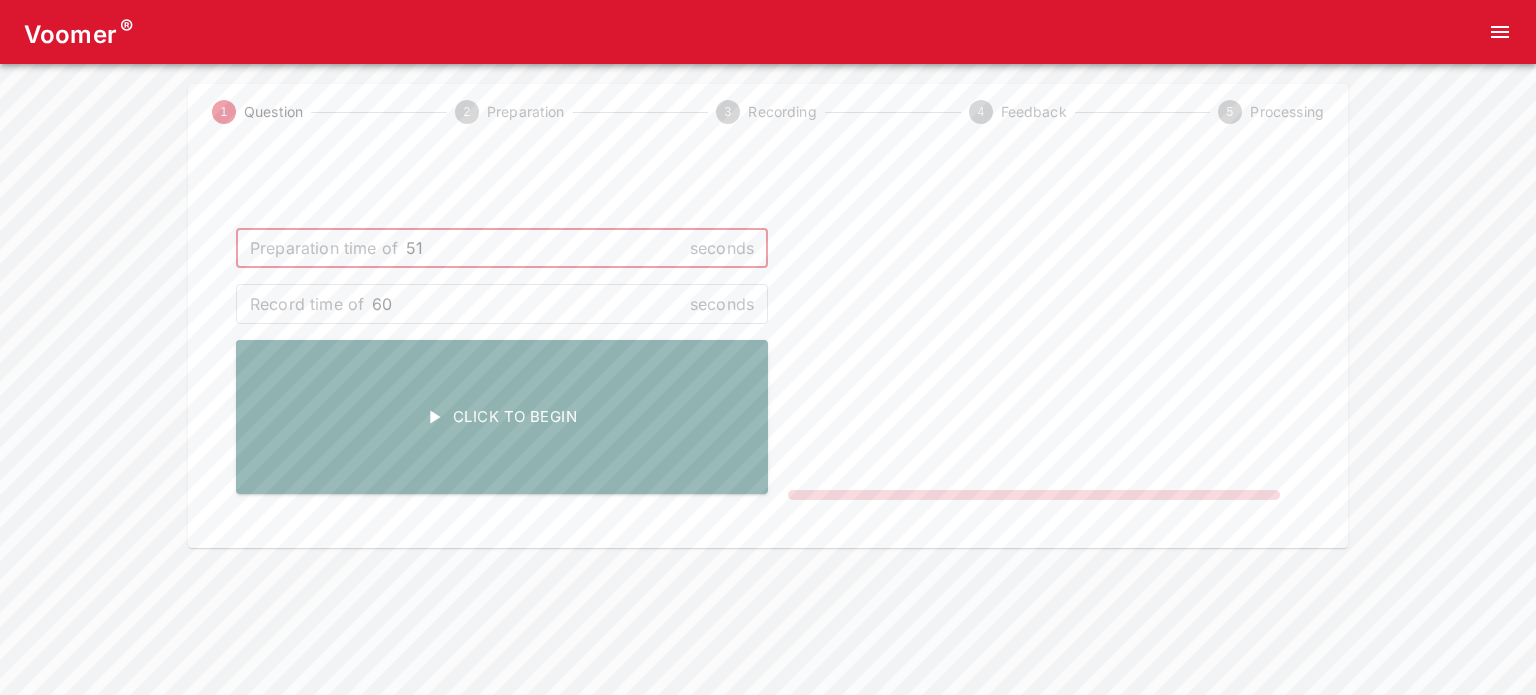 click on "51" at bounding box center (544, 248) 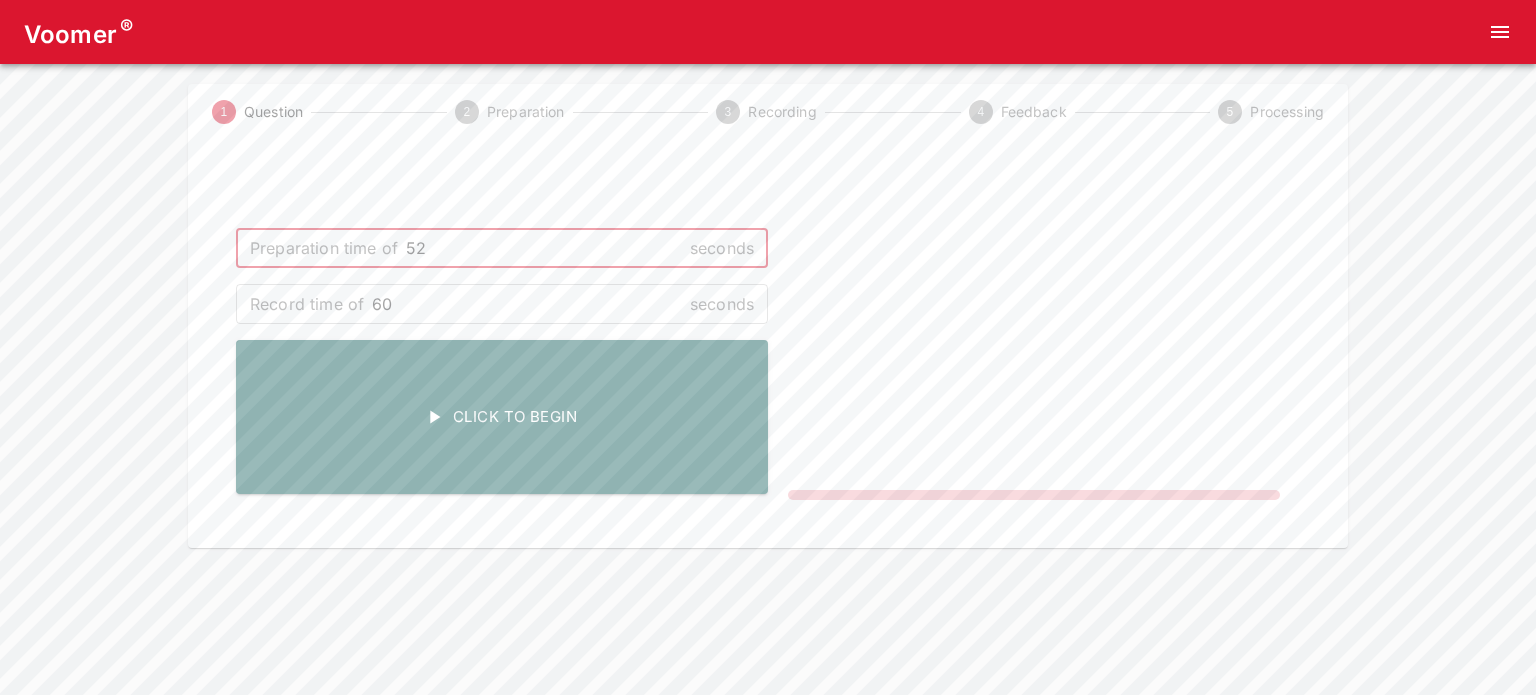 click on "52" at bounding box center (544, 248) 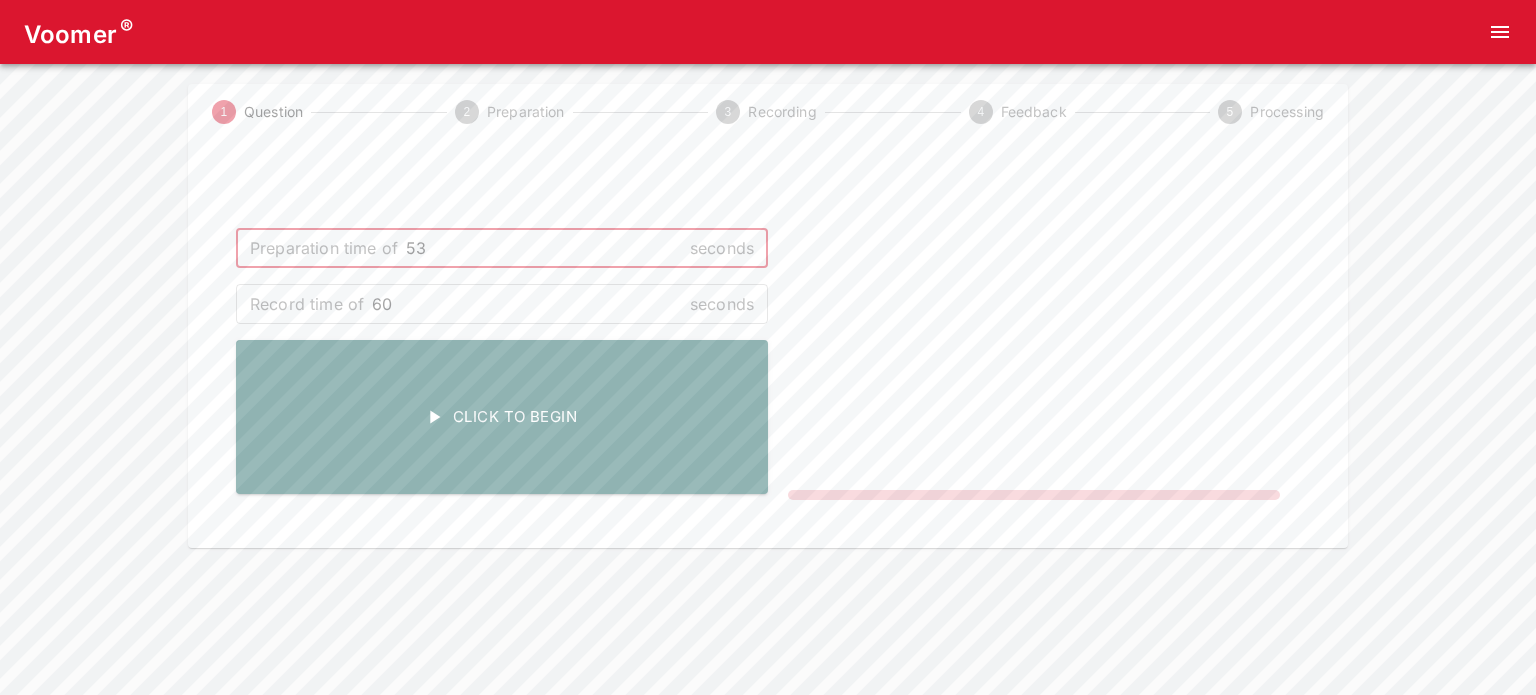 click on "53" at bounding box center (544, 248) 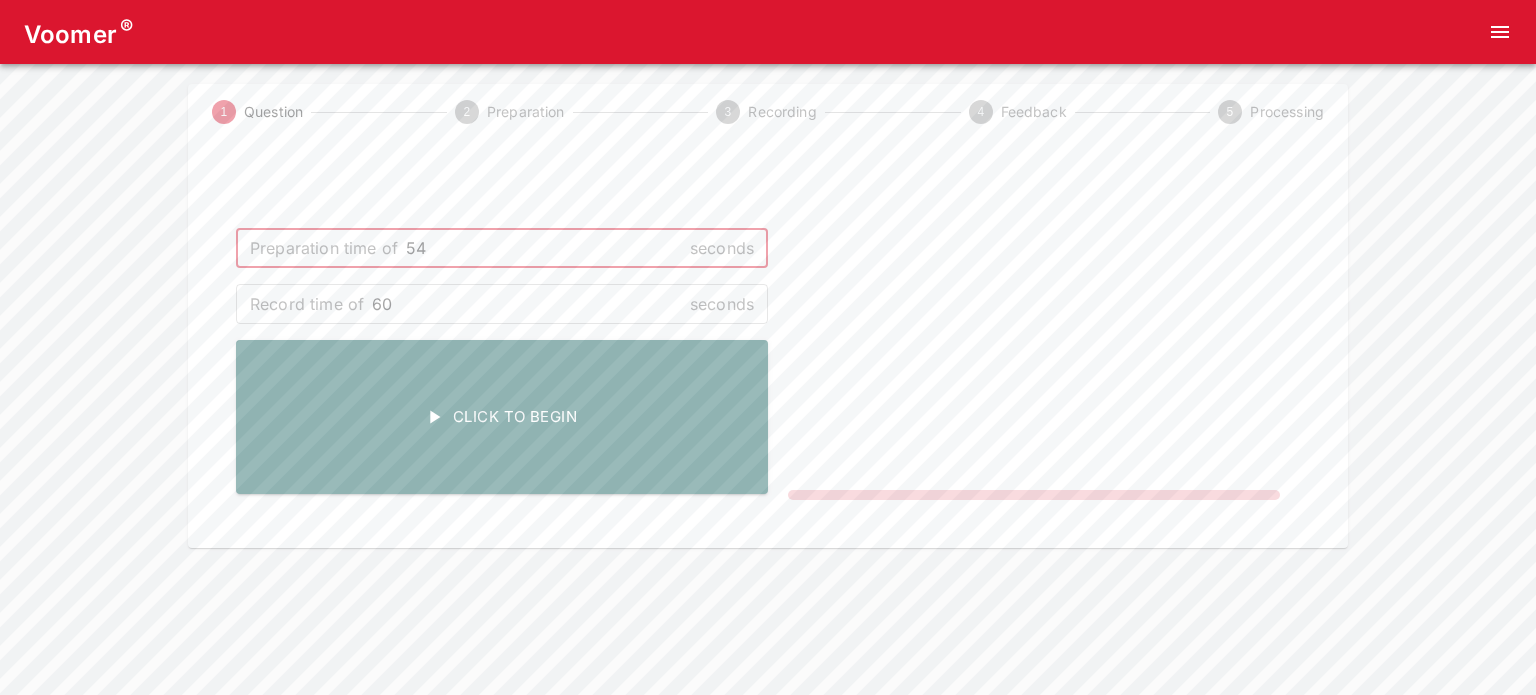 click on "54" at bounding box center (544, 248) 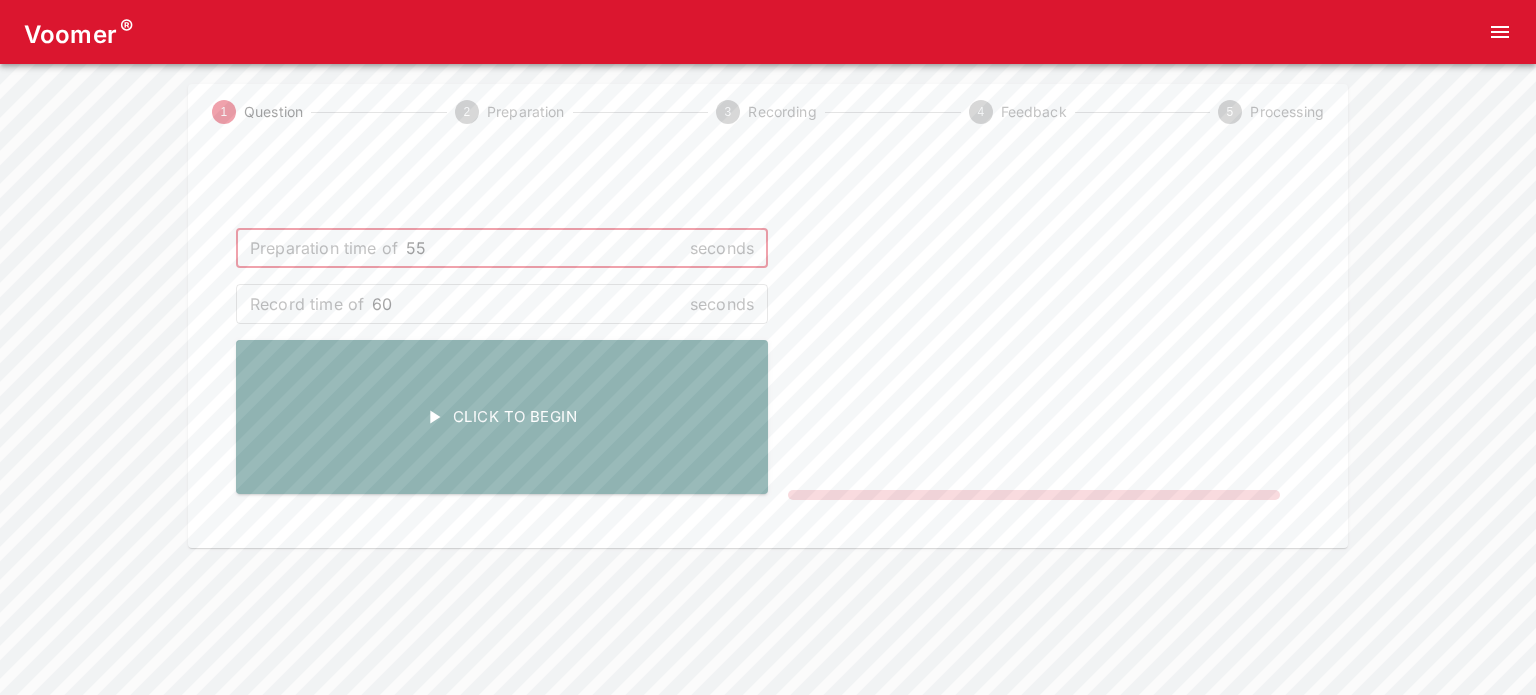 click on "55" at bounding box center (544, 248) 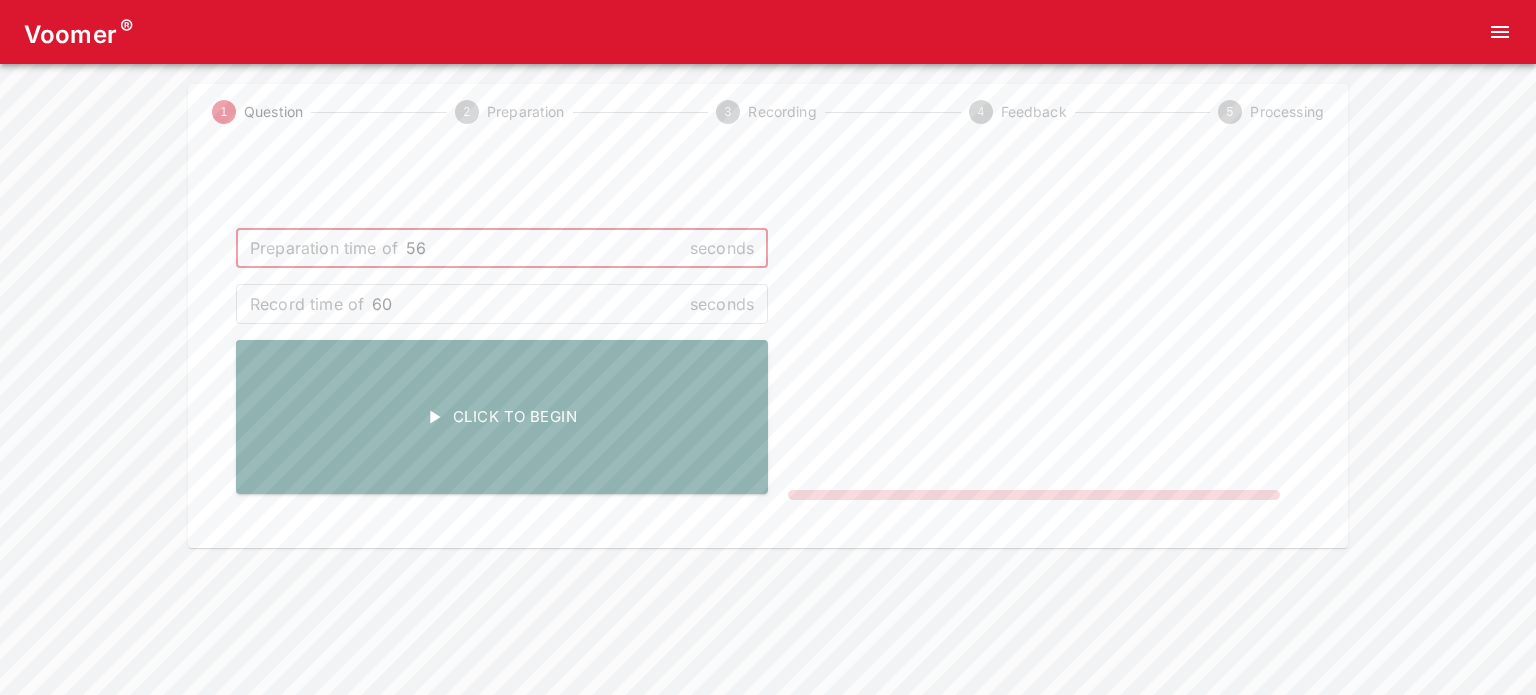 click on "56" at bounding box center (544, 248) 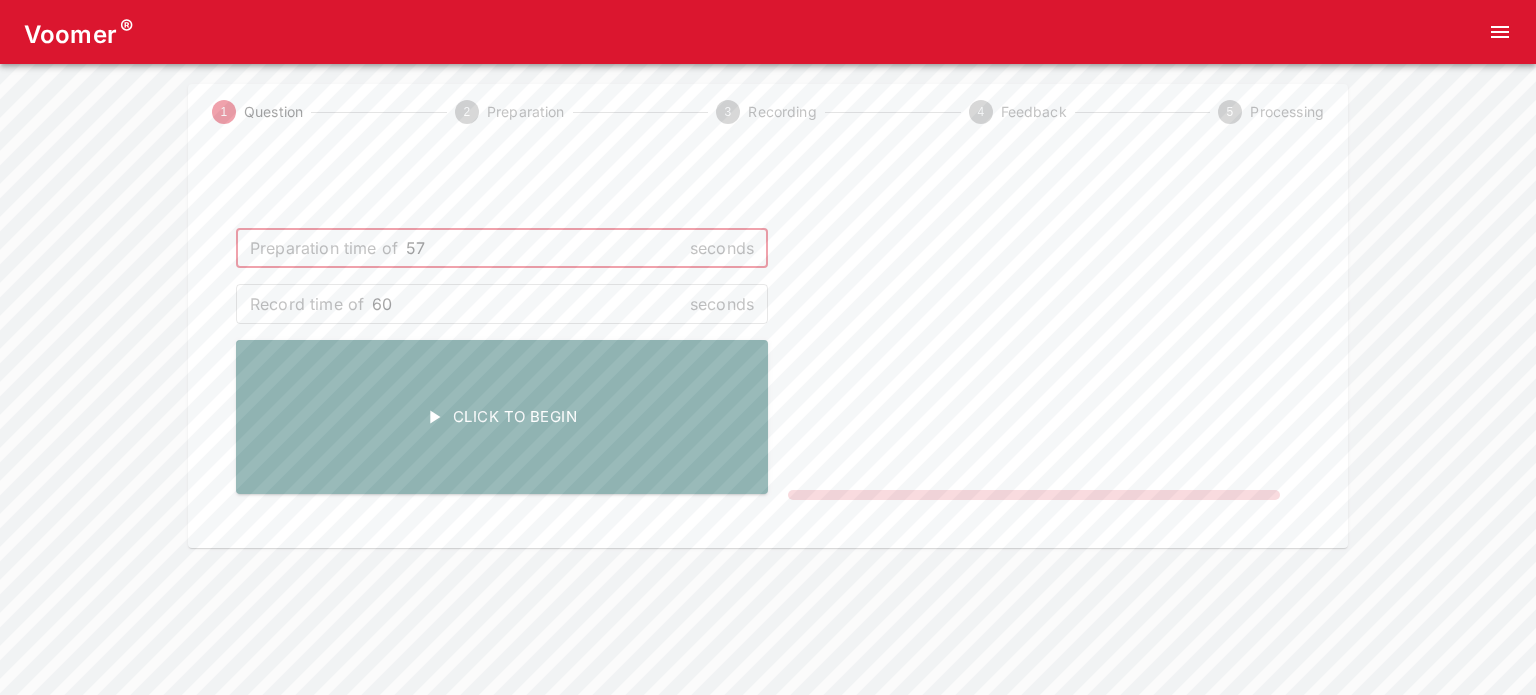 click on "57" at bounding box center [544, 248] 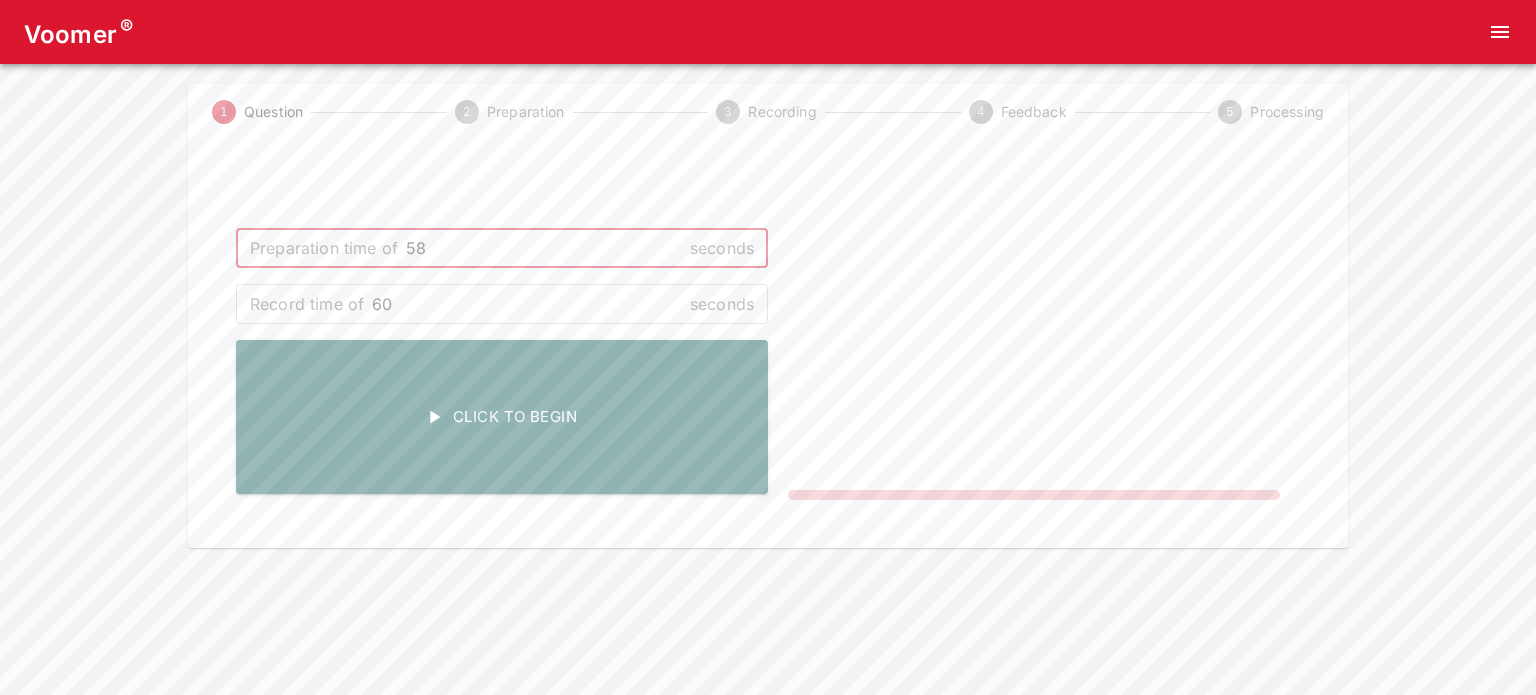 click on "58" at bounding box center (544, 248) 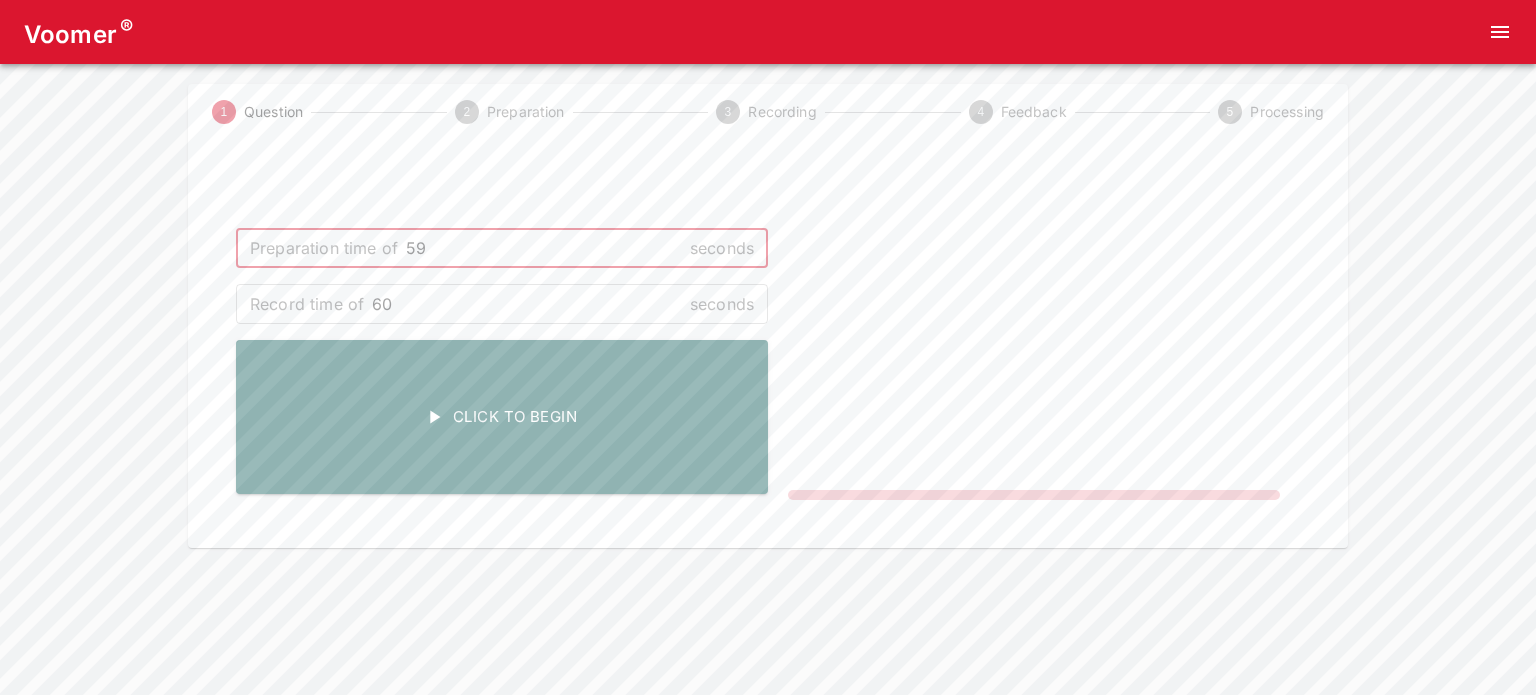 click on "59" at bounding box center [544, 248] 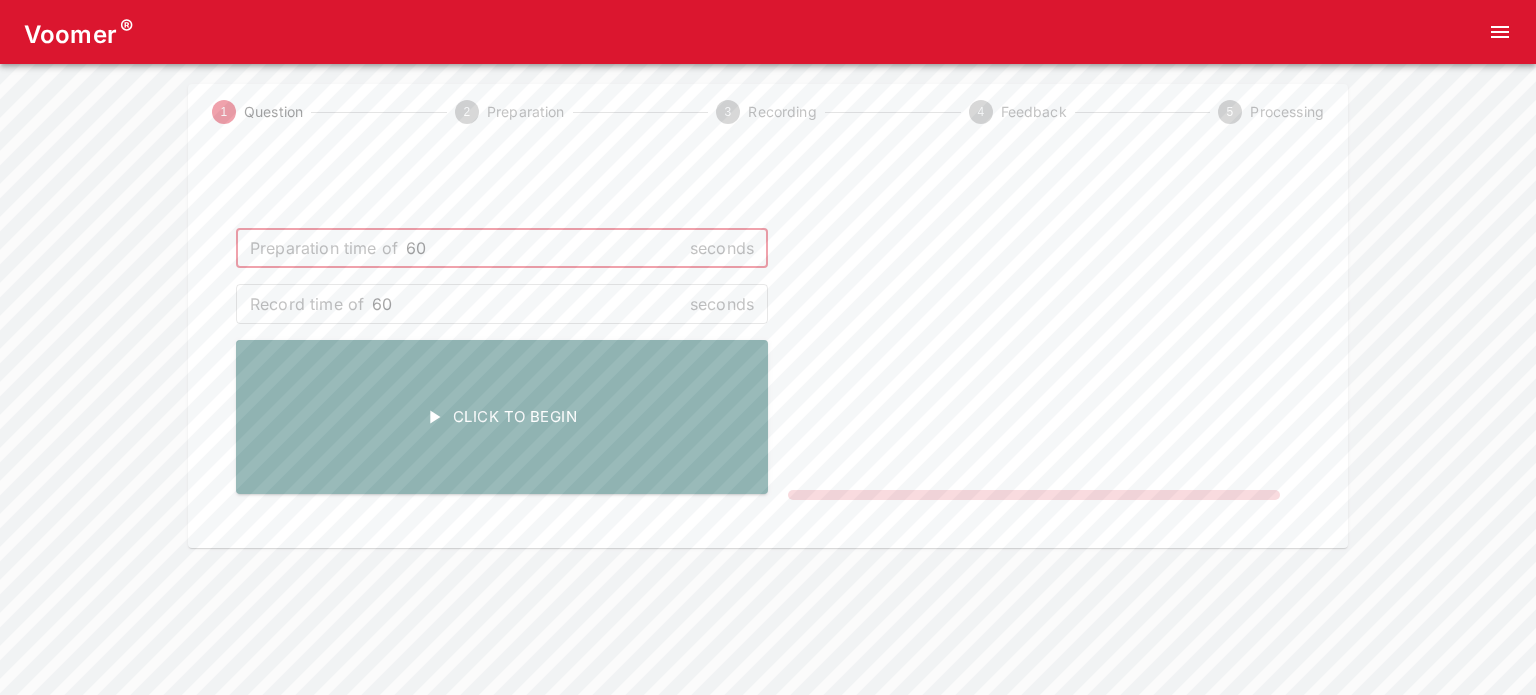 click on "60" at bounding box center (544, 248) 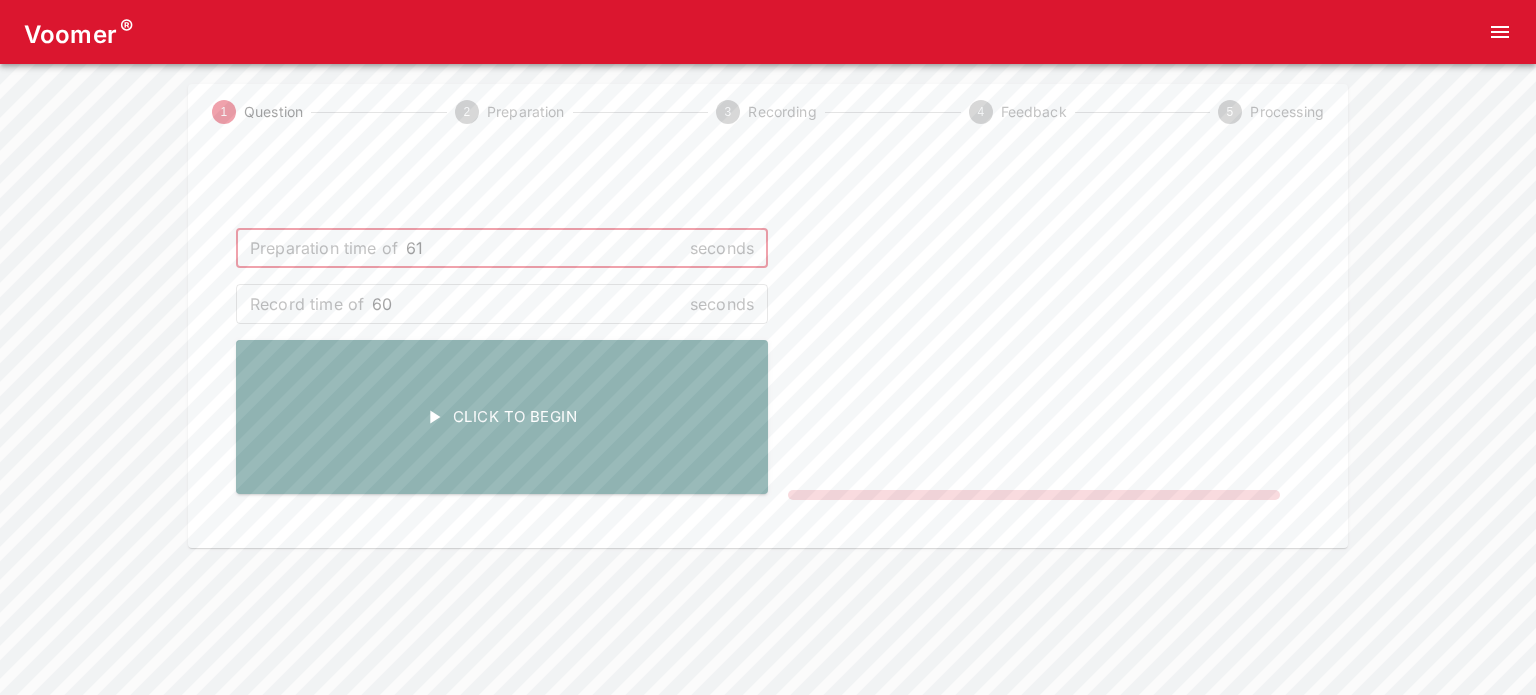 click on "61" at bounding box center [544, 248] 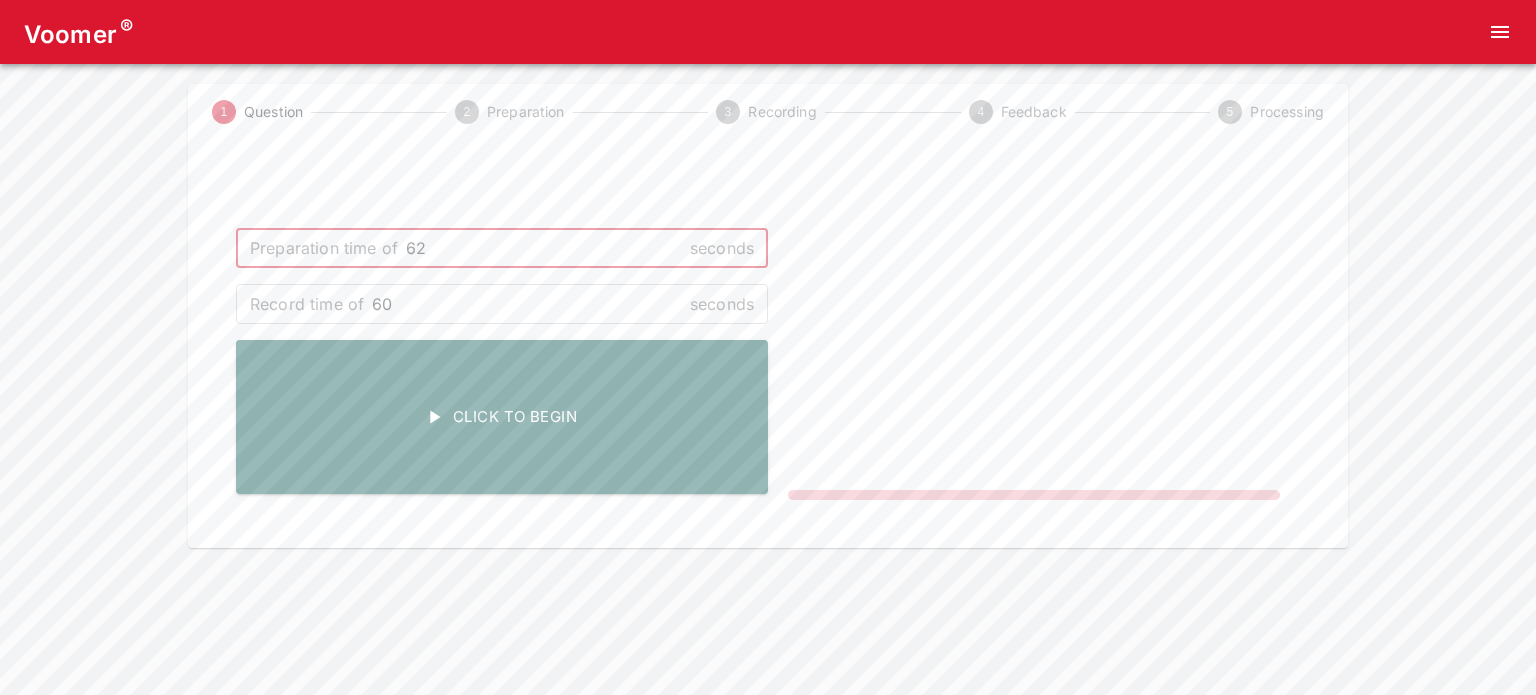 click on "62" at bounding box center (544, 248) 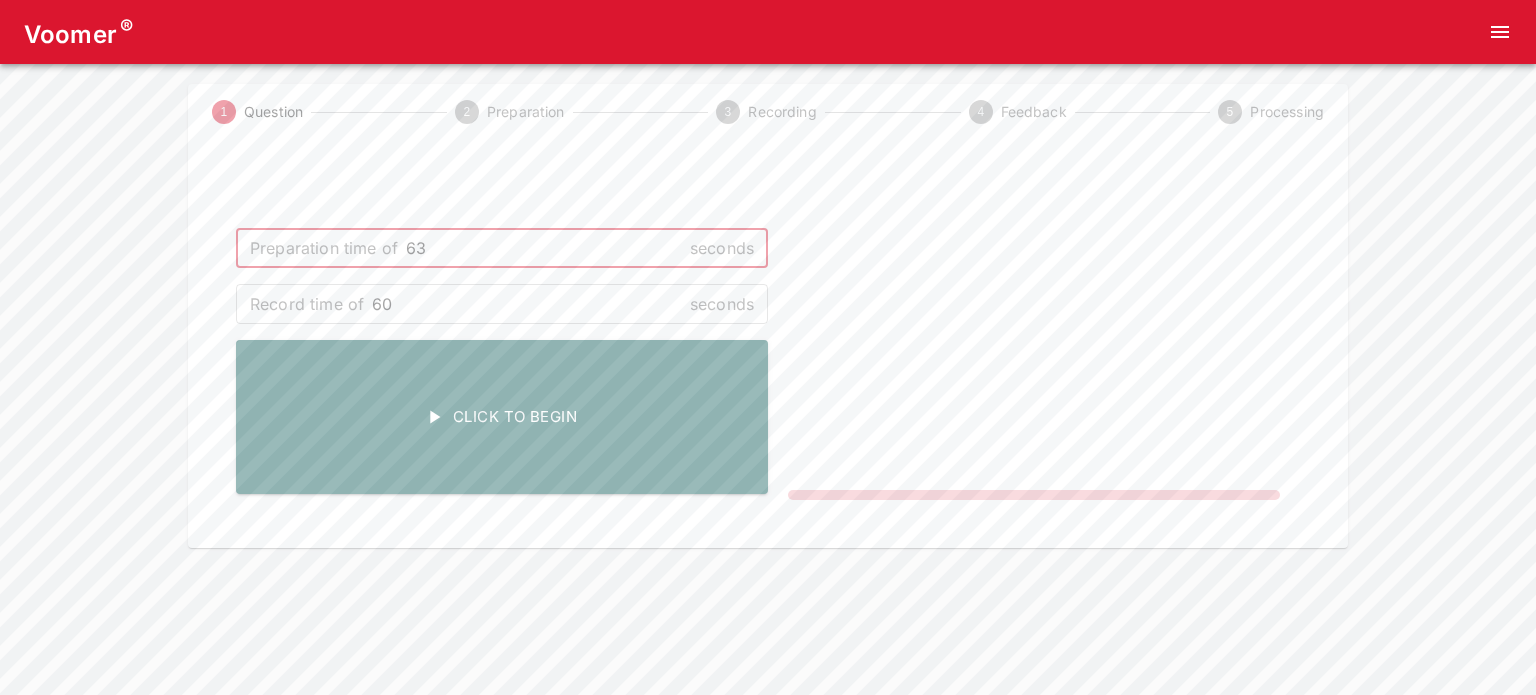 click on "63" at bounding box center [544, 248] 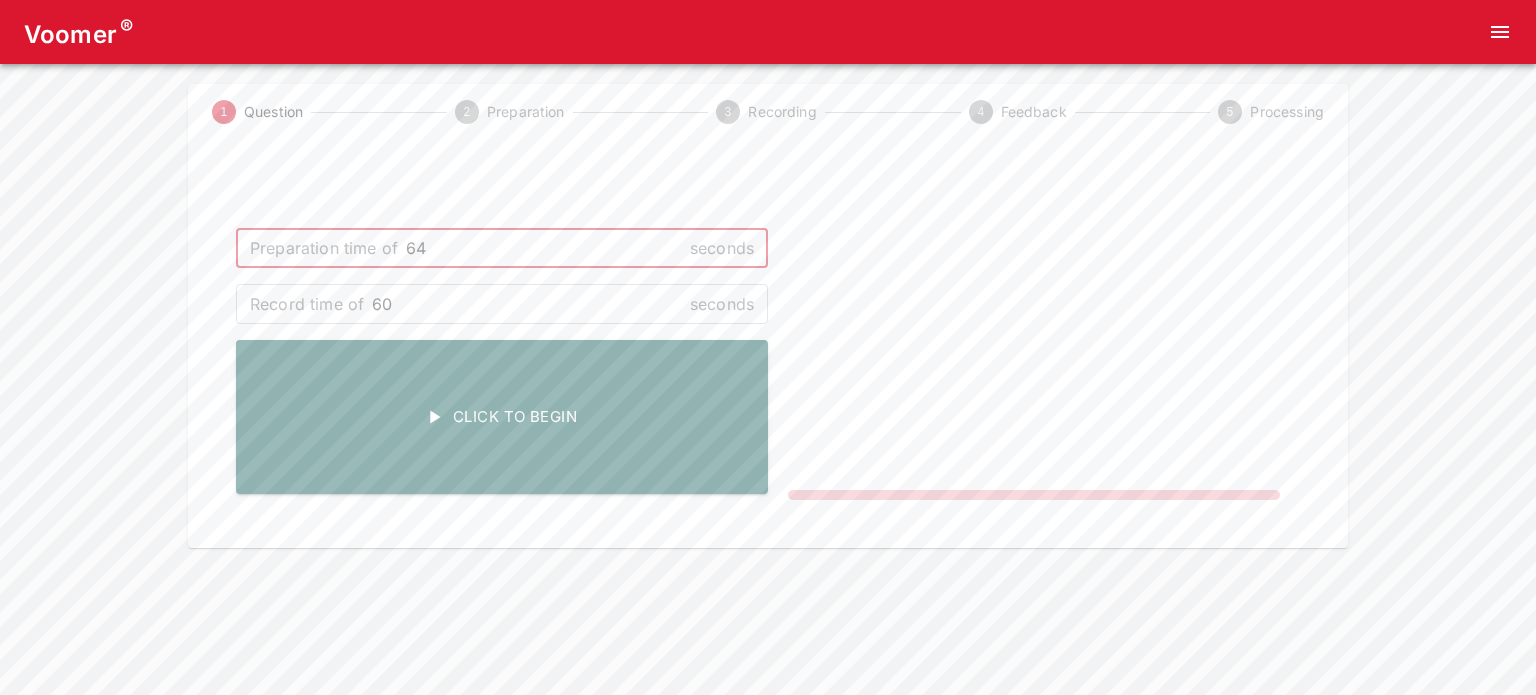 click on "64" at bounding box center [544, 248] 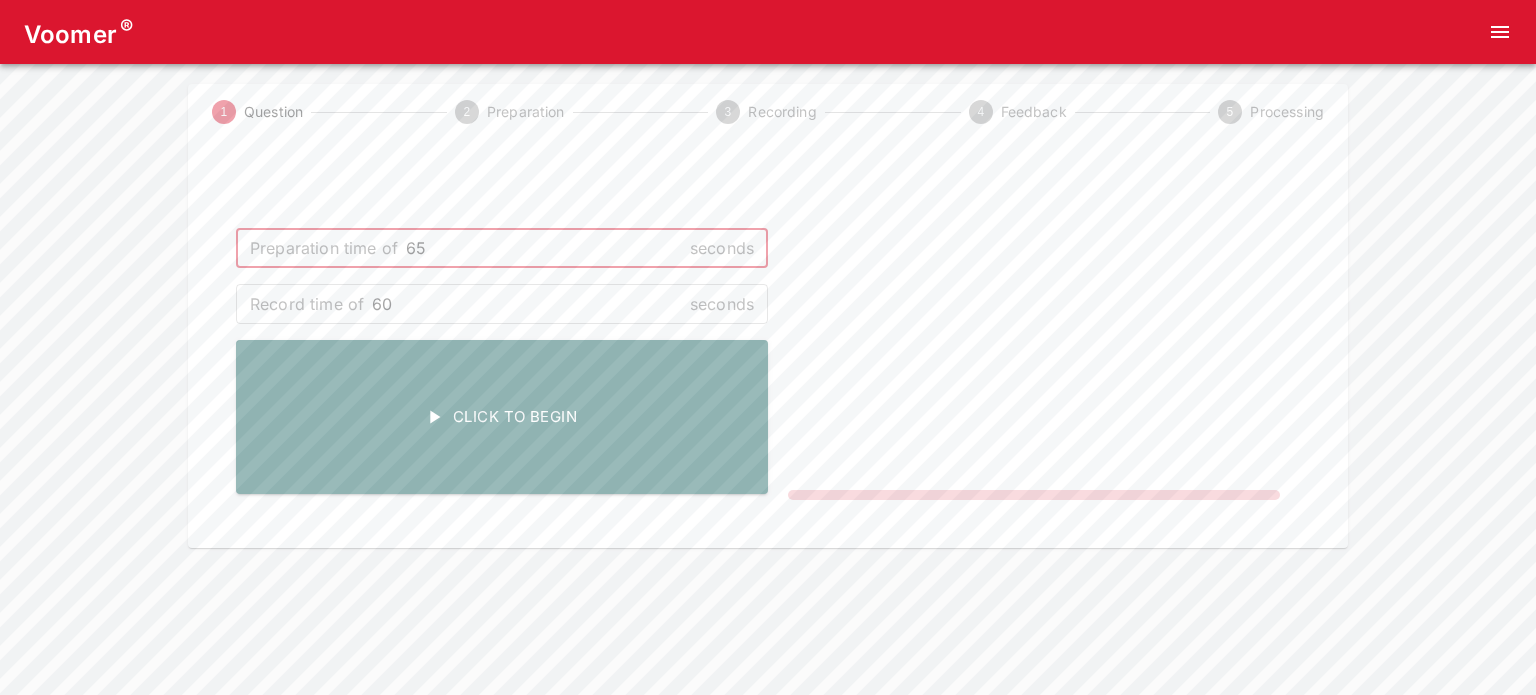 click on "65" at bounding box center (544, 248) 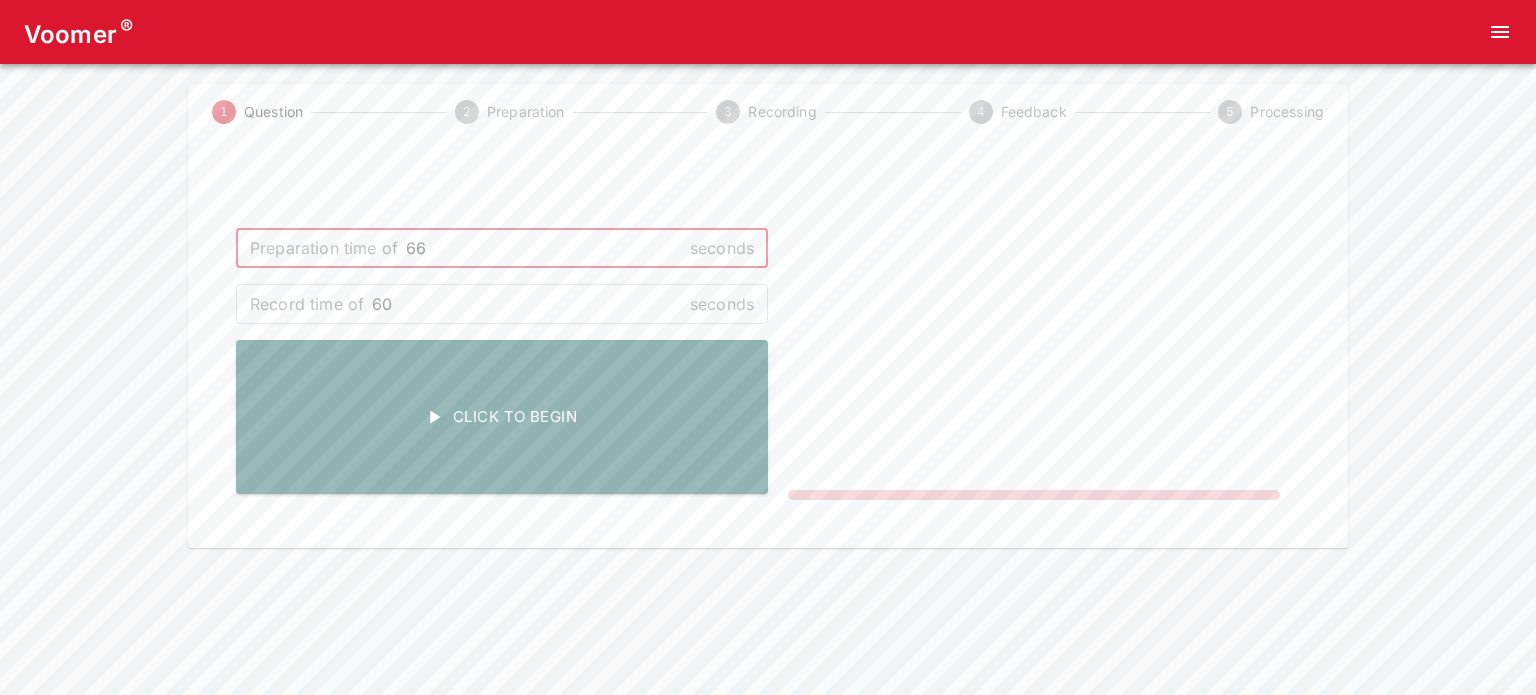 click on "66" at bounding box center [544, 248] 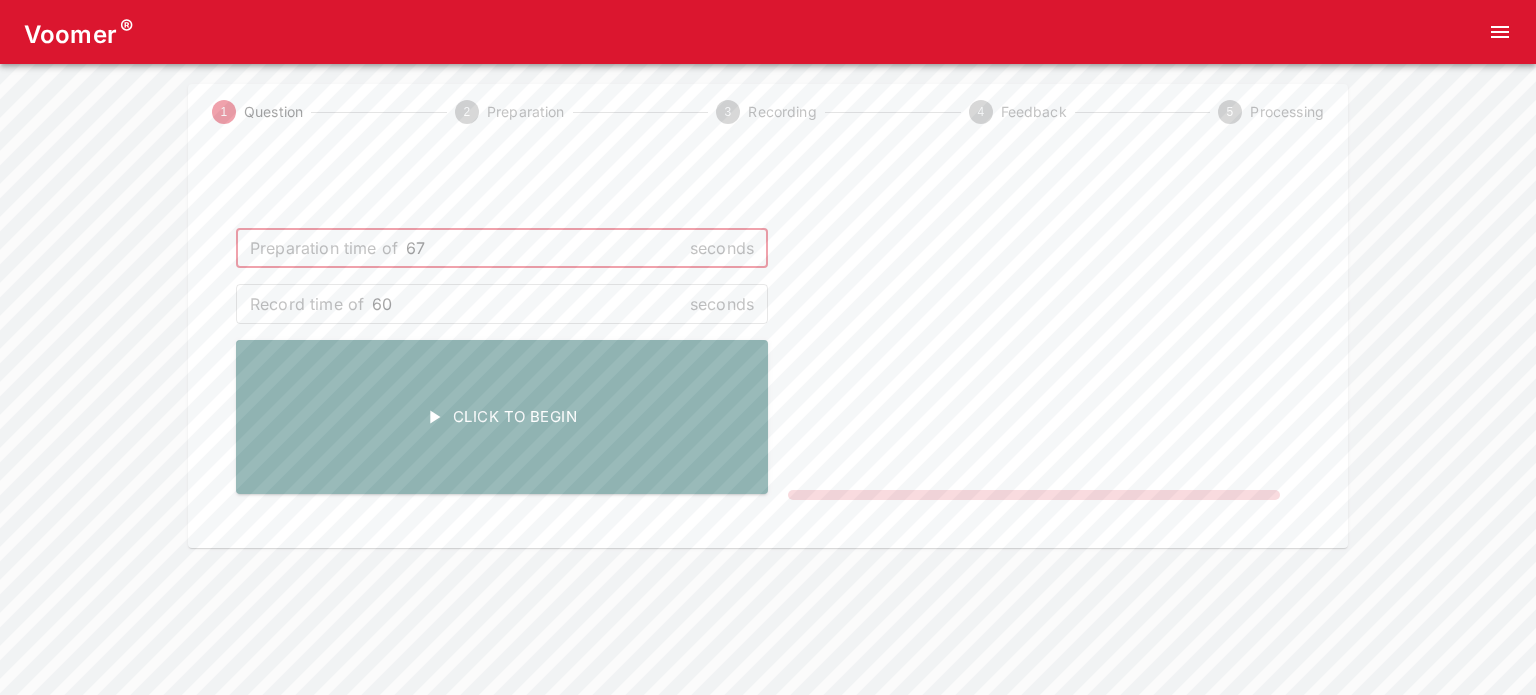 click on "67" at bounding box center [544, 248] 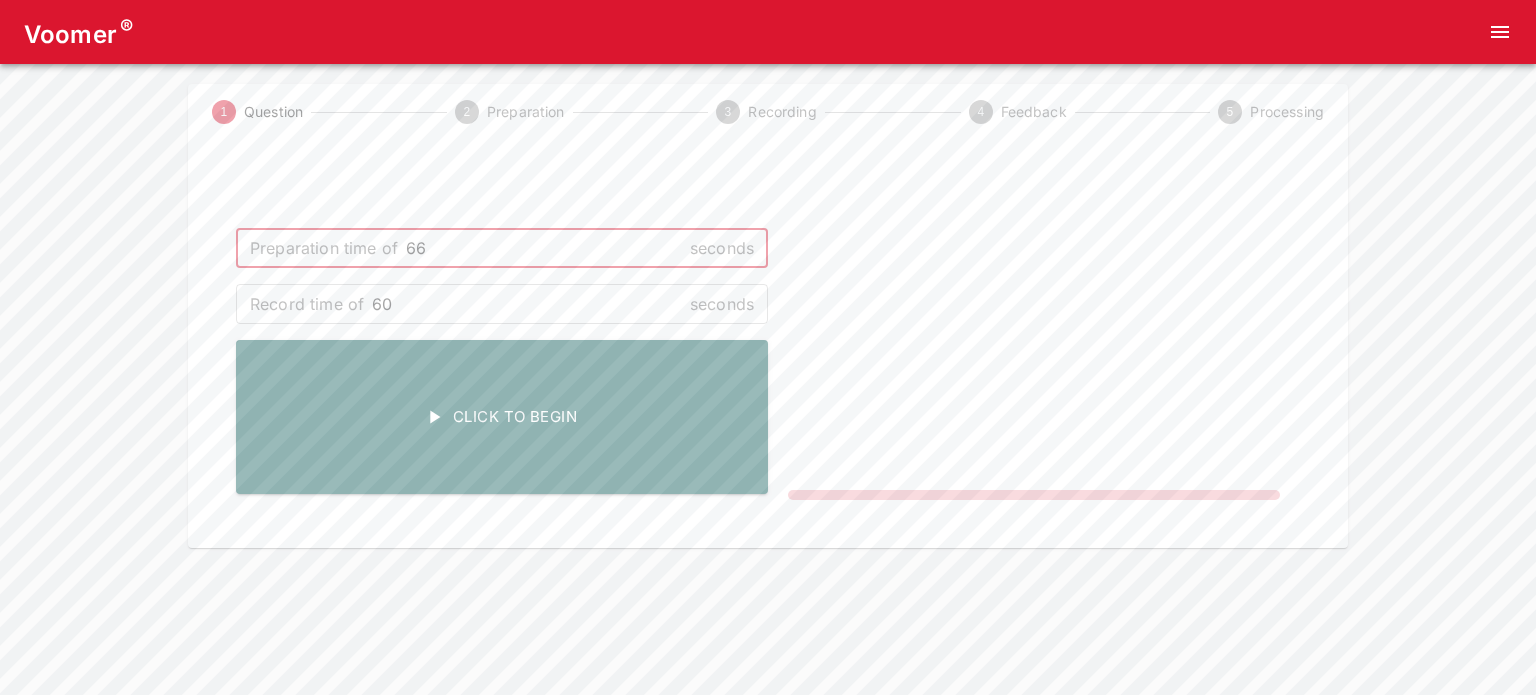 click on "66" at bounding box center [544, 248] 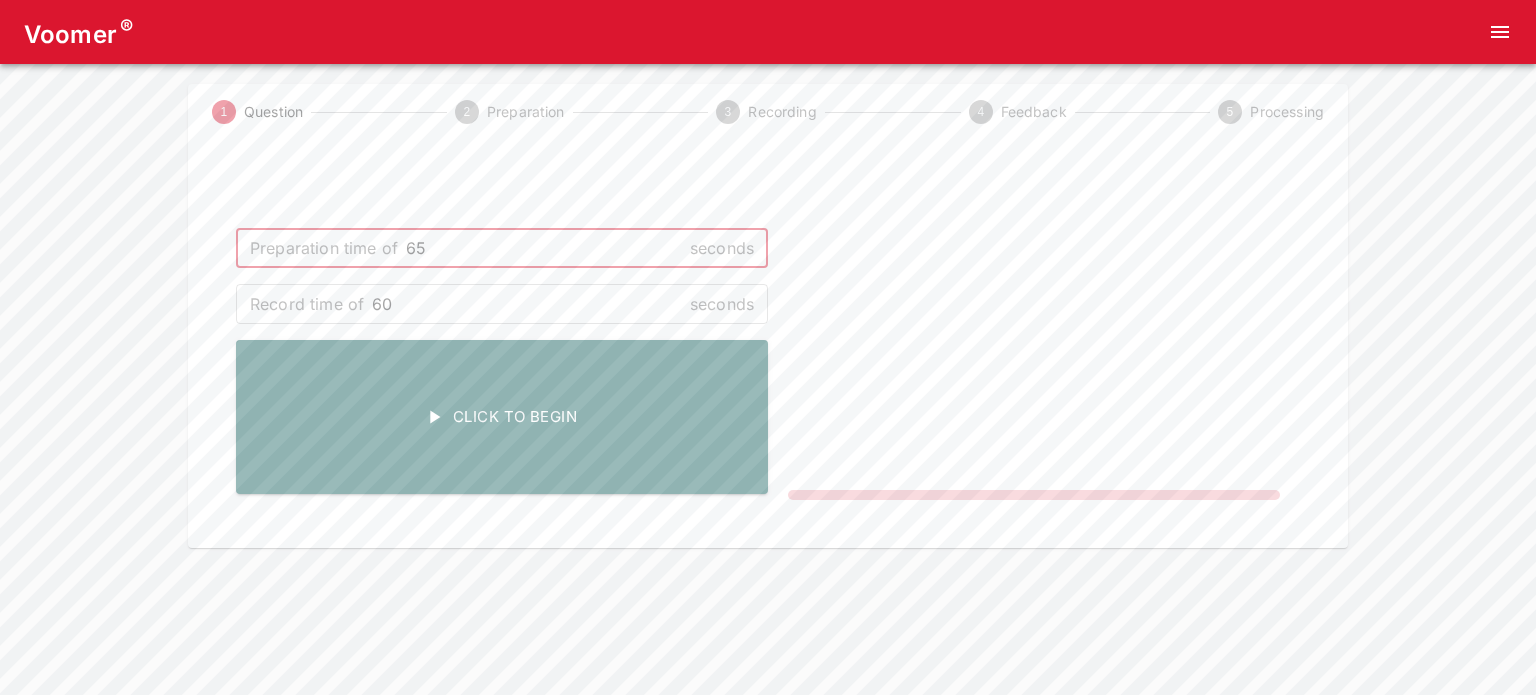 click on "65" at bounding box center (544, 248) 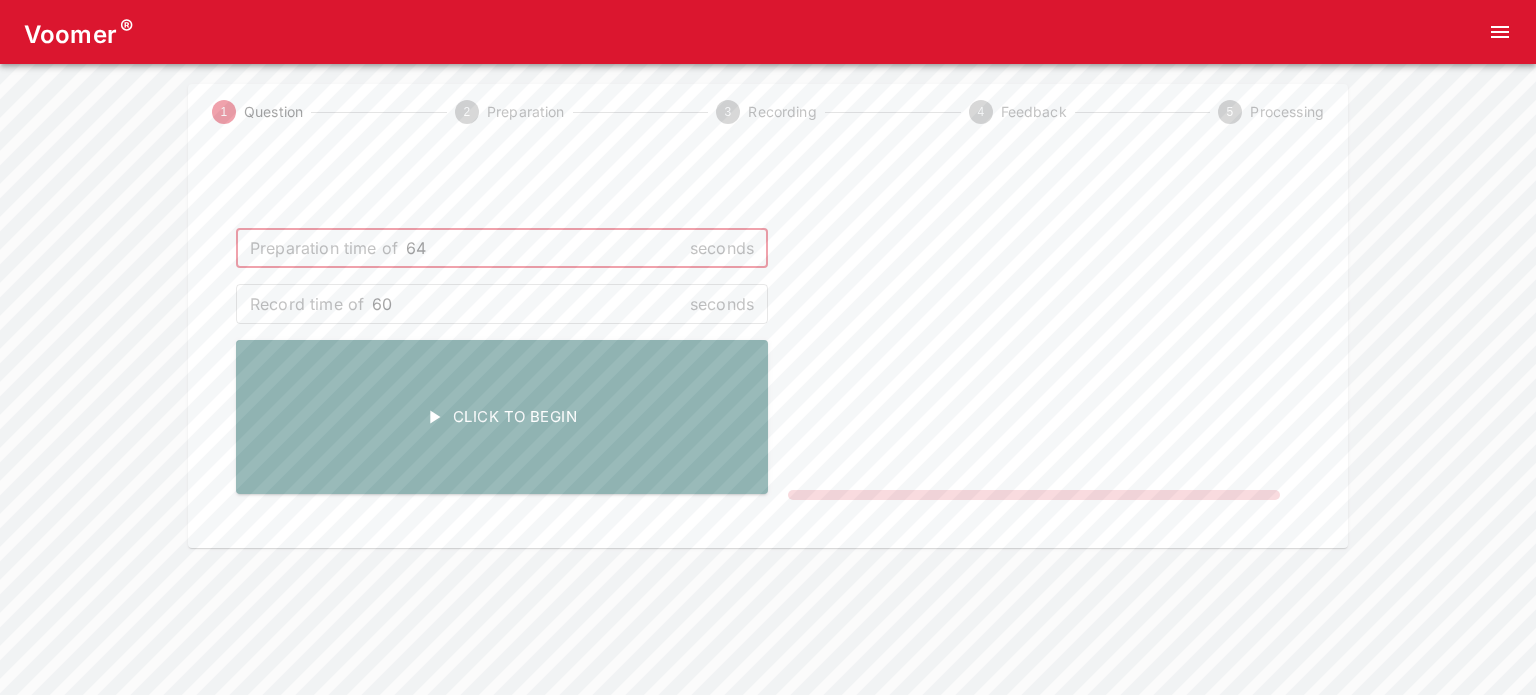 click on "64" at bounding box center [544, 248] 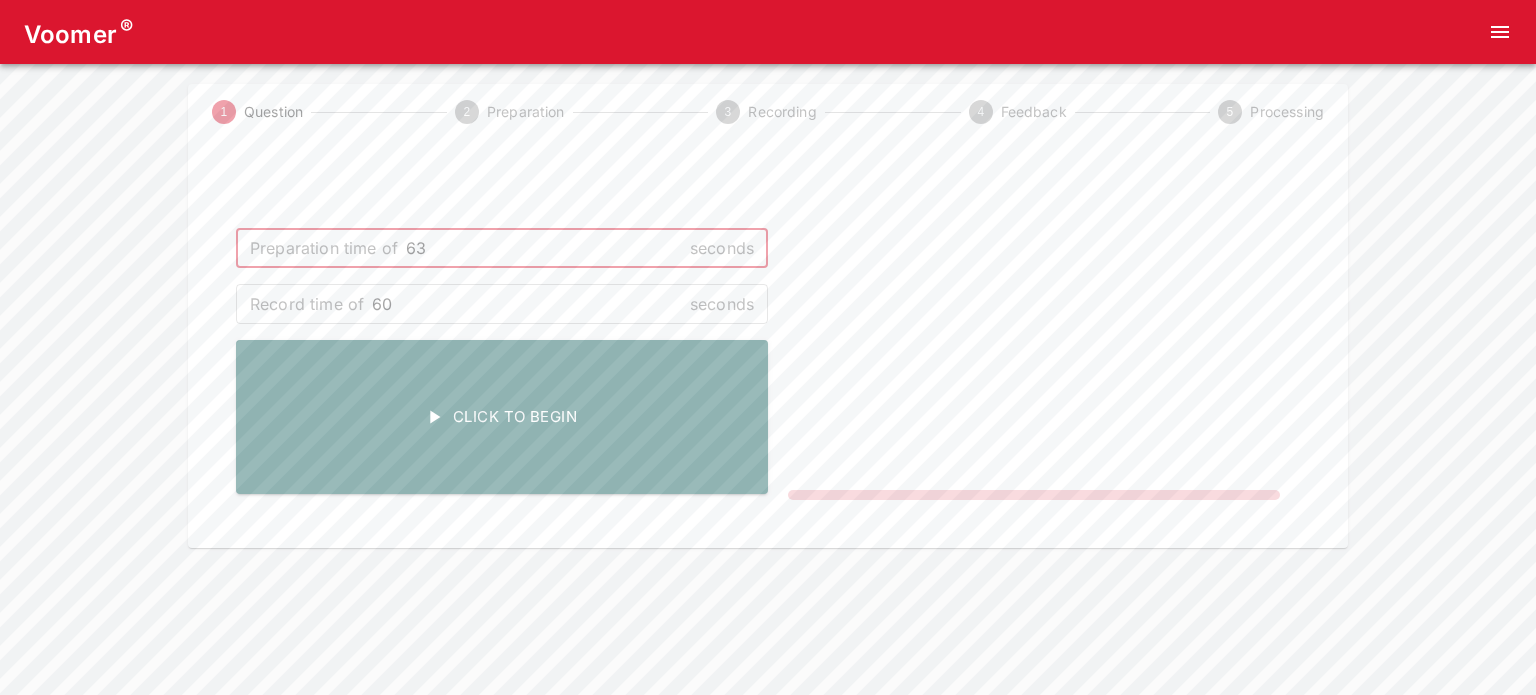 click on "63" at bounding box center [544, 248] 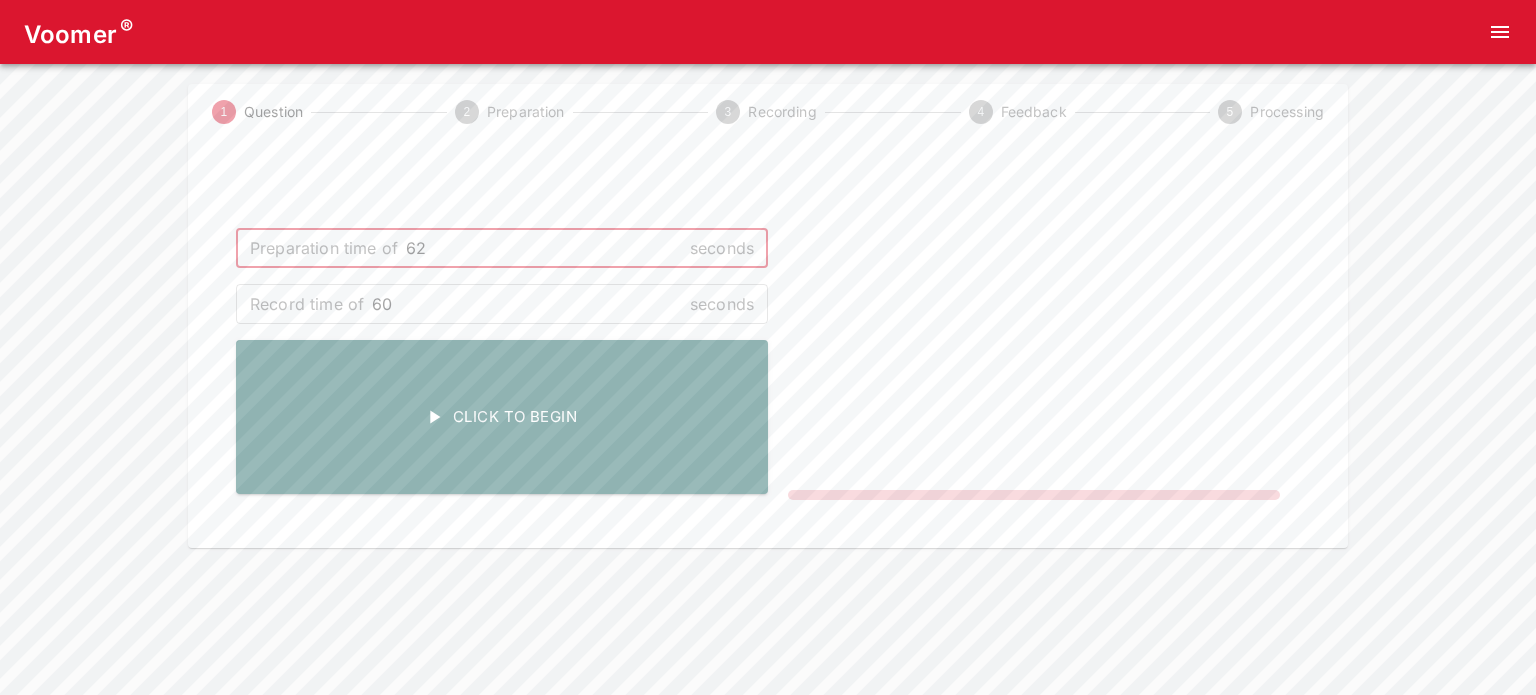 click on "62" at bounding box center (544, 248) 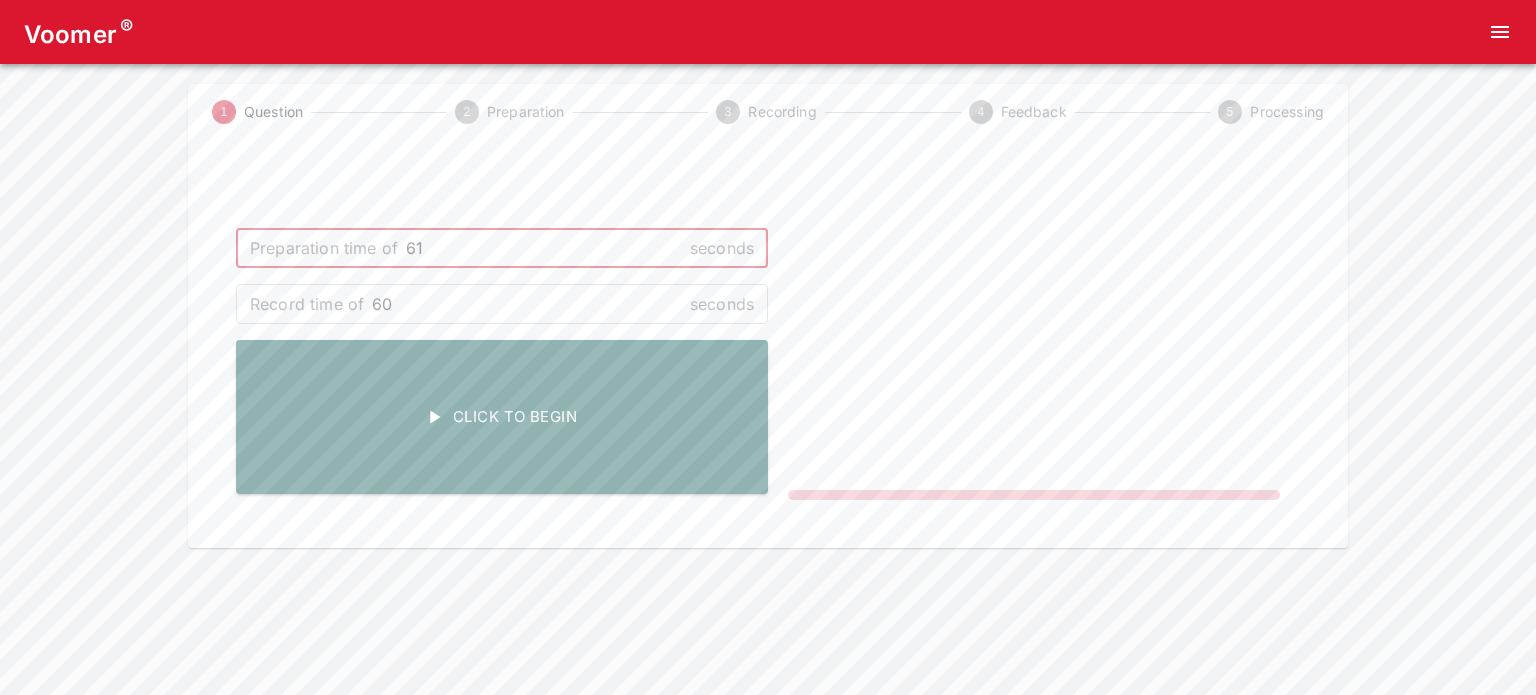 click on "61" at bounding box center (544, 248) 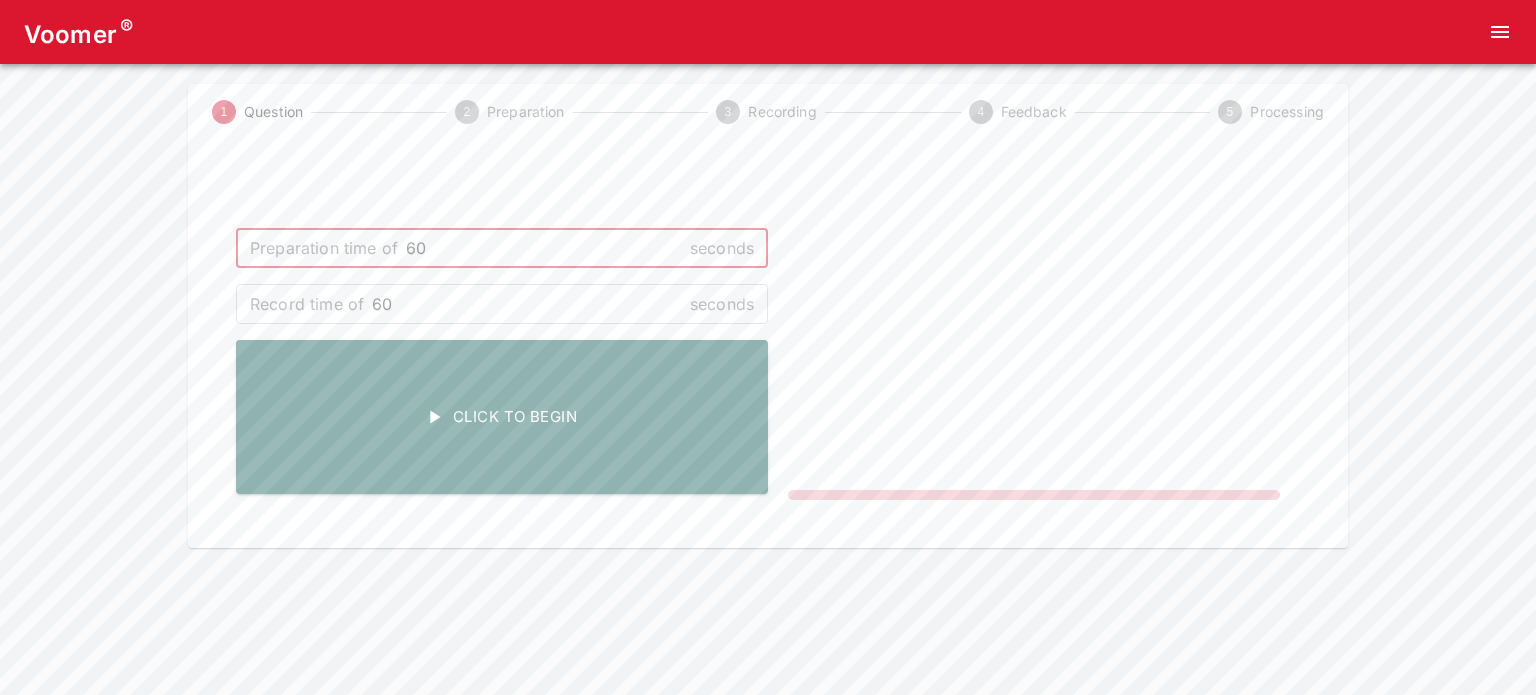 click on "60" at bounding box center [544, 248] 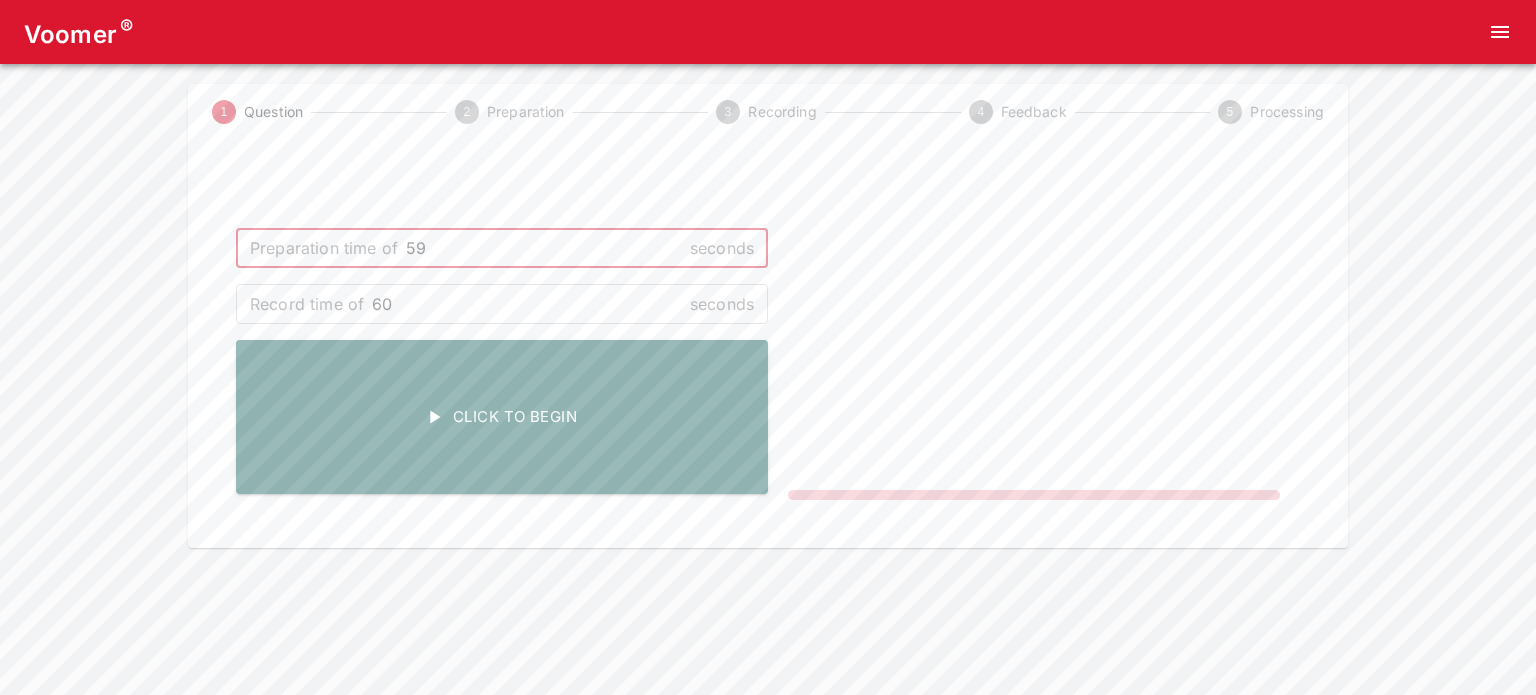 click on "59" at bounding box center (544, 248) 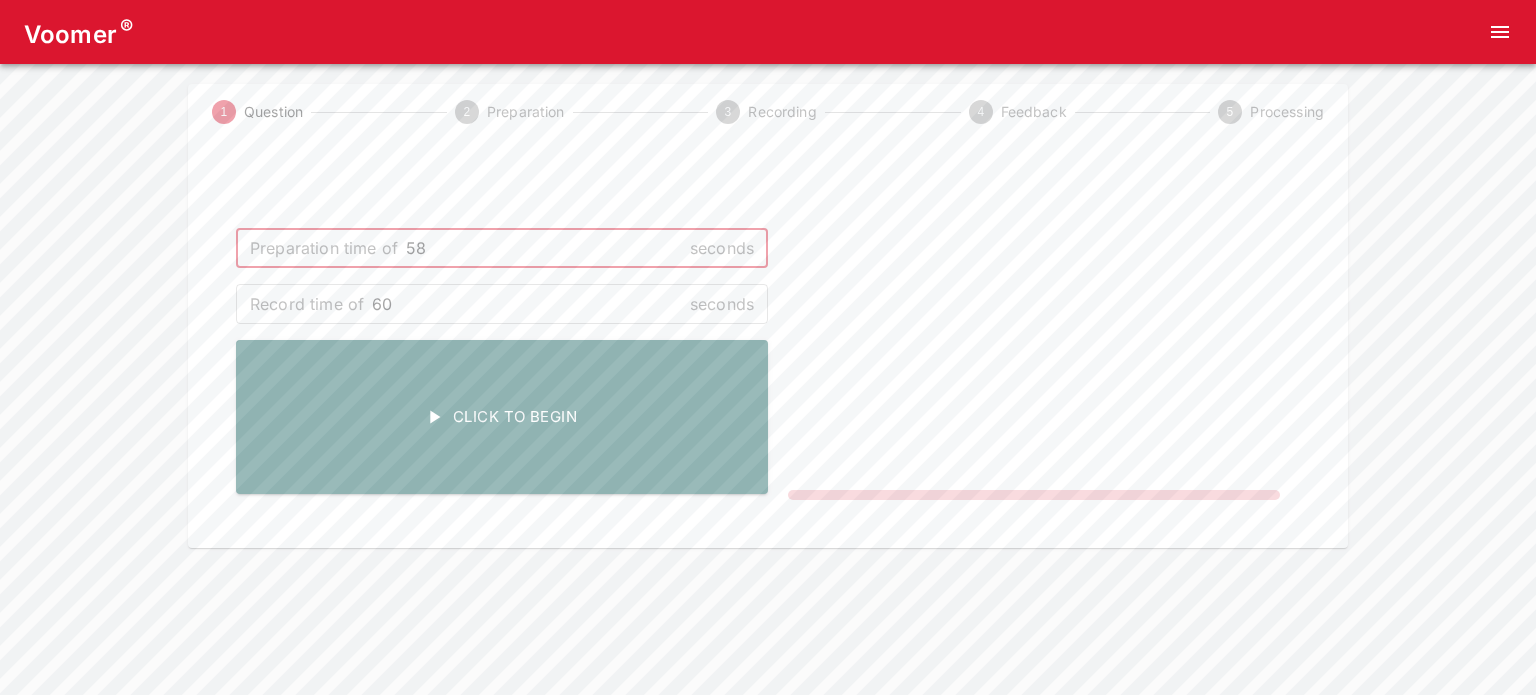 click on "58" at bounding box center [544, 248] 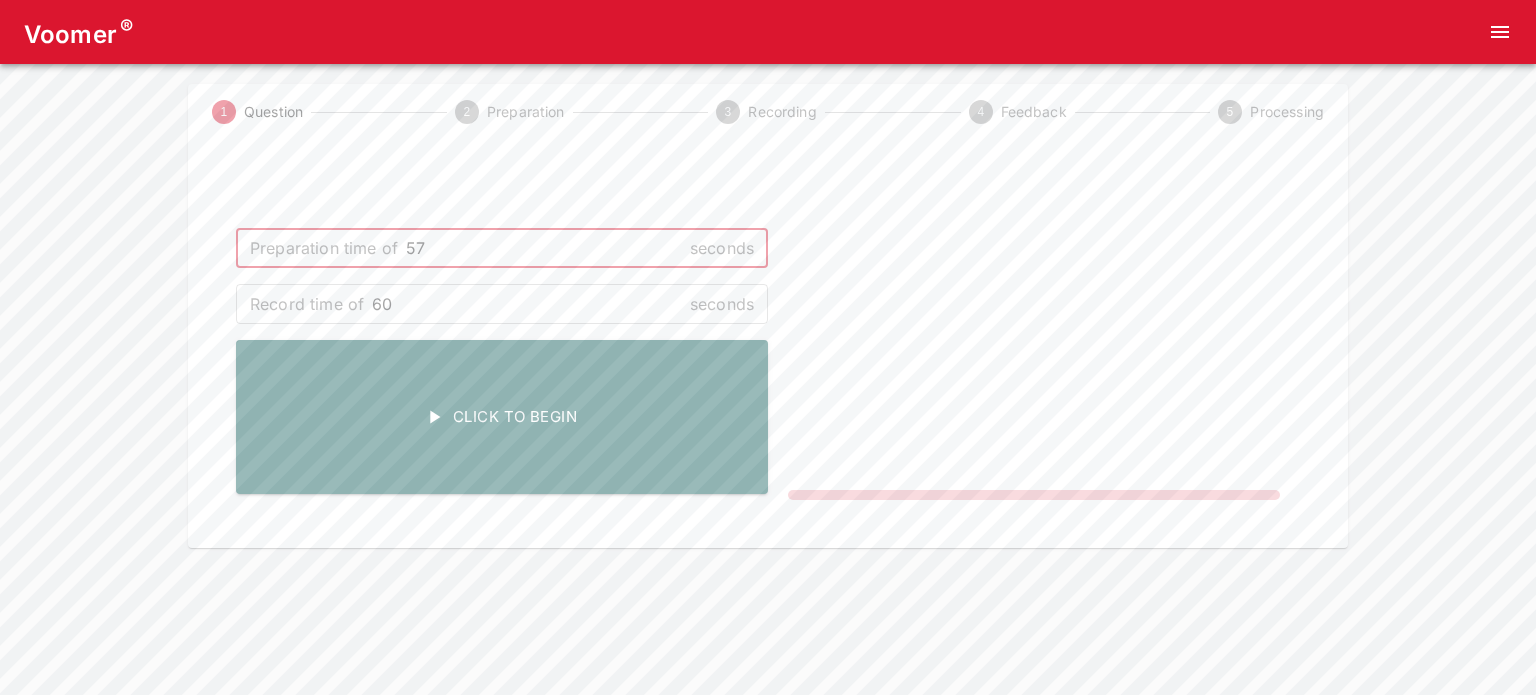 click on "57" at bounding box center [544, 248] 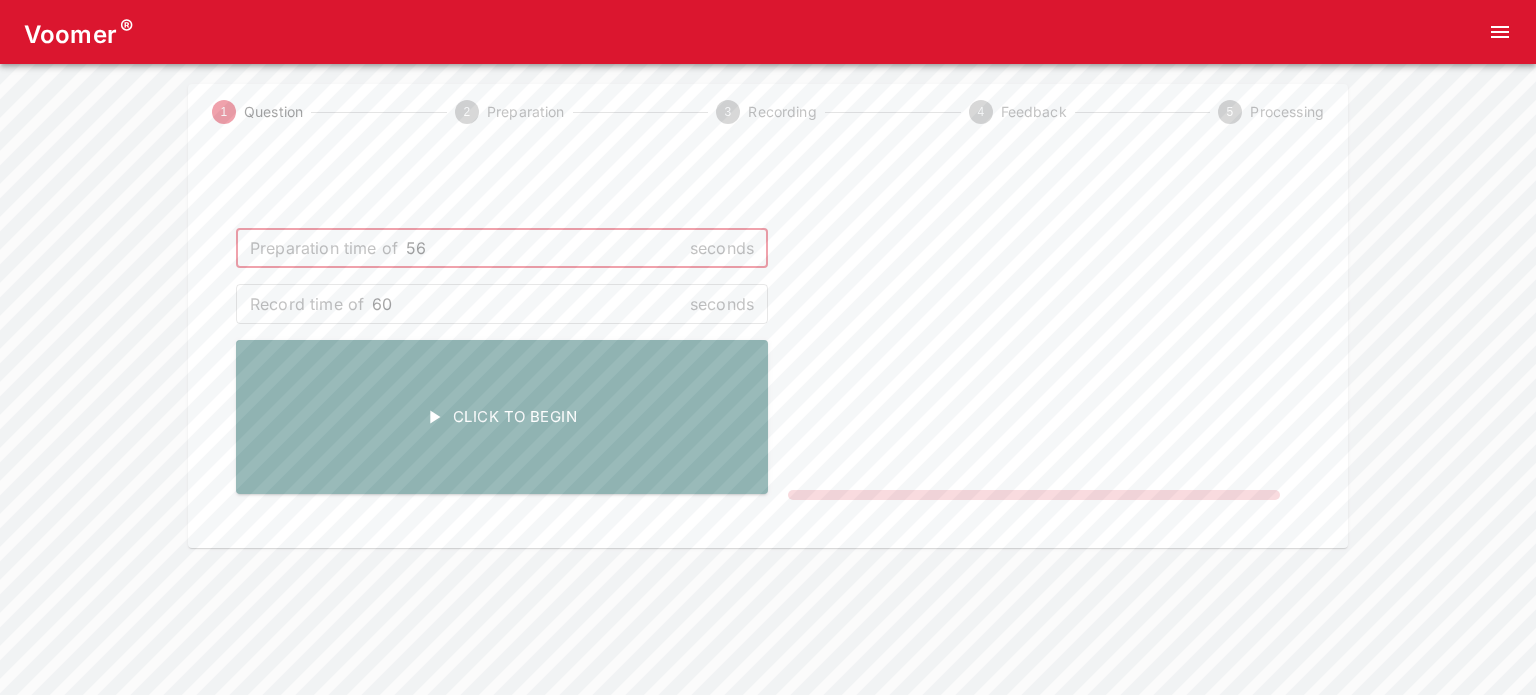 click on "56" at bounding box center [544, 248] 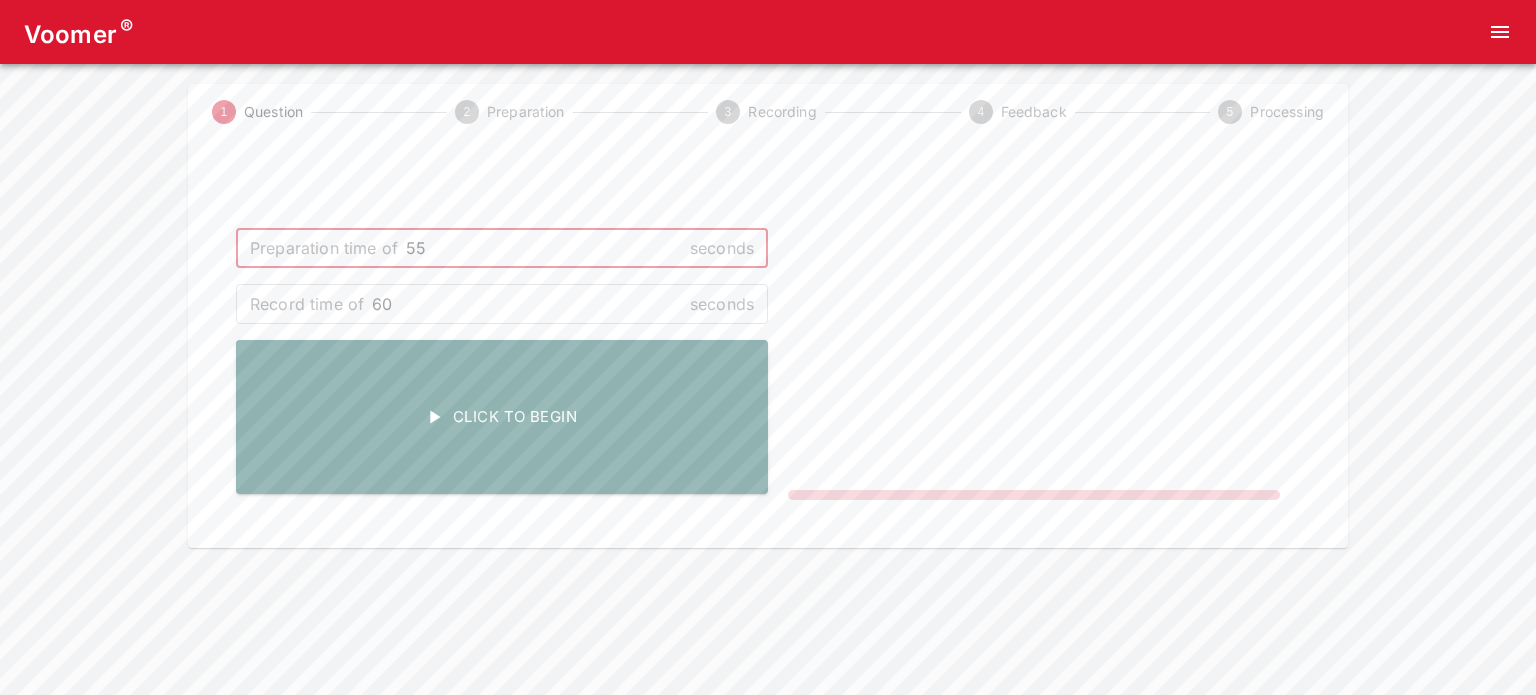 click on "55" at bounding box center [544, 248] 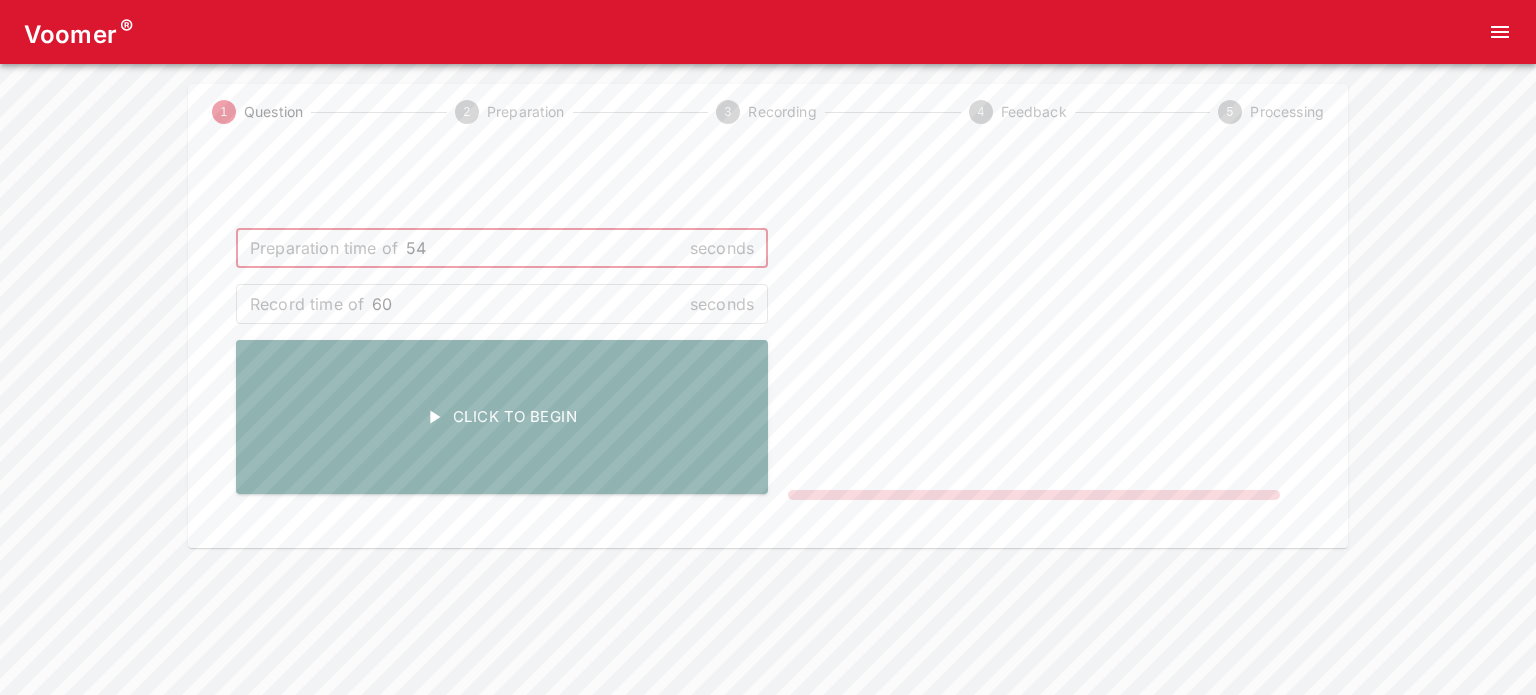 click on "54" at bounding box center [544, 248] 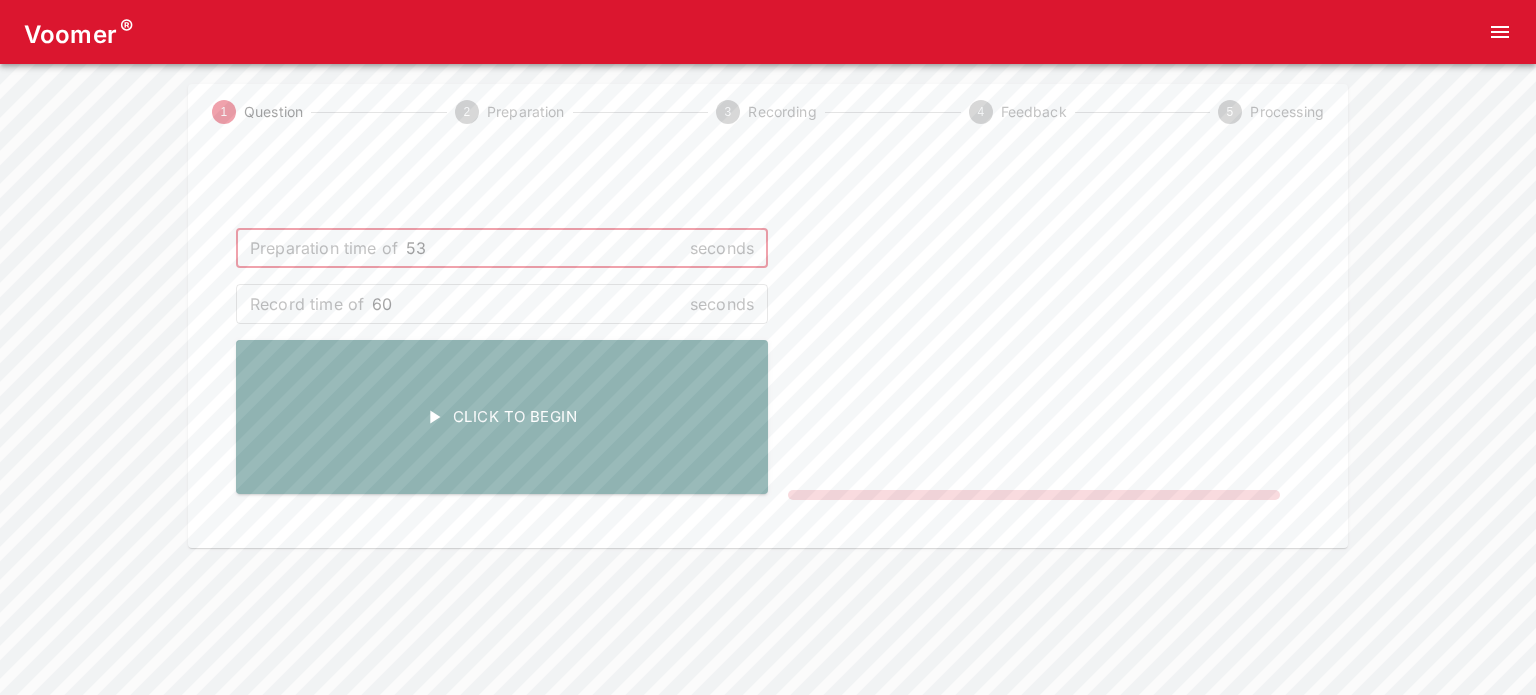 click on "53" at bounding box center (544, 248) 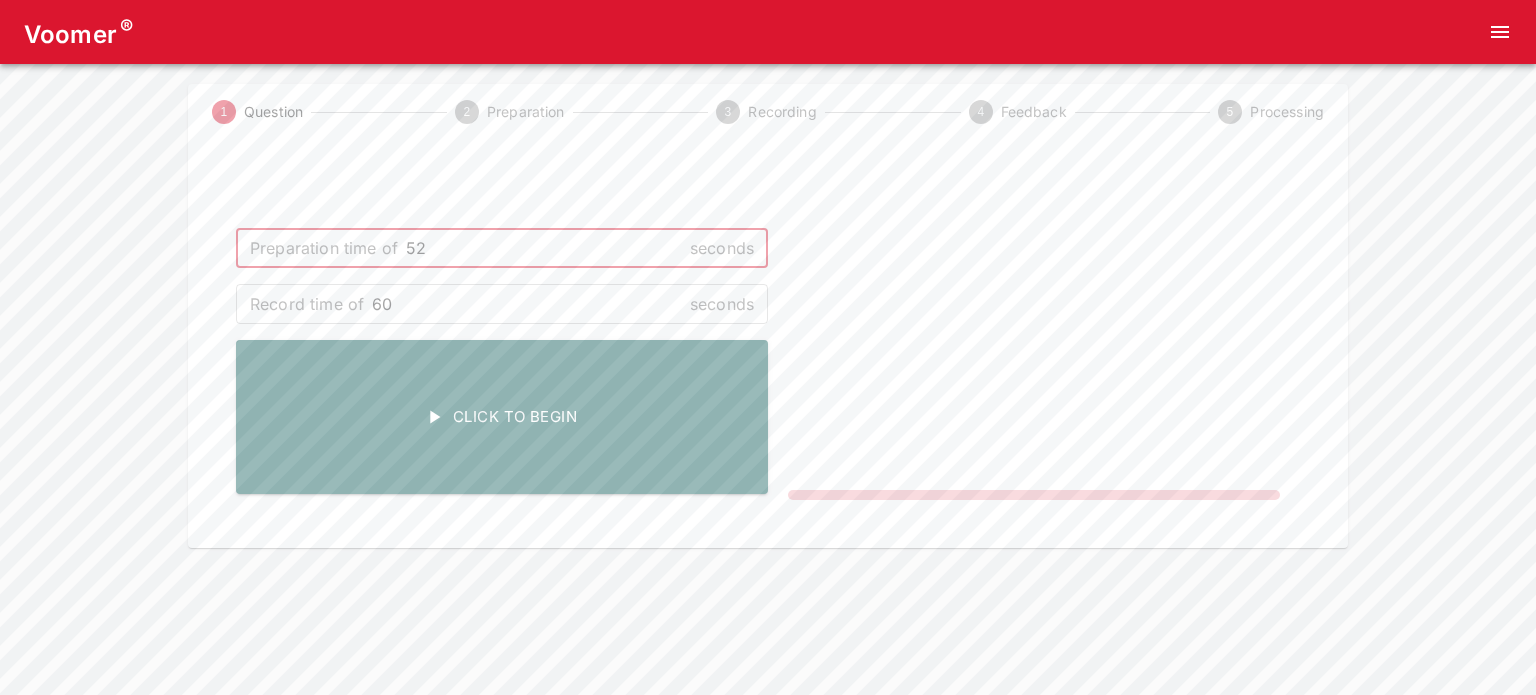 click on "52" at bounding box center (544, 248) 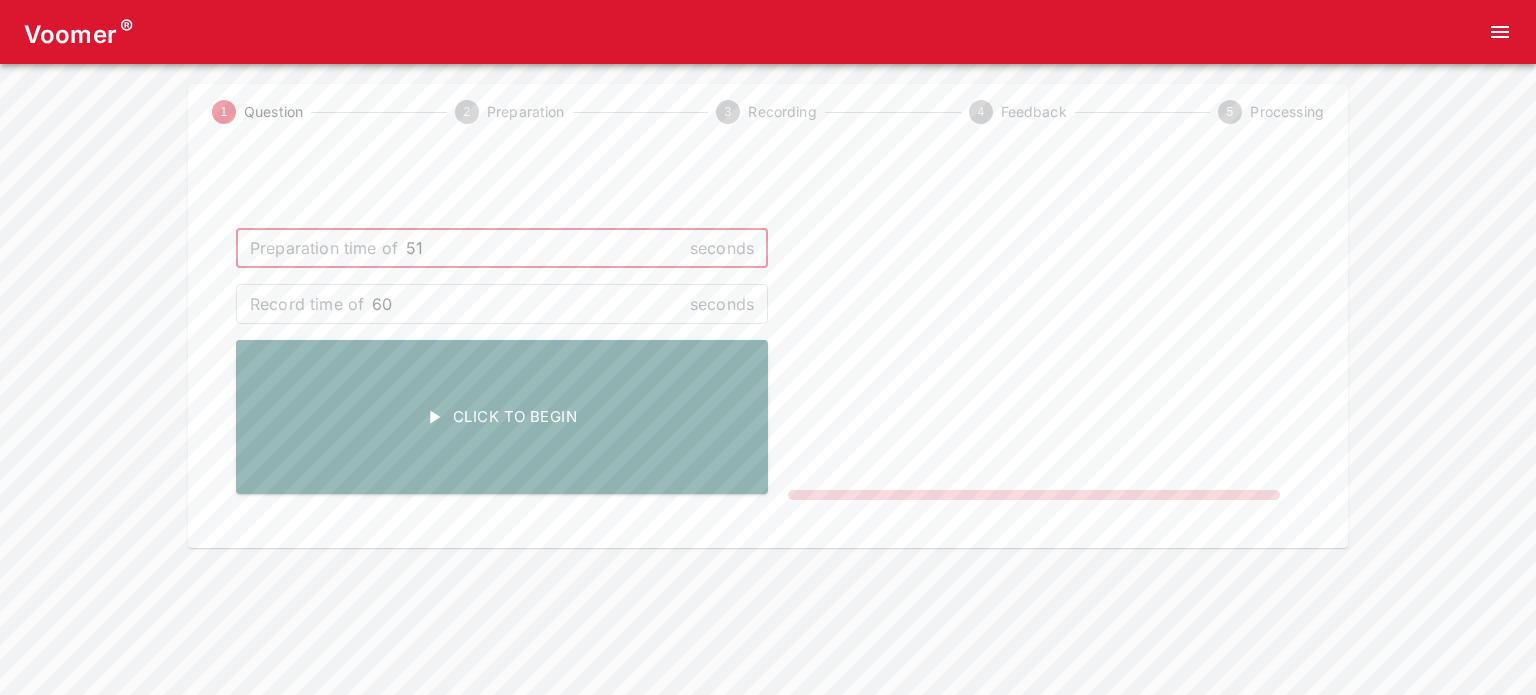 click on "51" at bounding box center [544, 248] 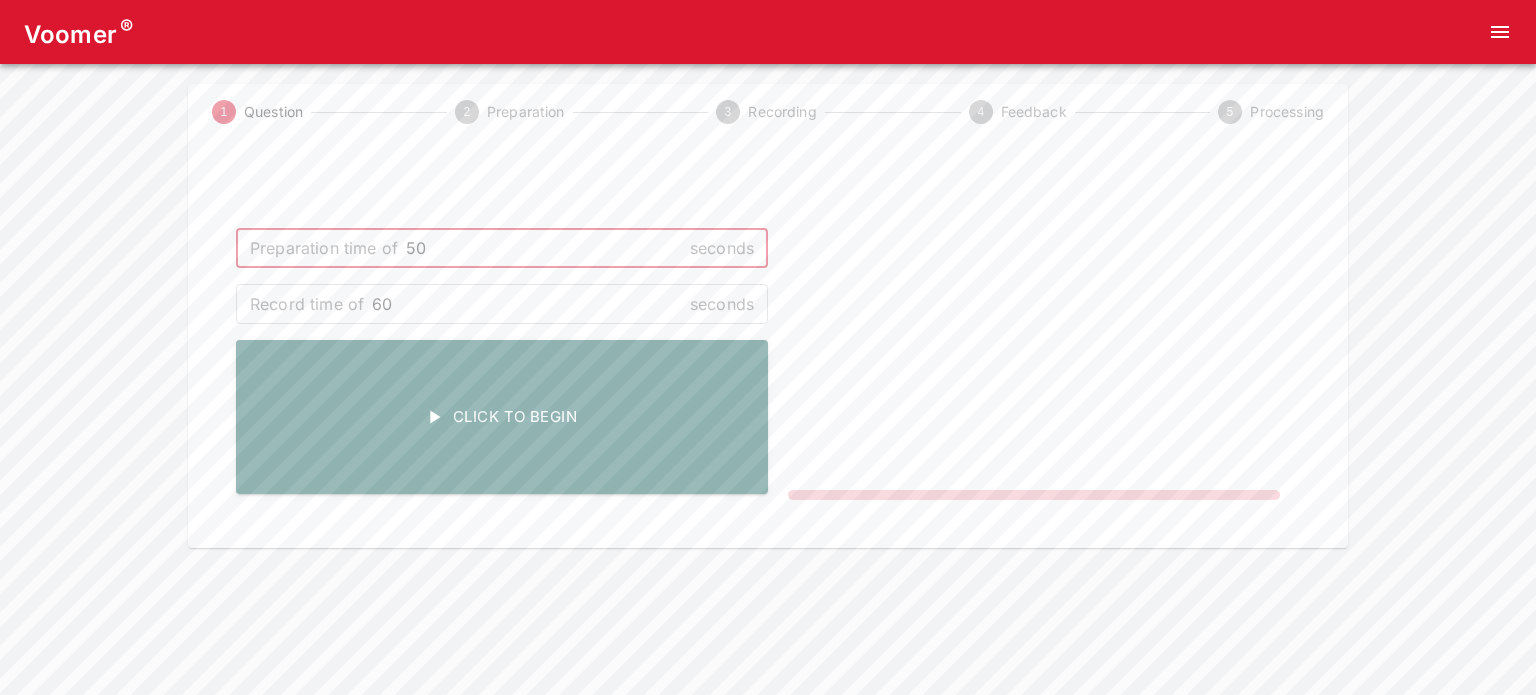 click on "50" at bounding box center (544, 248) 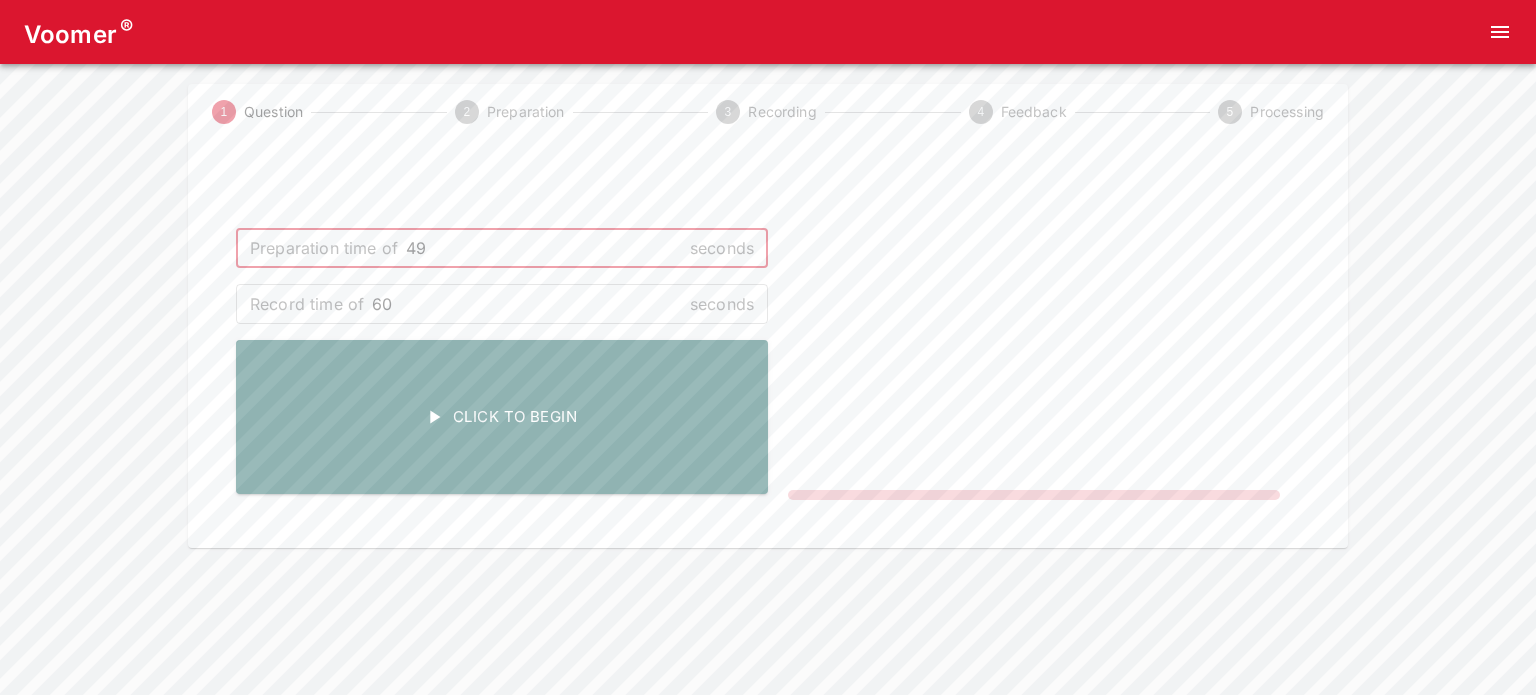 click on "49" at bounding box center (544, 248) 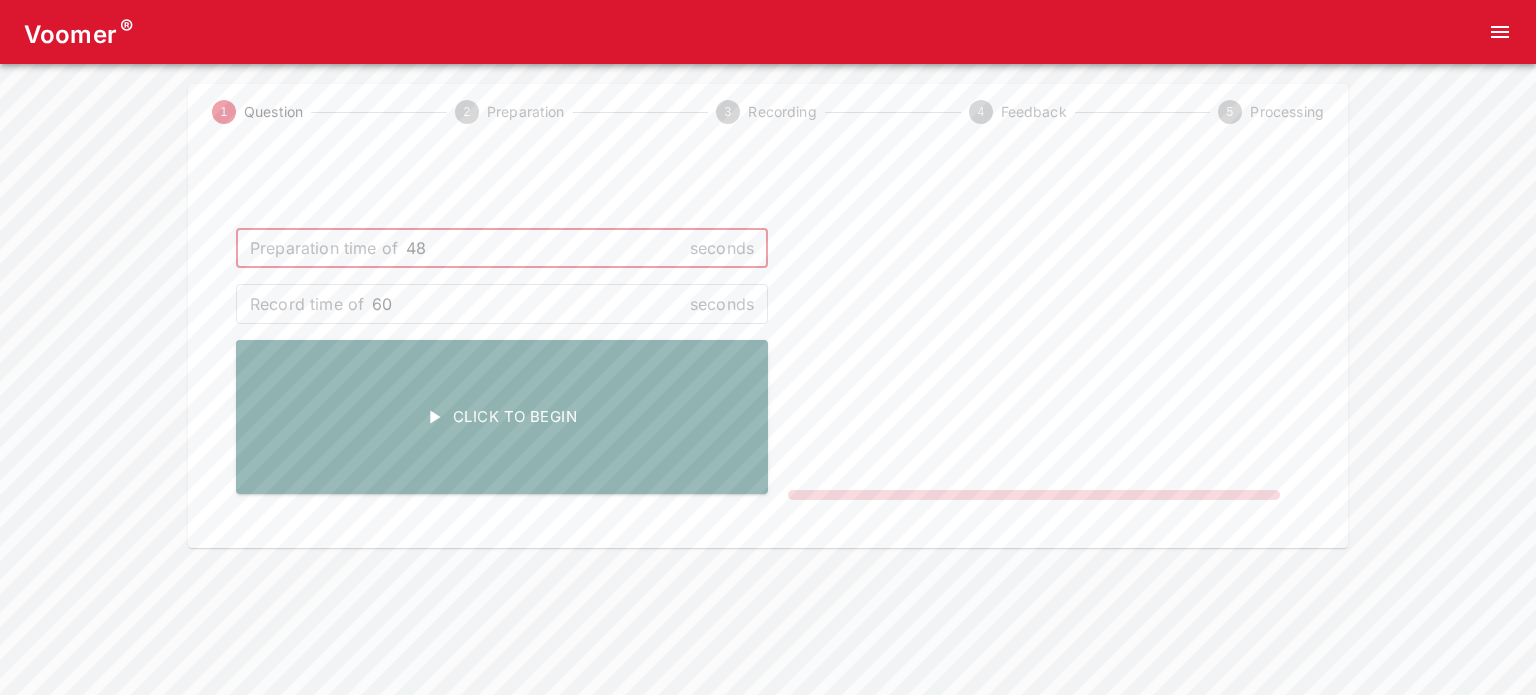 click on "48" at bounding box center [544, 248] 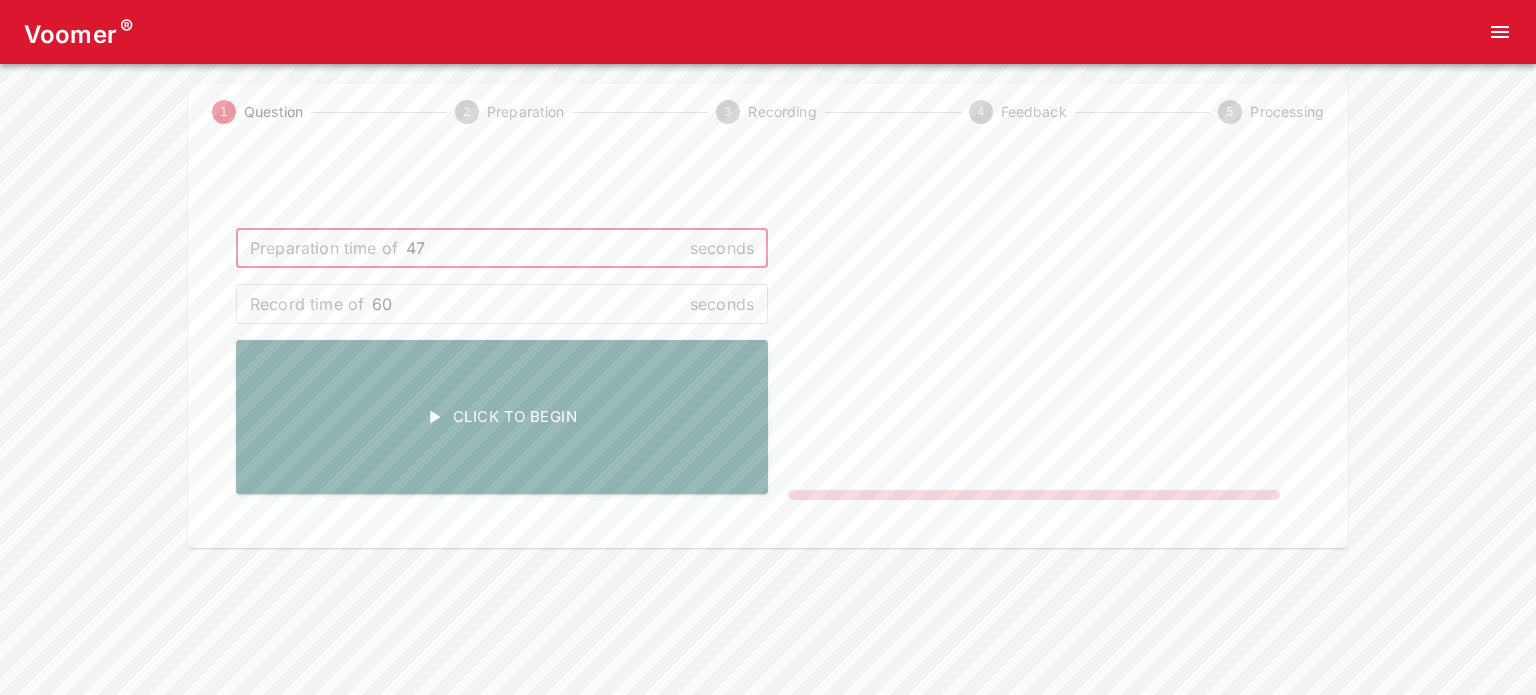 click on "47" at bounding box center [544, 248] 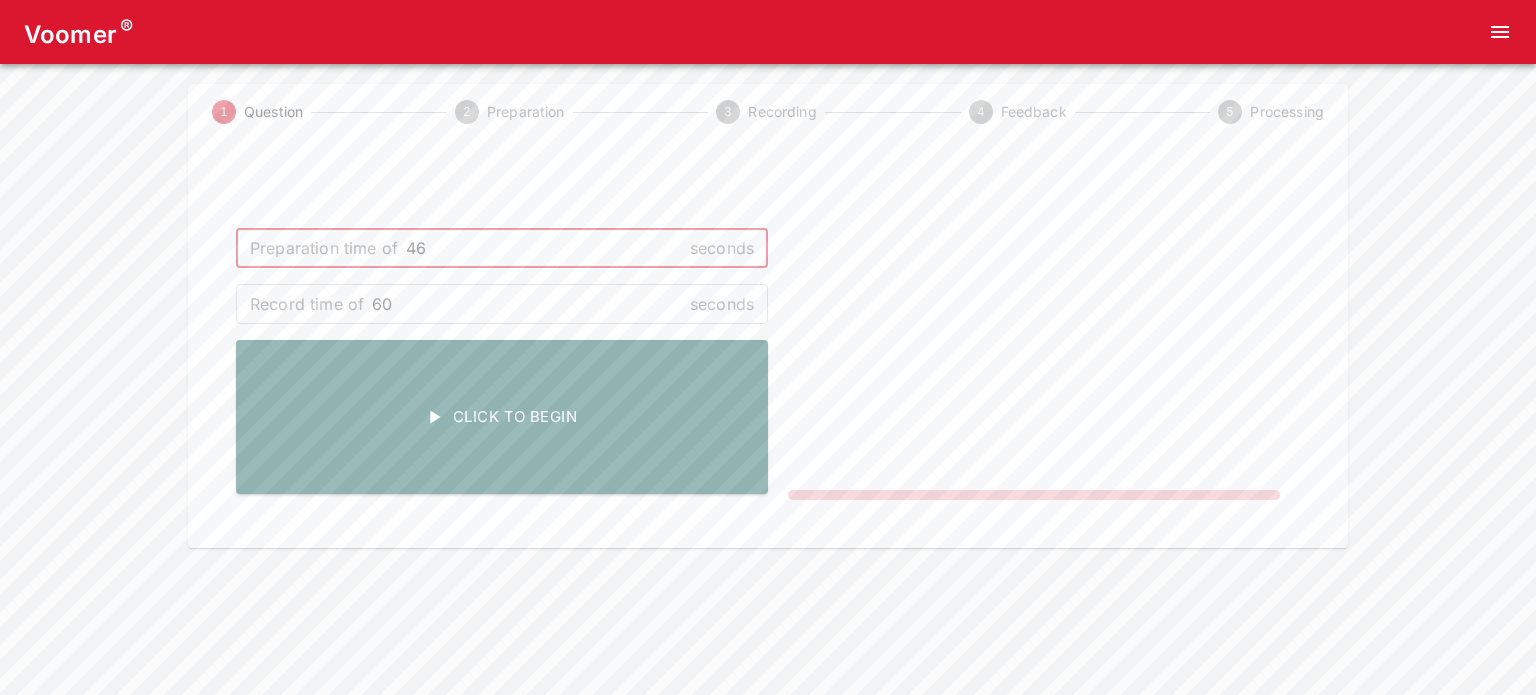 click on "46" at bounding box center [544, 248] 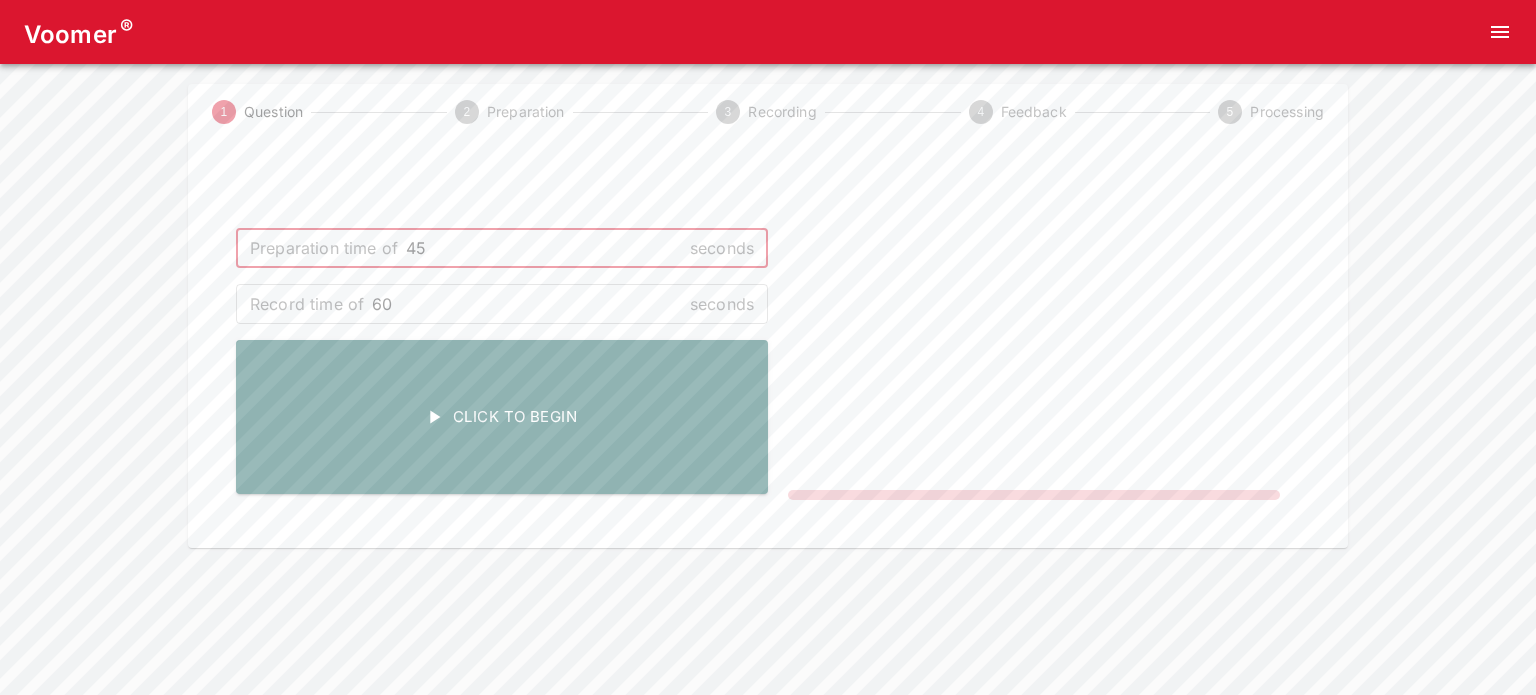 click on "45" at bounding box center (544, 248) 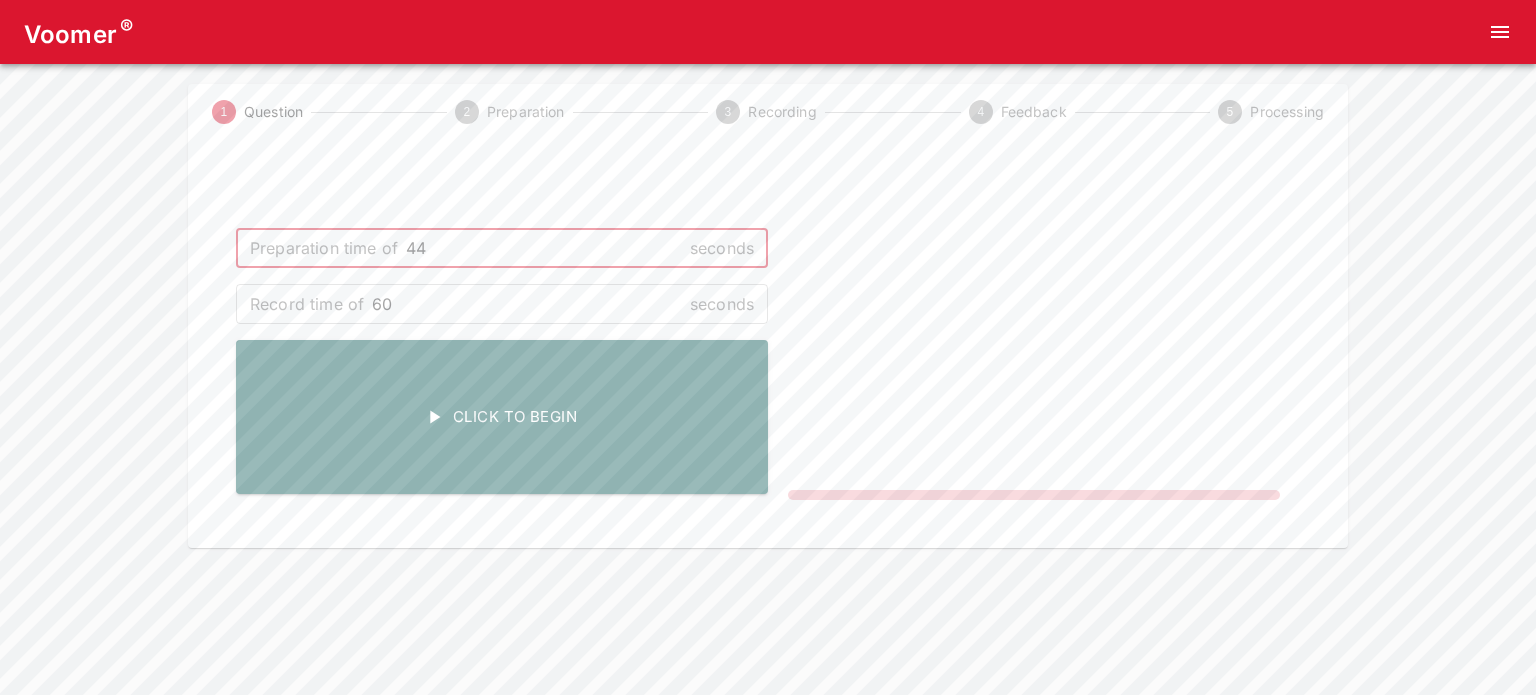 click on "44" at bounding box center [544, 248] 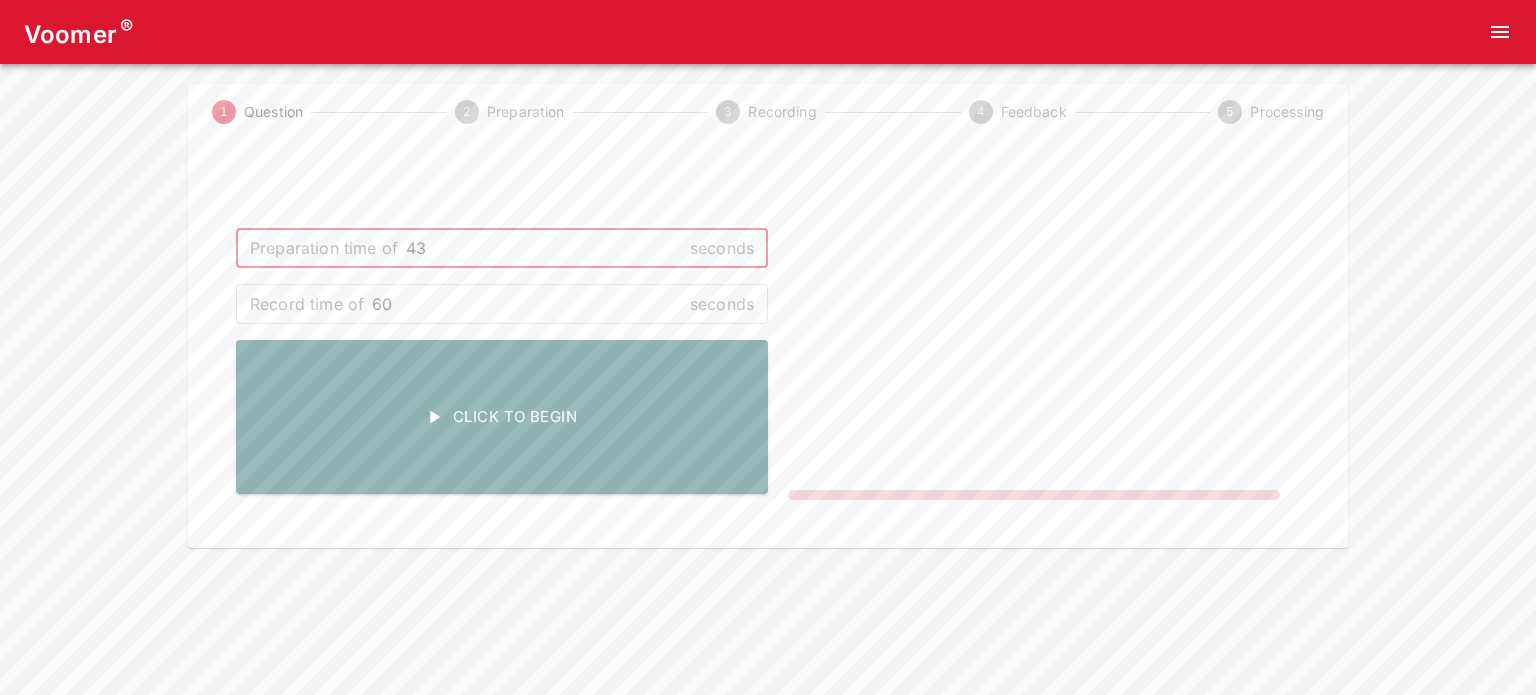 click on "43" at bounding box center (544, 248) 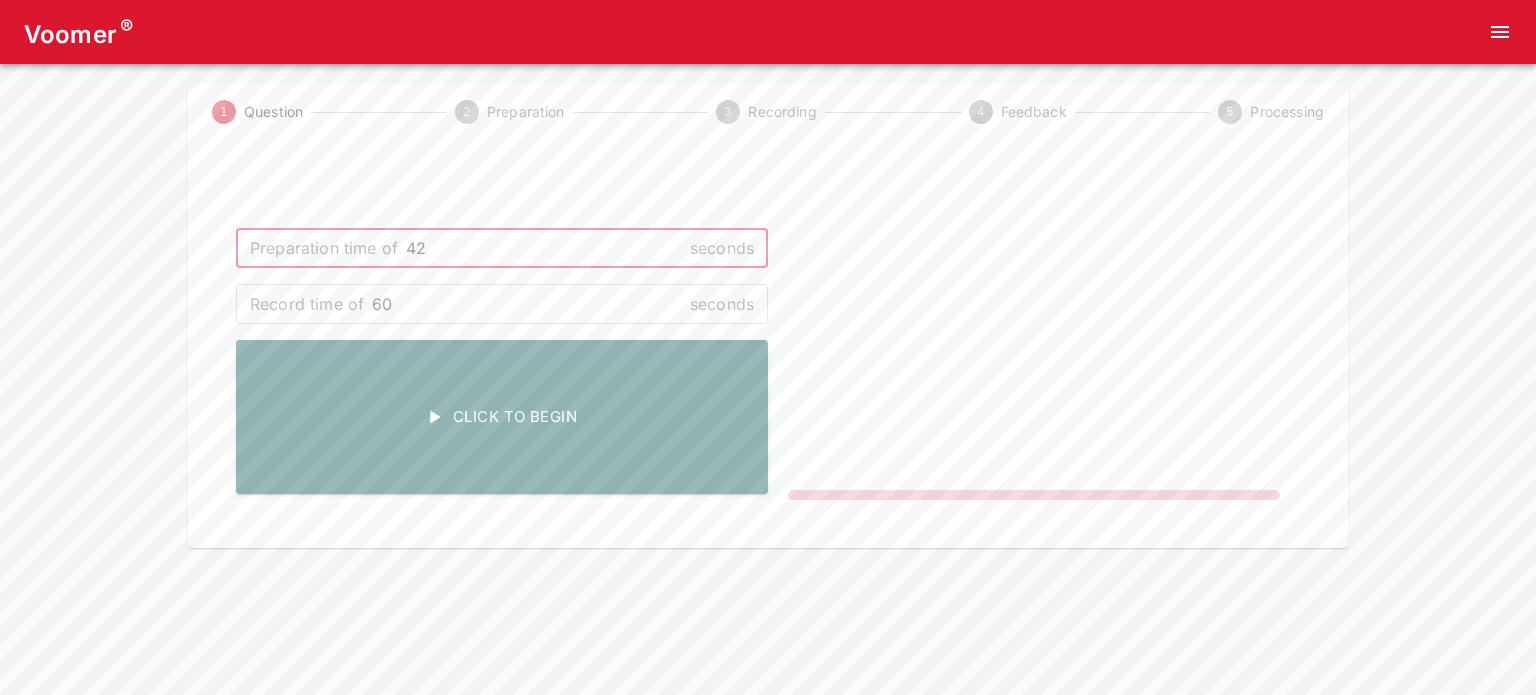 click on "42" at bounding box center [544, 248] 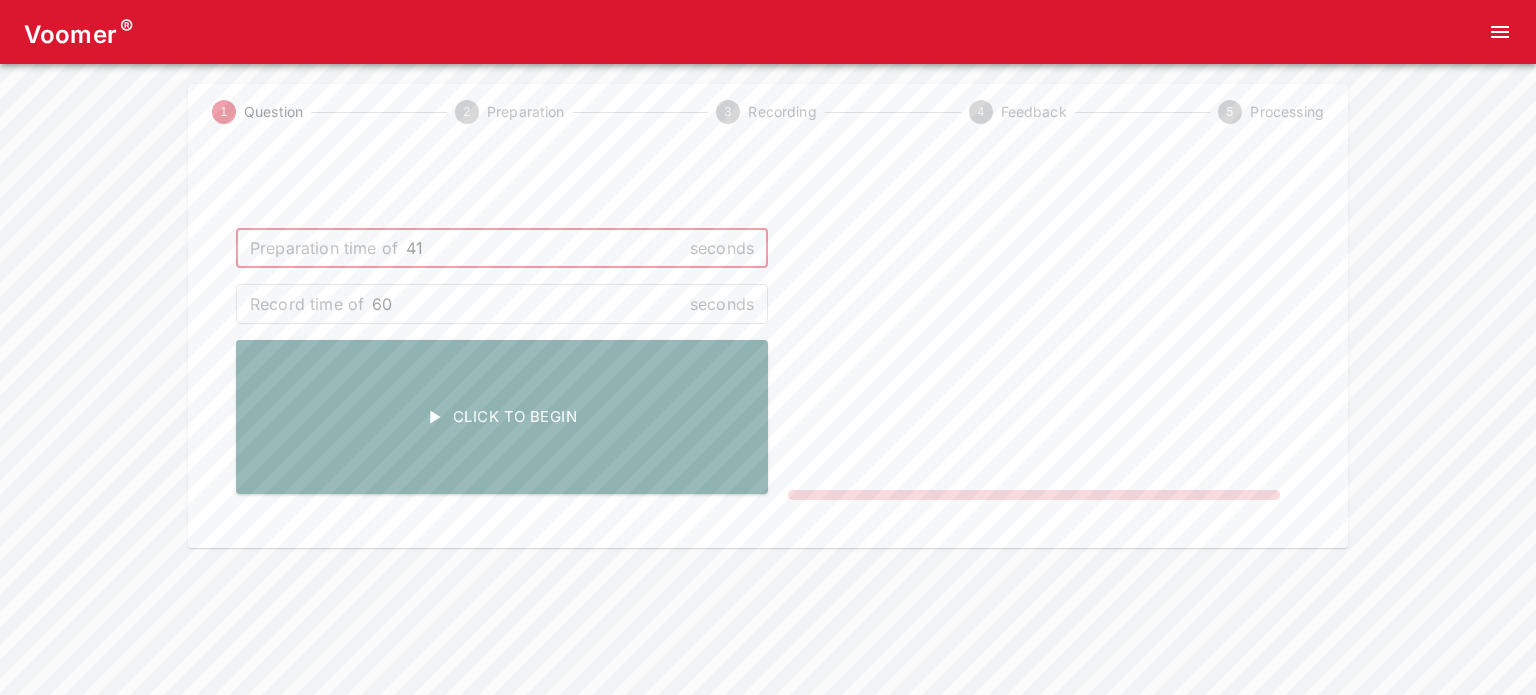 click on "41" at bounding box center (544, 248) 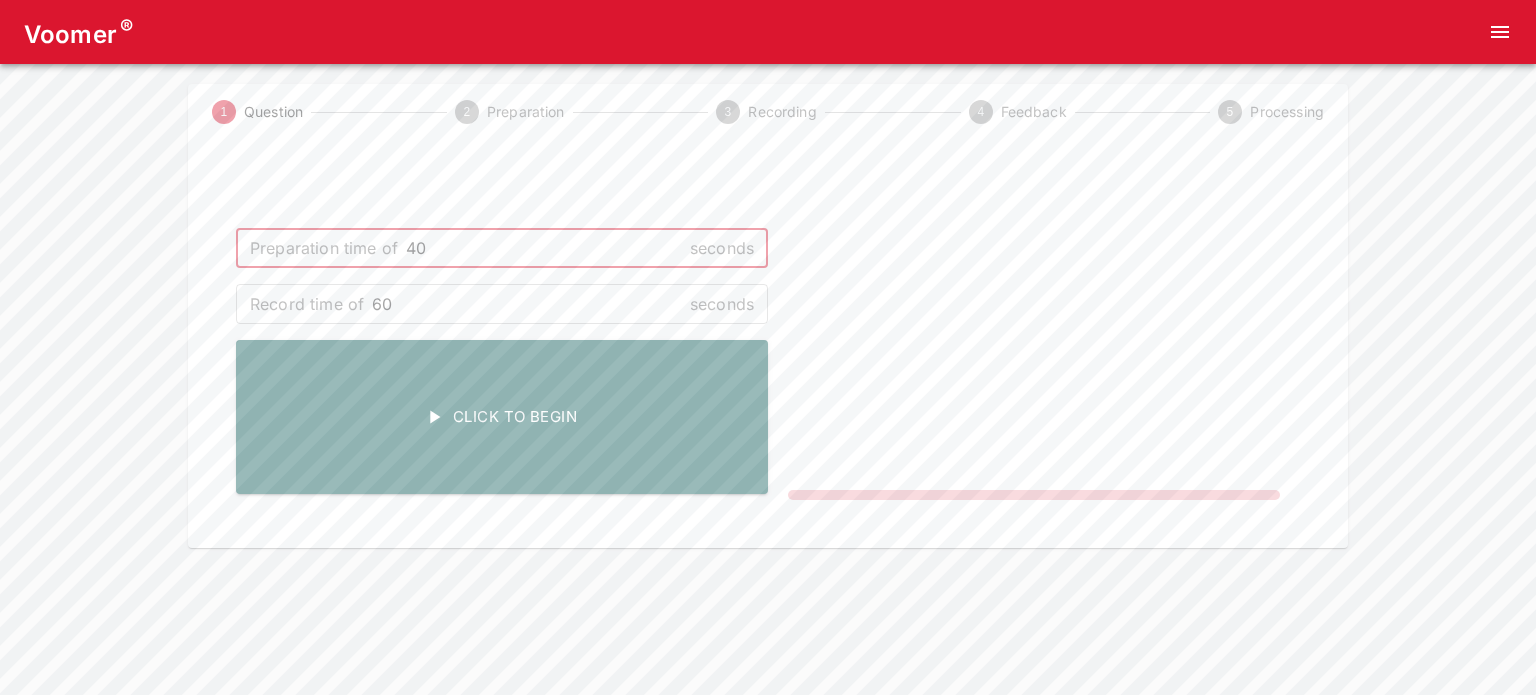 click on "40" at bounding box center (544, 248) 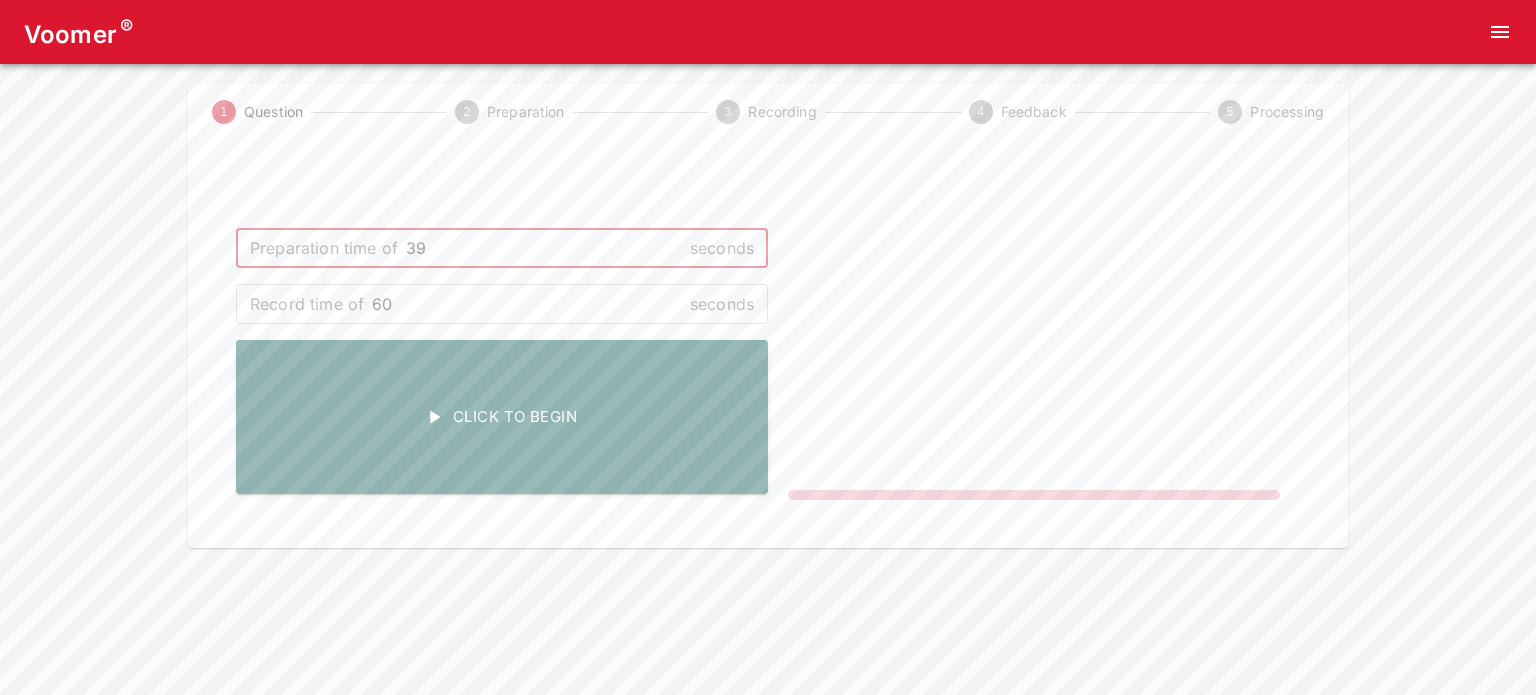 click on "39" at bounding box center (544, 248) 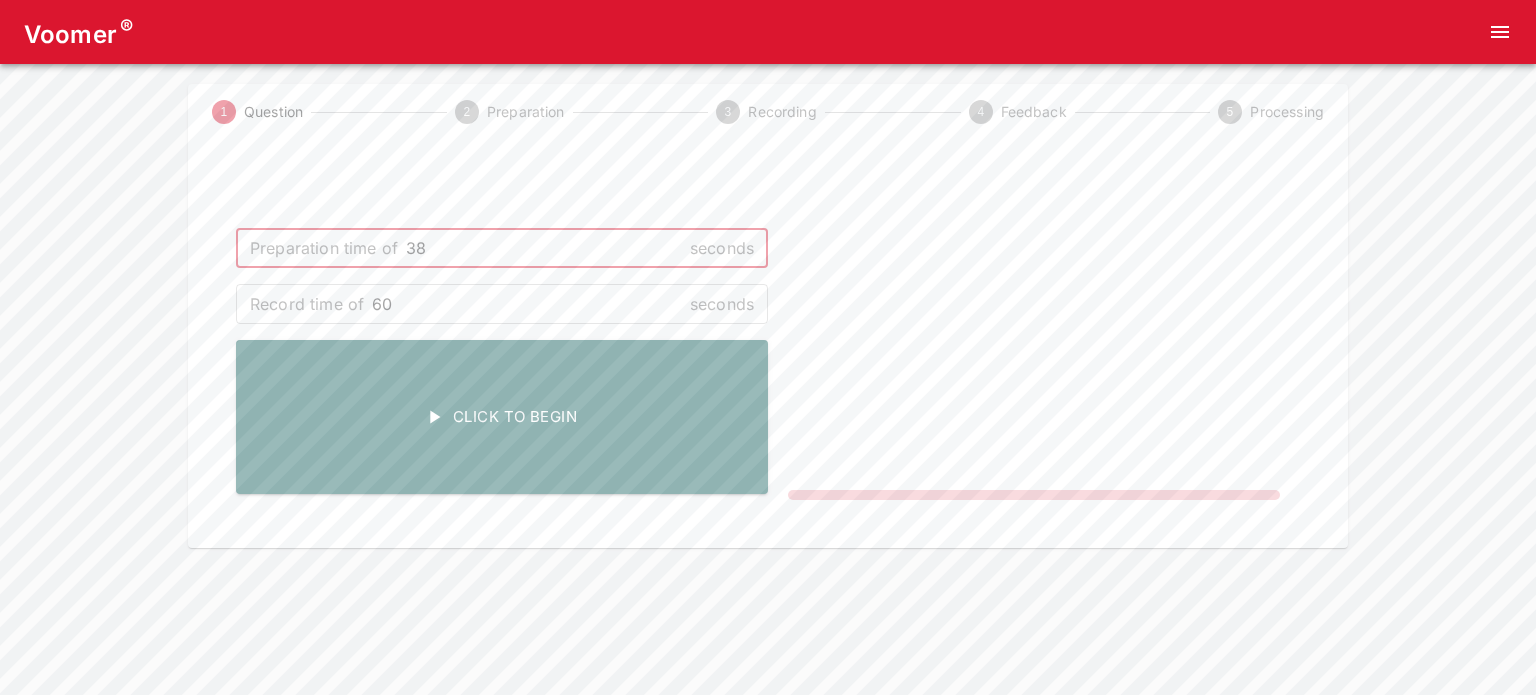 click on "38" at bounding box center [544, 248] 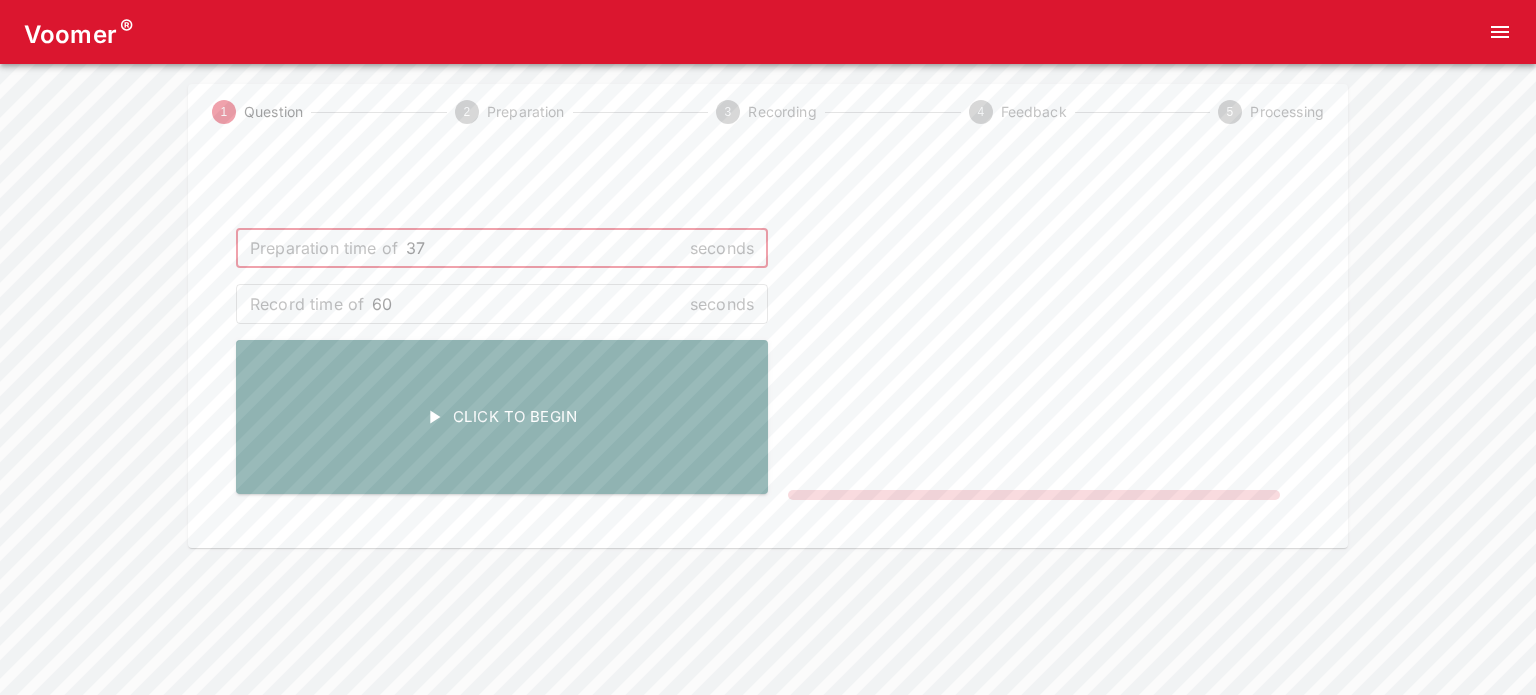 click on "37" at bounding box center [544, 248] 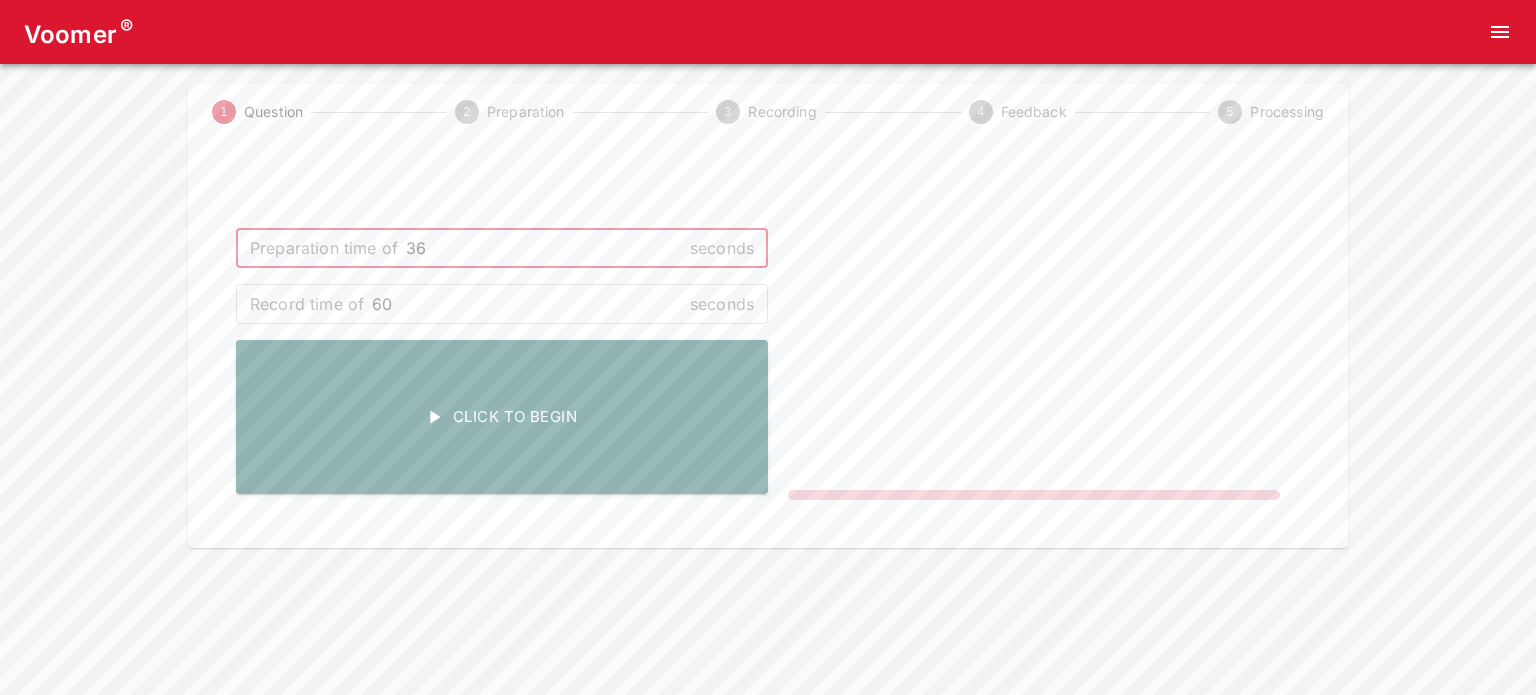 click on "36" at bounding box center (544, 248) 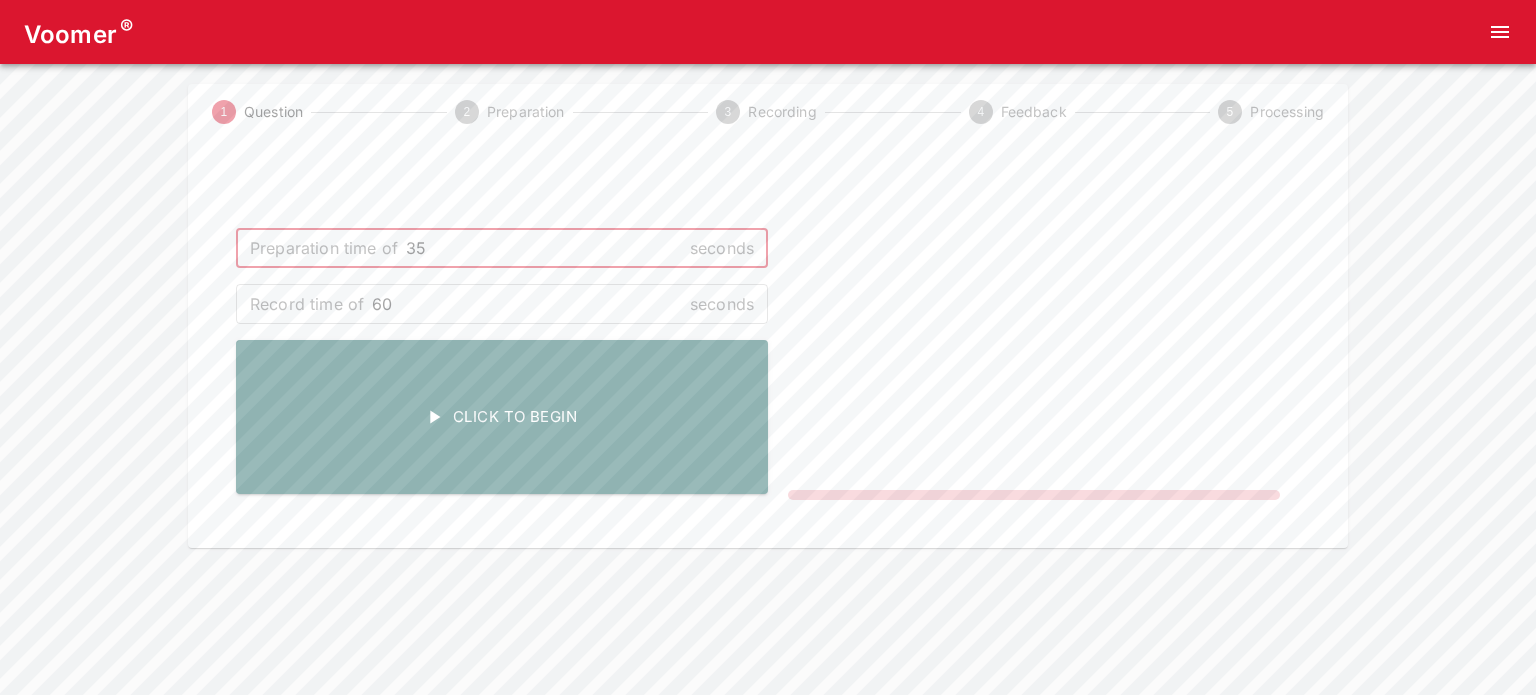 click on "35" at bounding box center [544, 248] 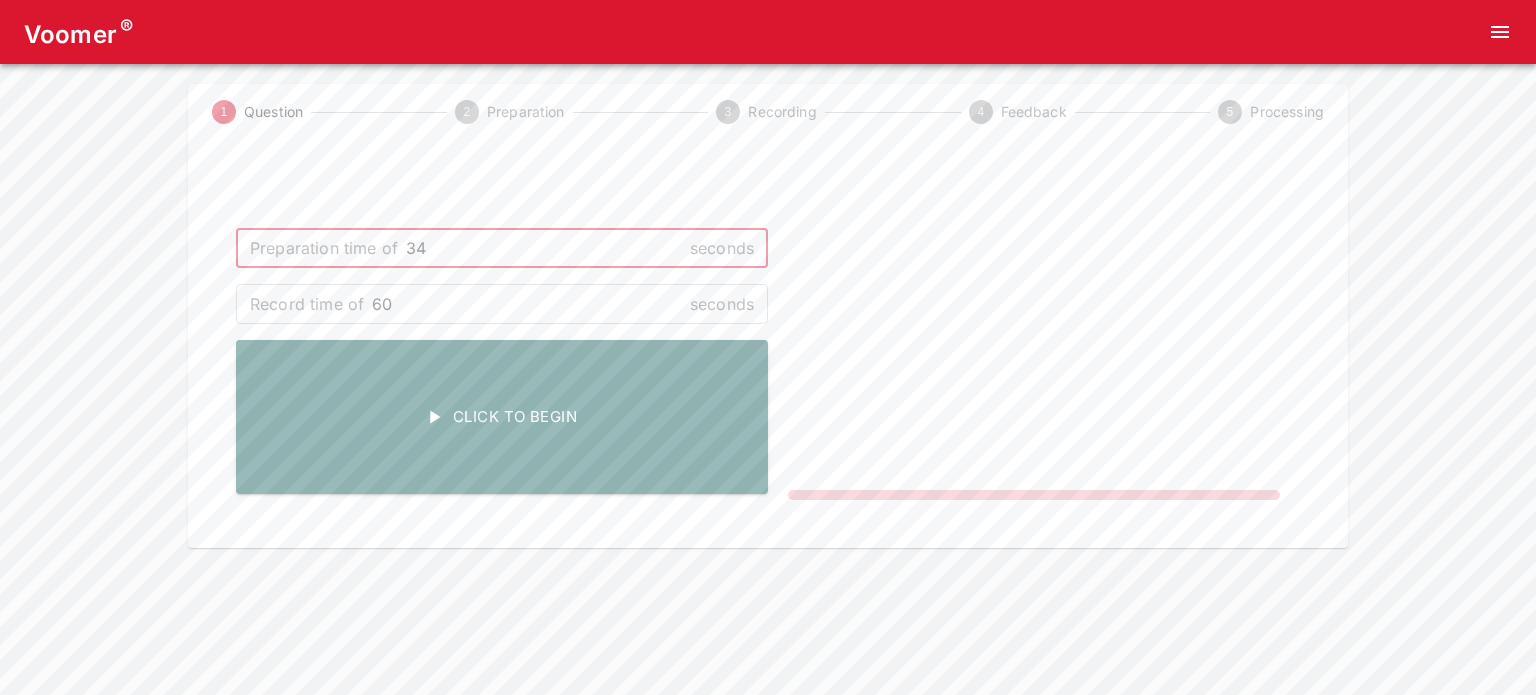 click on "34" at bounding box center (544, 248) 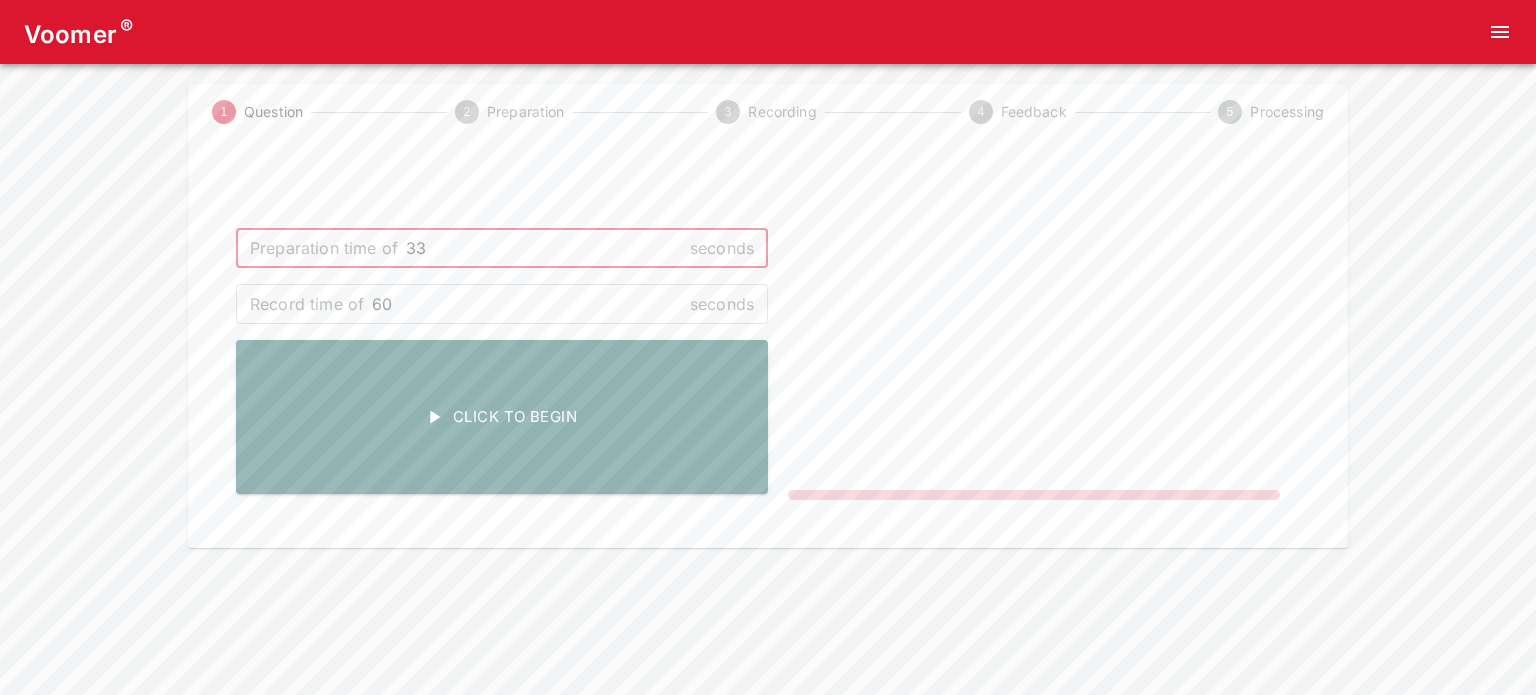 click on "33" at bounding box center [544, 248] 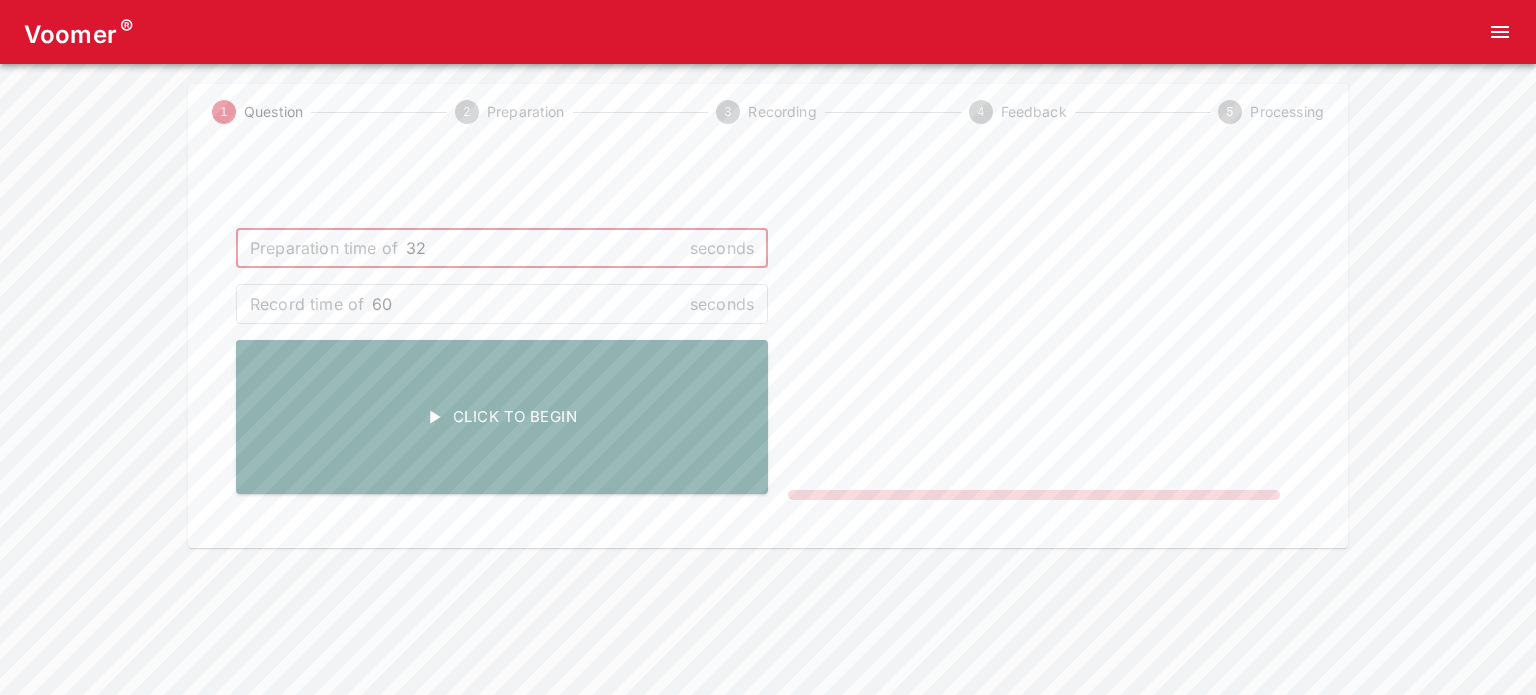 click on "32" at bounding box center (544, 248) 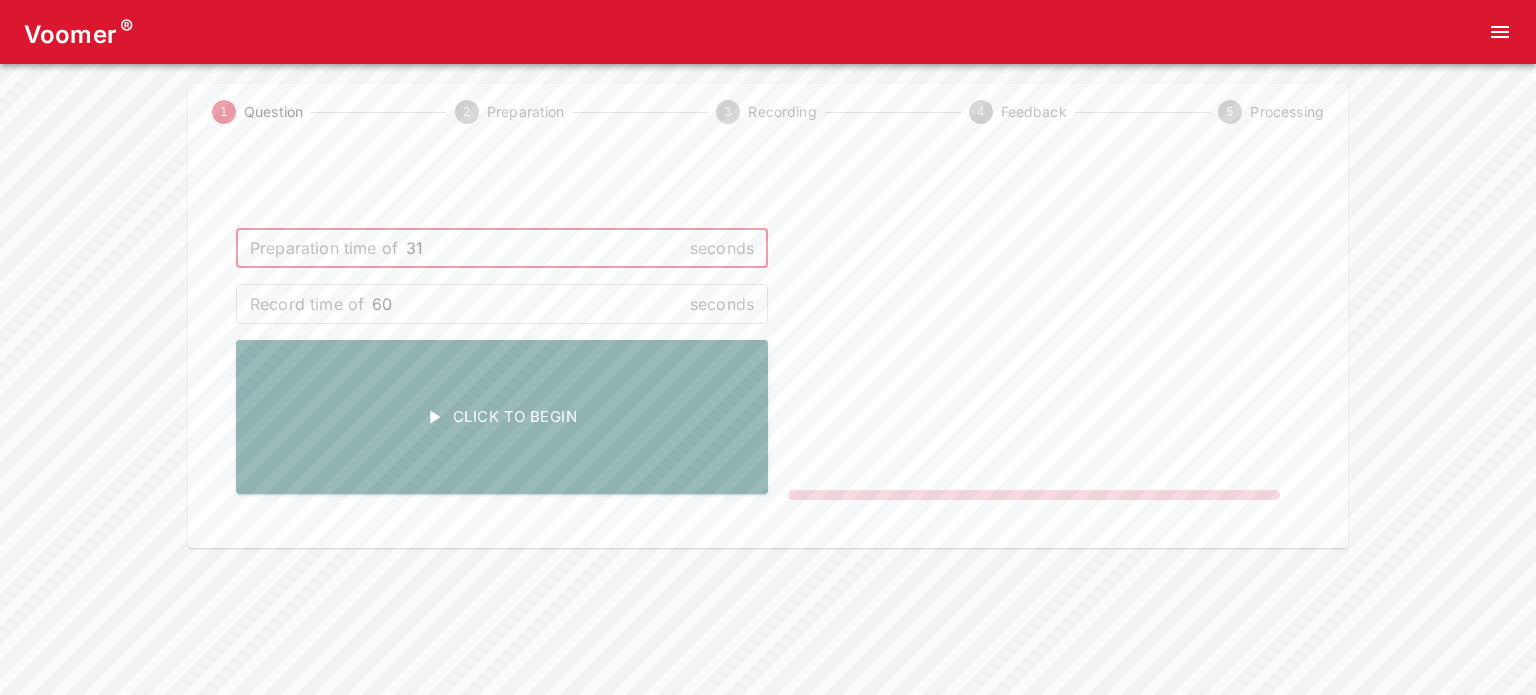 click on "31" at bounding box center [544, 248] 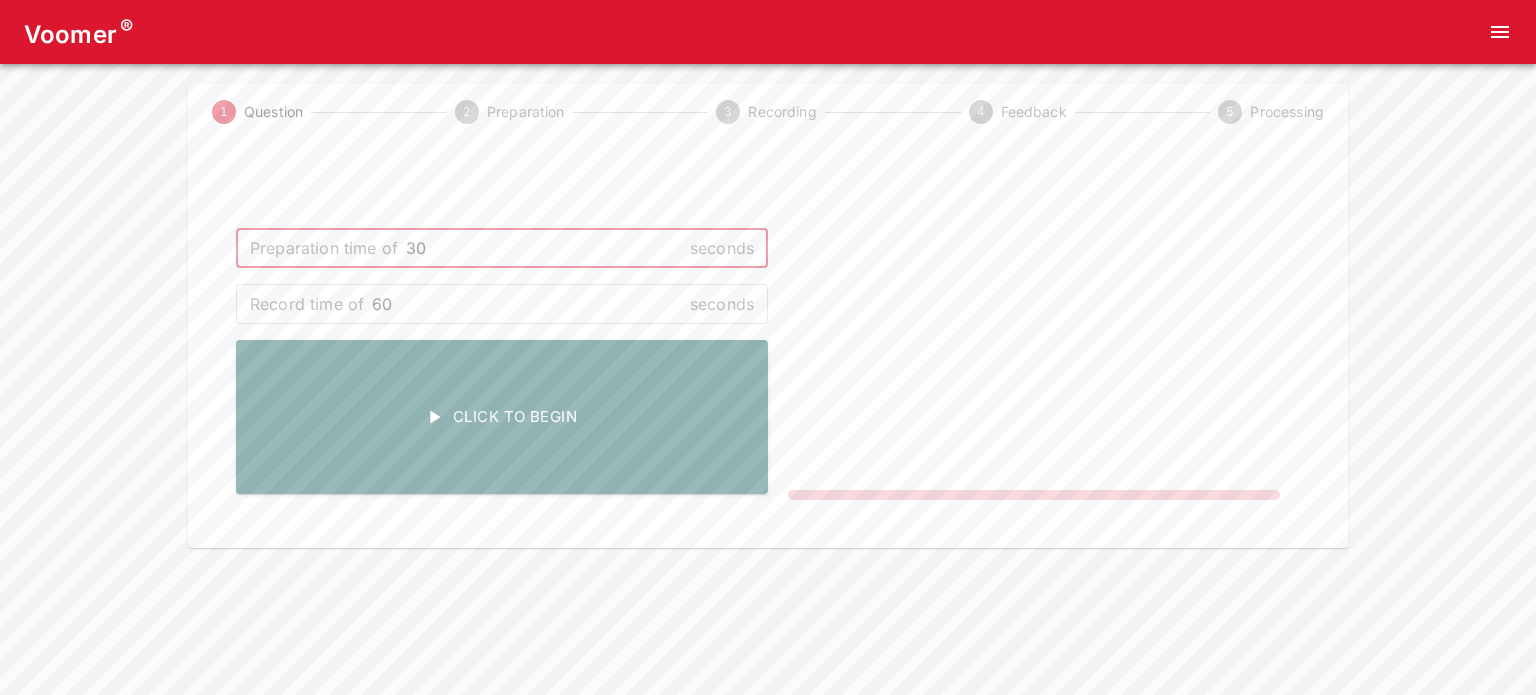 type on "30" 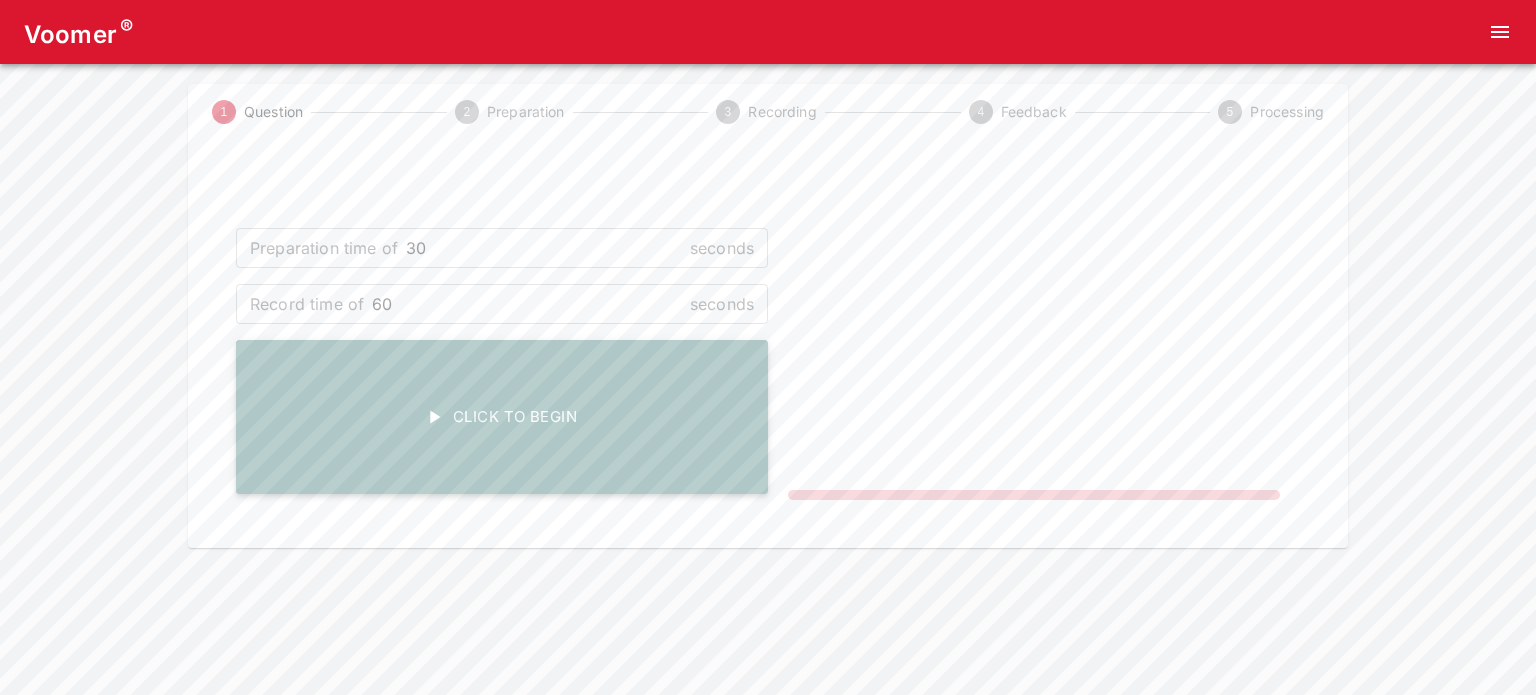 click on "Click To Begin" at bounding box center [502, 417] 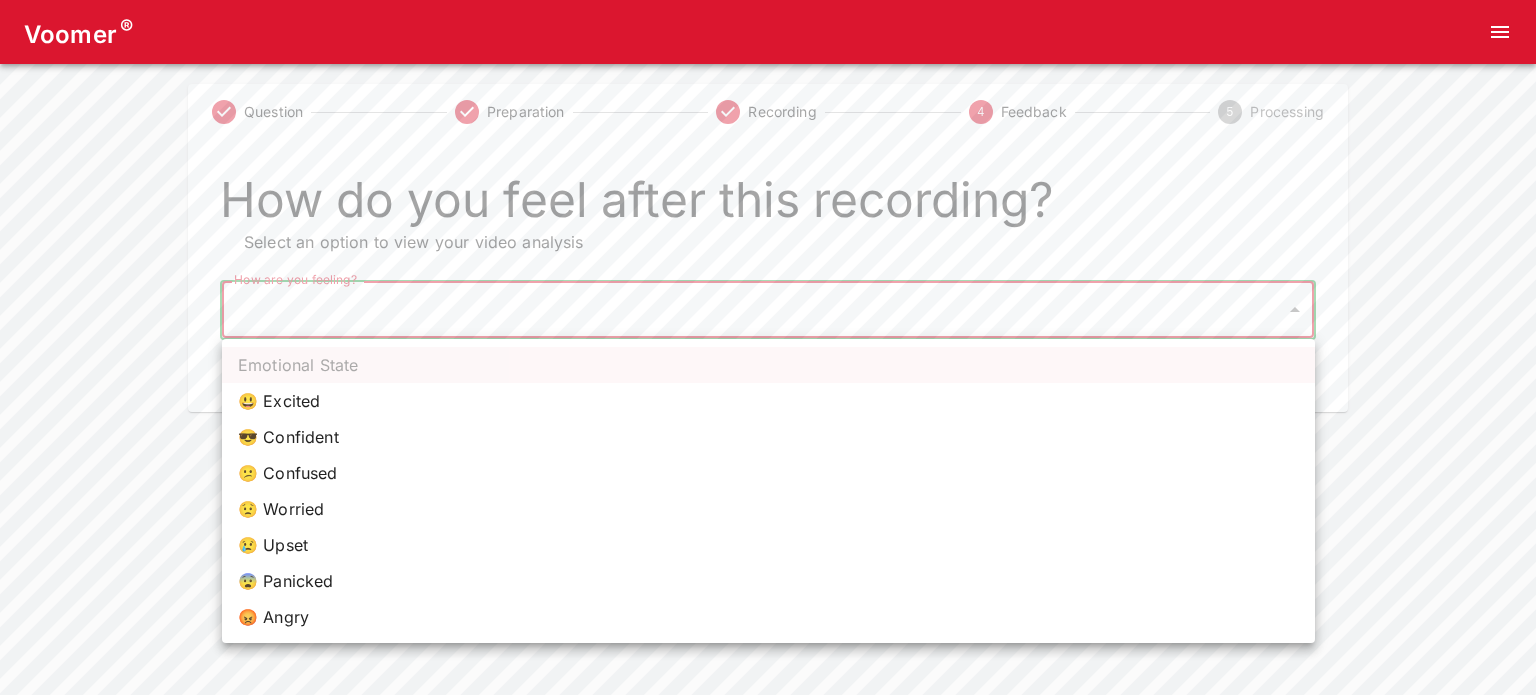 click on "Voomer ® Question Preparation Recording 4 Feedback 5 Processing How do you feel after this recording? Select an option to view your video analysis How are you feeling? ​ How are you feeling? Home Analysis Tokens: ~ Pricing Log Out Emotional State  😃 Excited  😎 Confident  😕 Confused 😟 Worried  😢 Upset  😨 Panicked  😡 Angry" at bounding box center [768, 206] 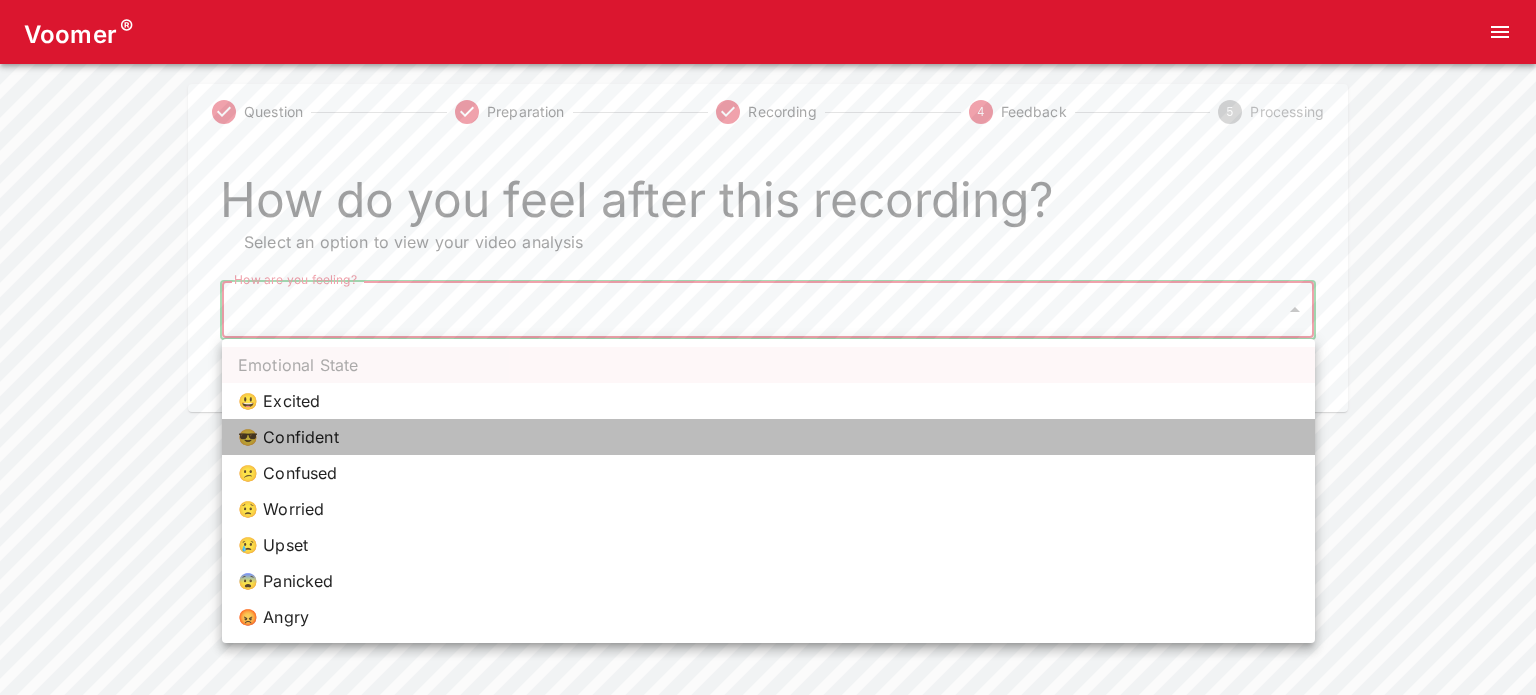 click on "😎 Confident" at bounding box center [768, 437] 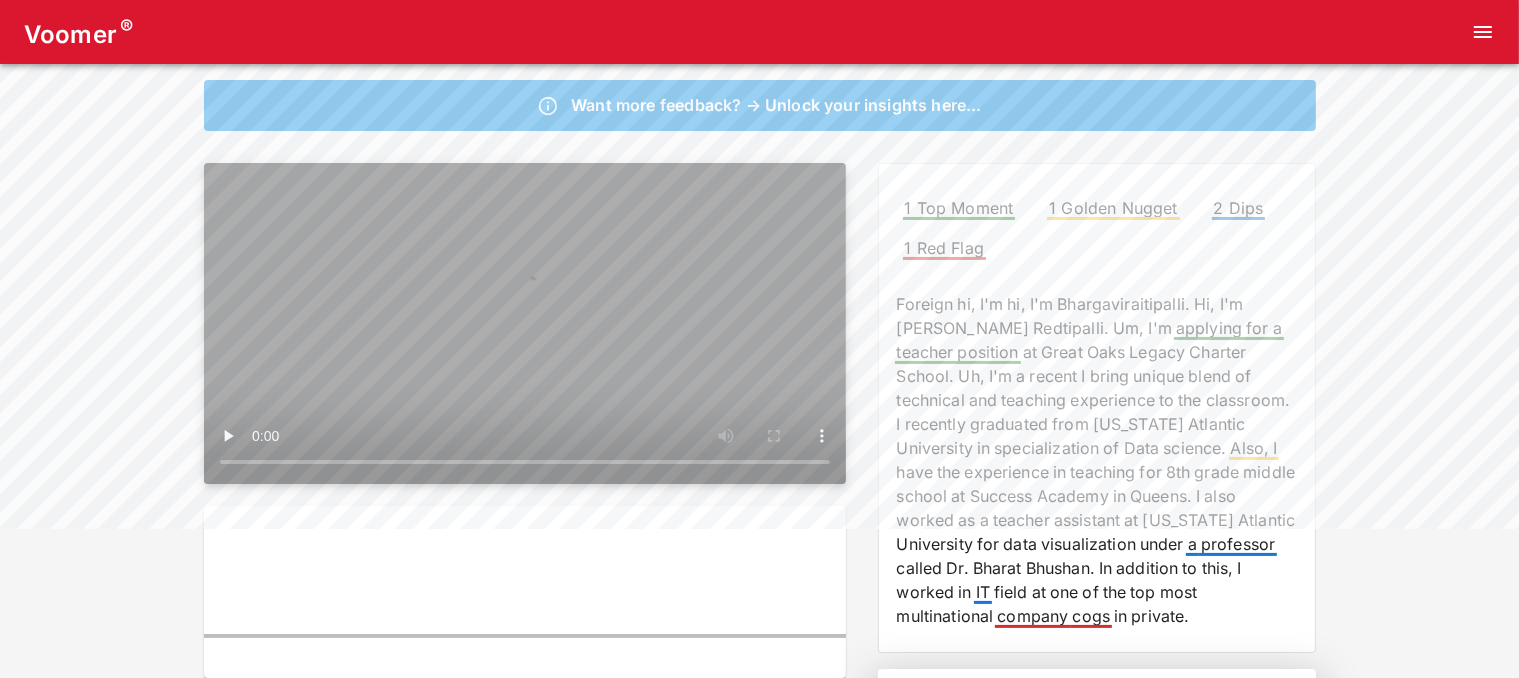 scroll, scrollTop: 167, scrollLeft: 0, axis: vertical 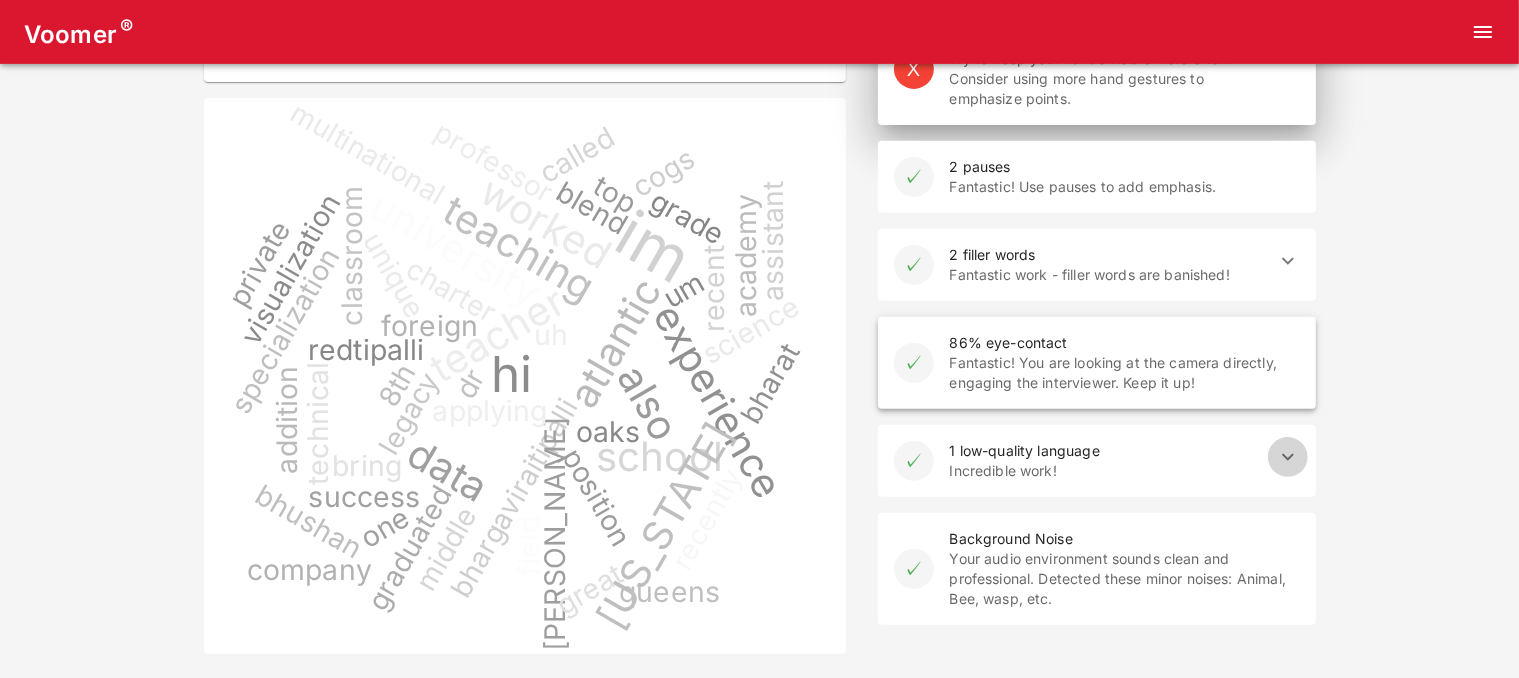 click 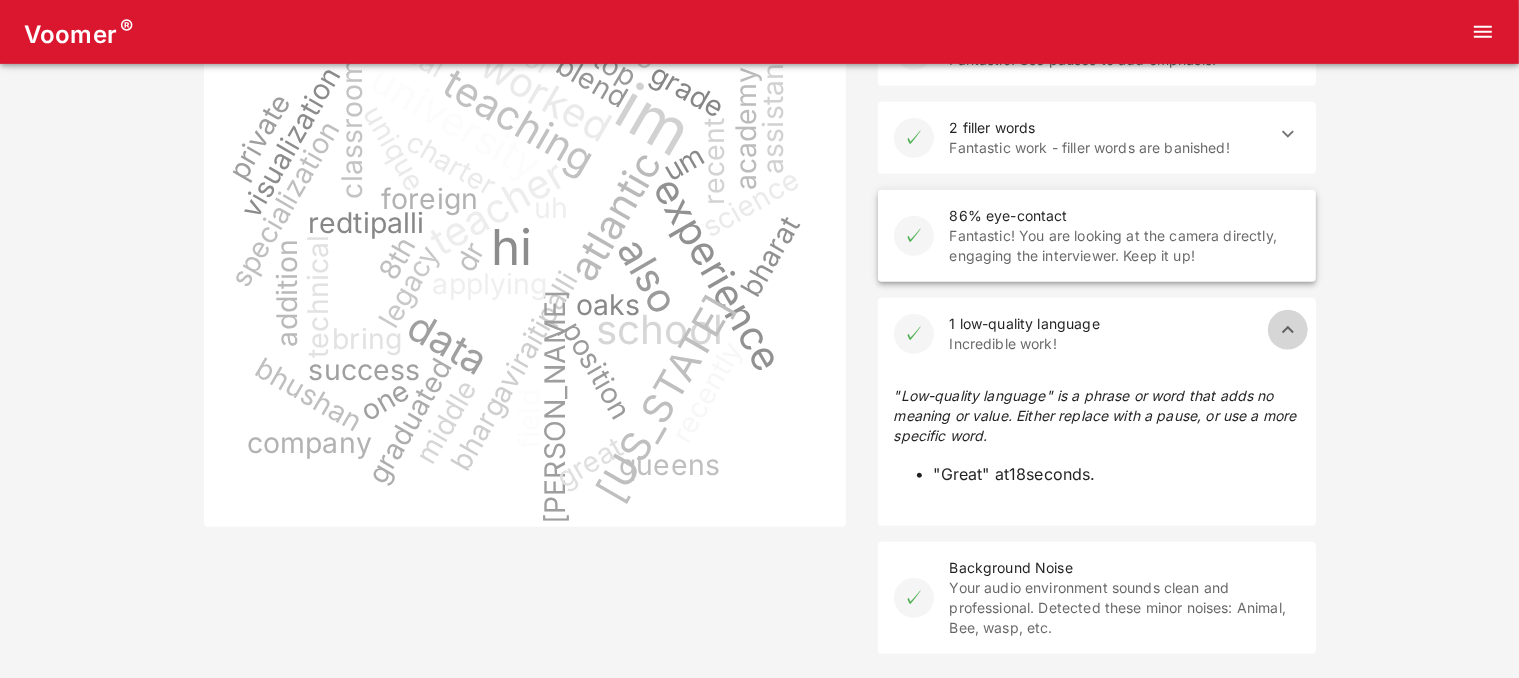 click 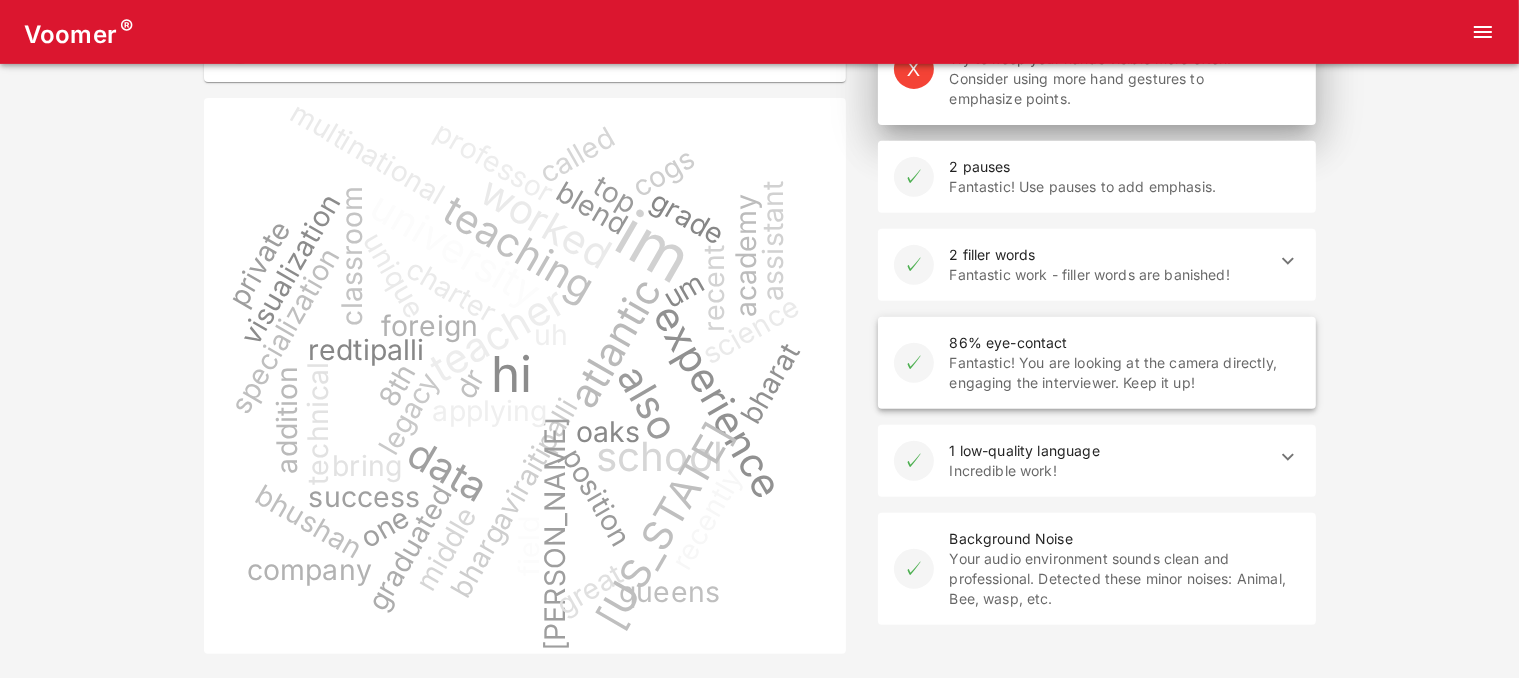 click on "Your audio environment sounds clean and professional. Detected these minor noises: Animal, Bee, wasp, etc." at bounding box center (1125, 579) 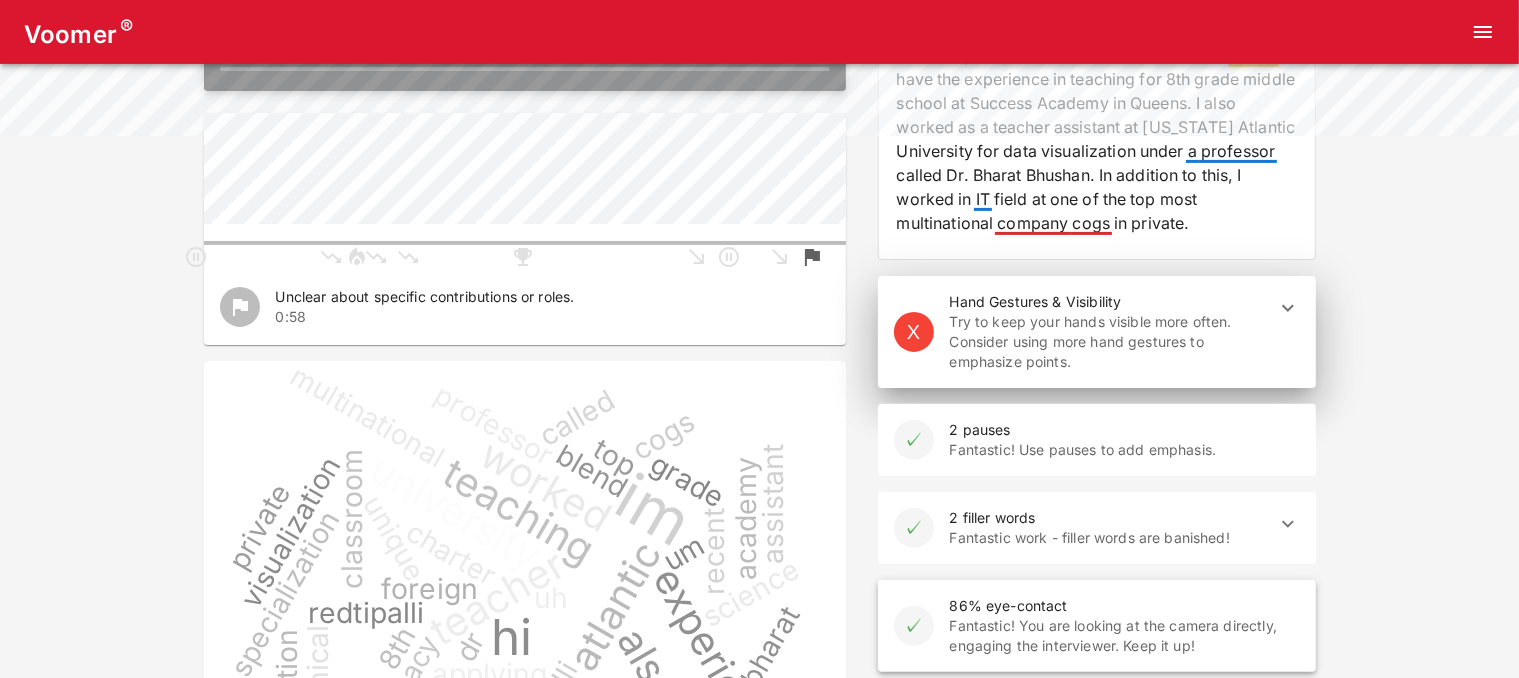 scroll, scrollTop: 558, scrollLeft: 0, axis: vertical 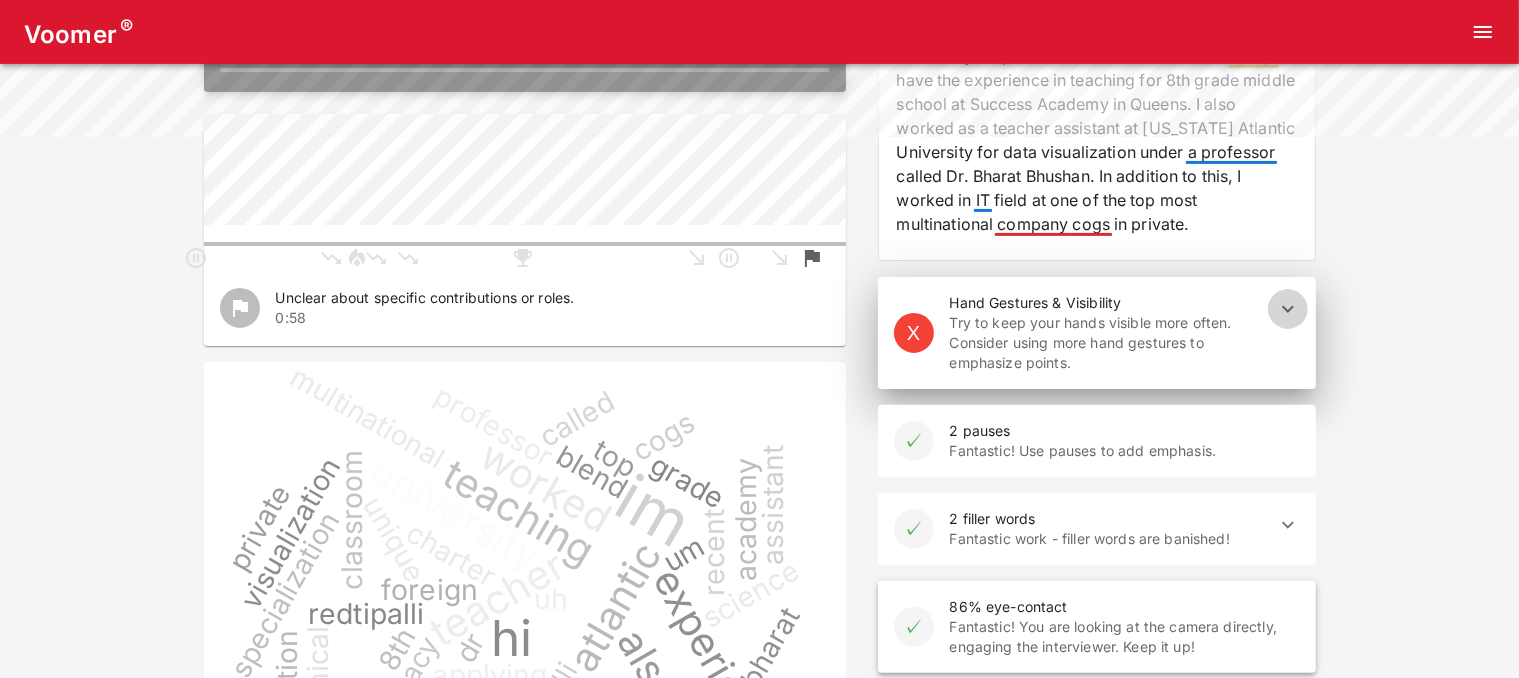 click 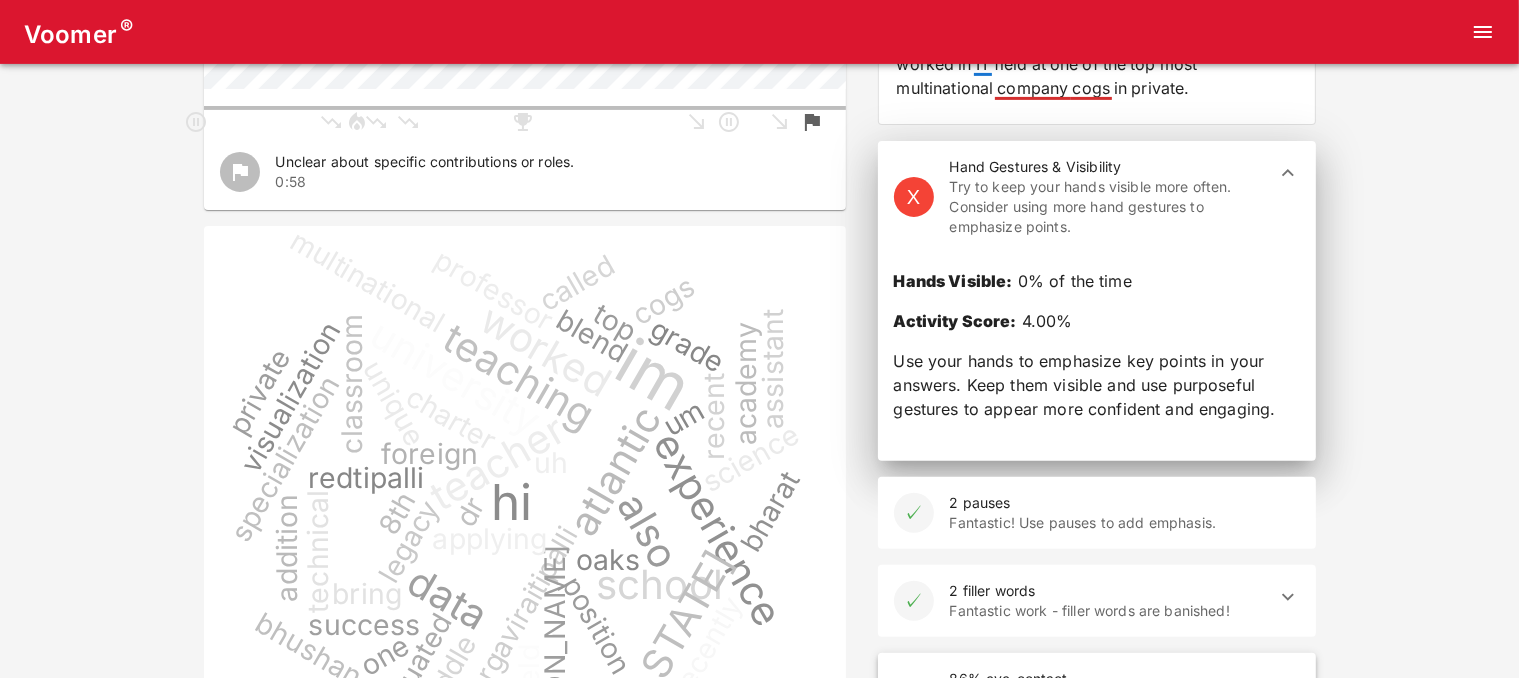scroll, scrollTop: 848, scrollLeft: 0, axis: vertical 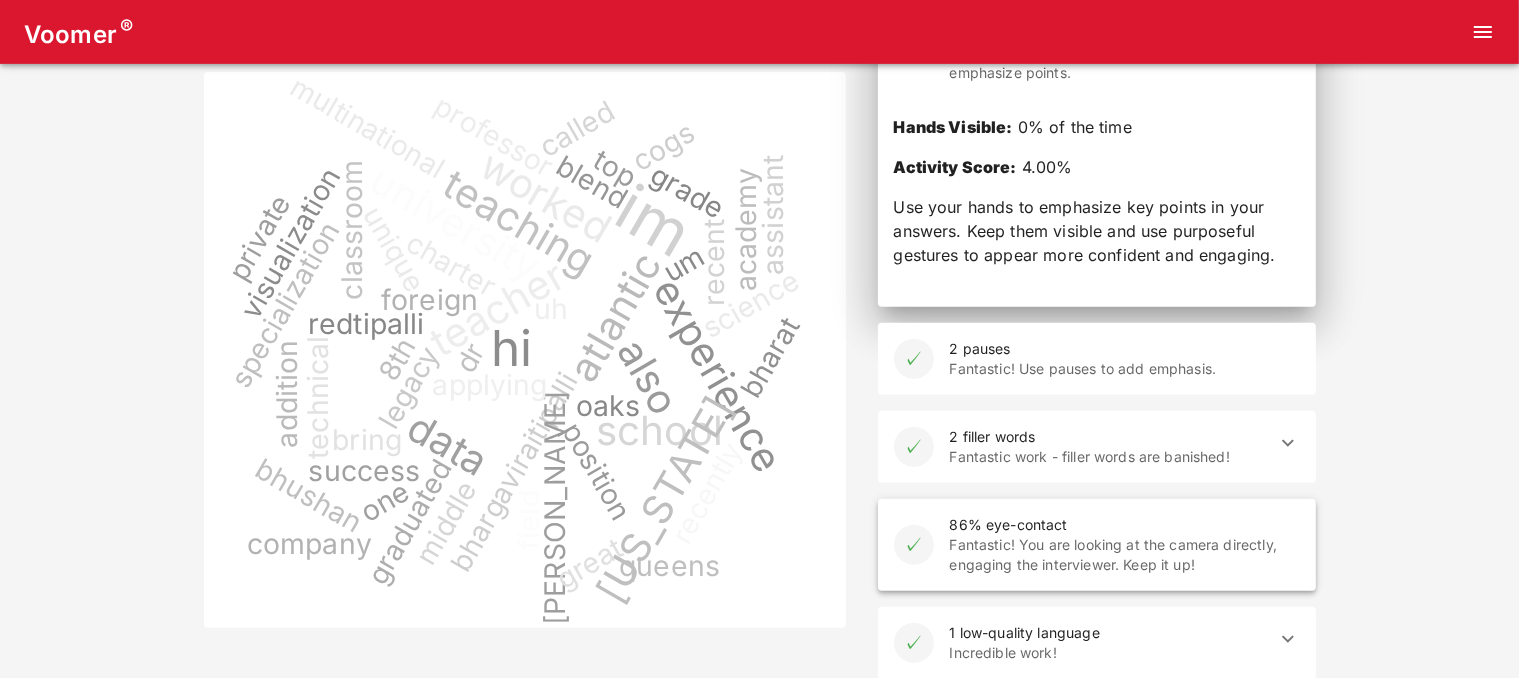 click on "Fantastic! Use pauses to add emphasis." at bounding box center [1125, 369] 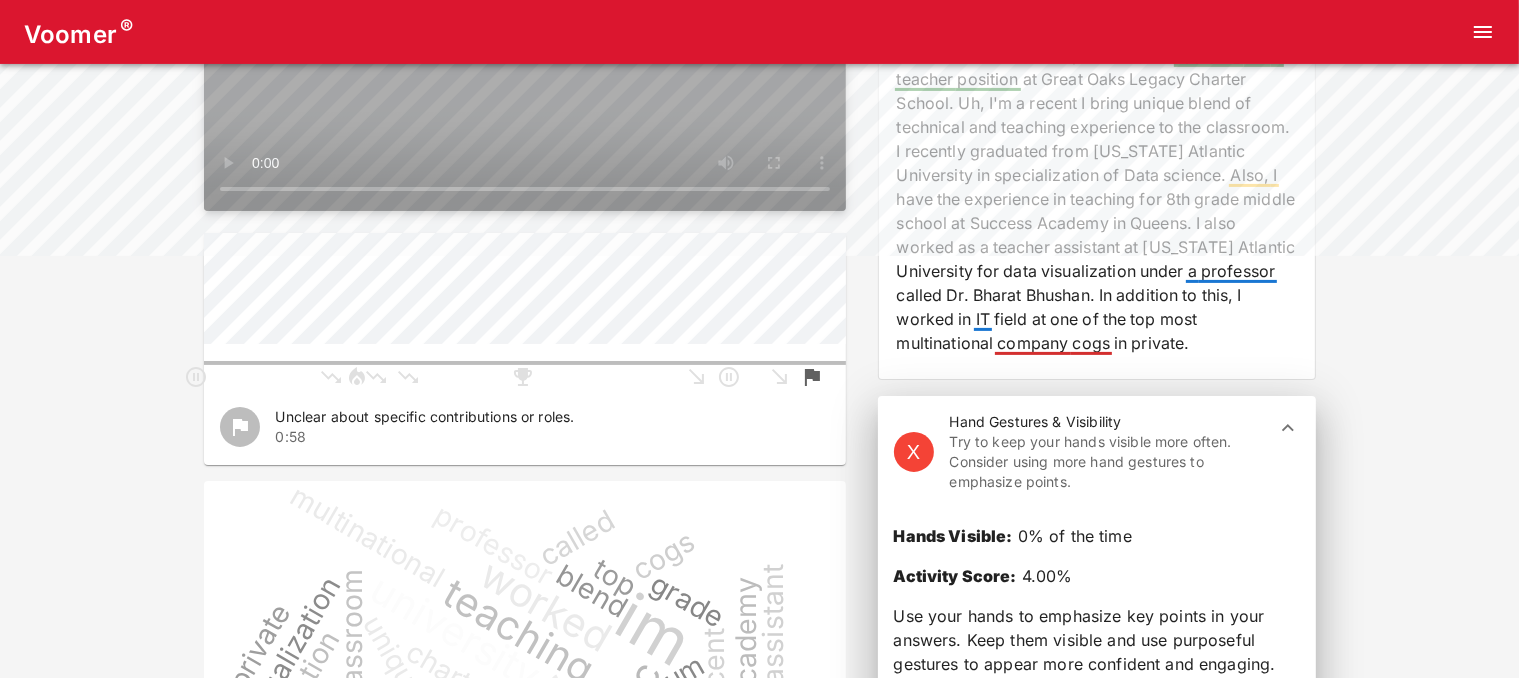 scroll, scrollTop: 428, scrollLeft: 0, axis: vertical 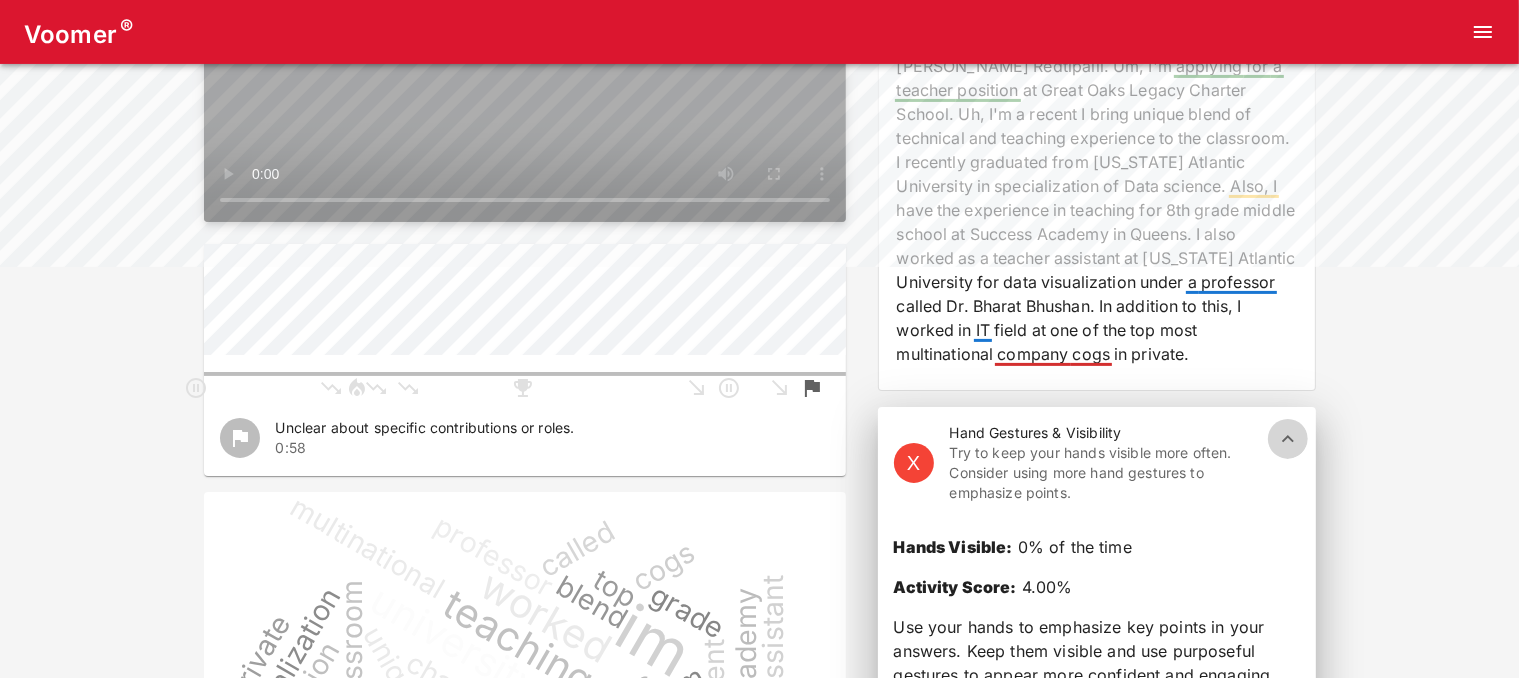 click 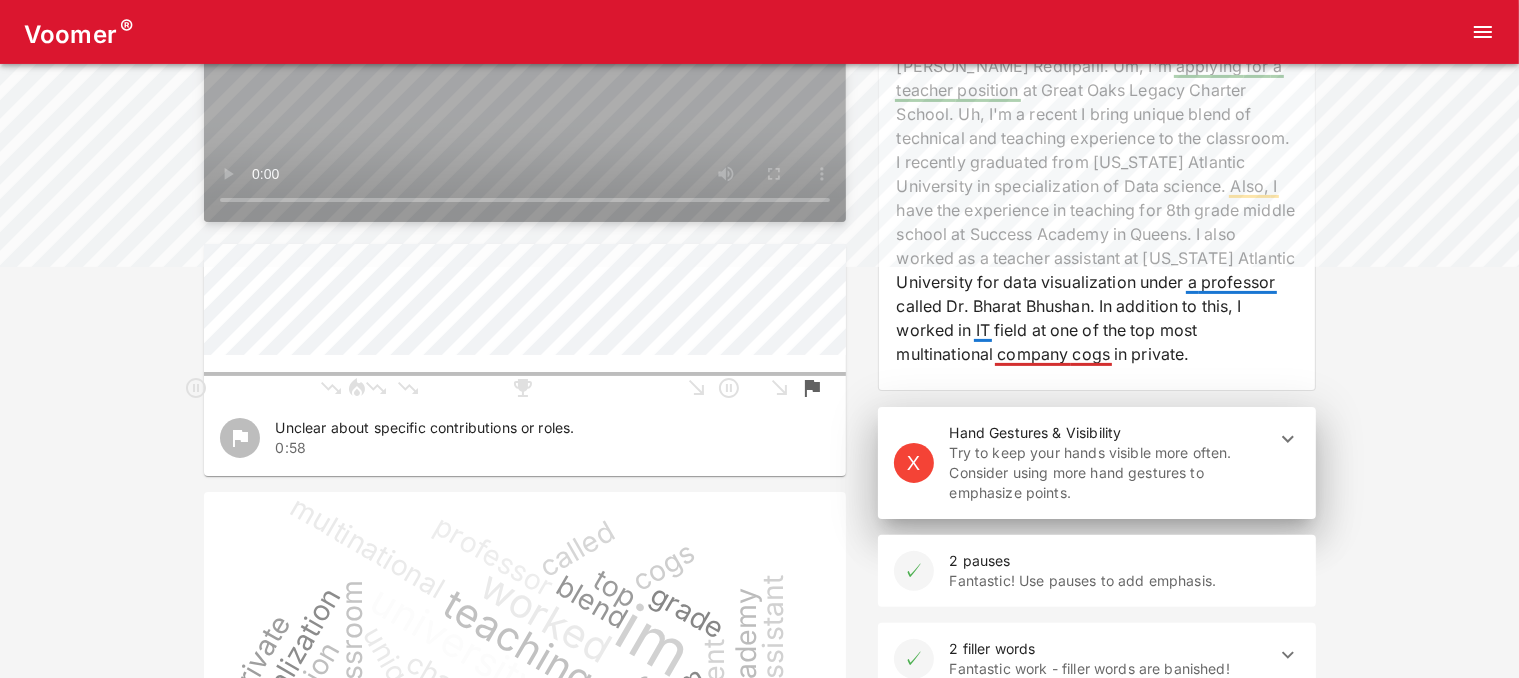 scroll, scrollTop: 0, scrollLeft: 0, axis: both 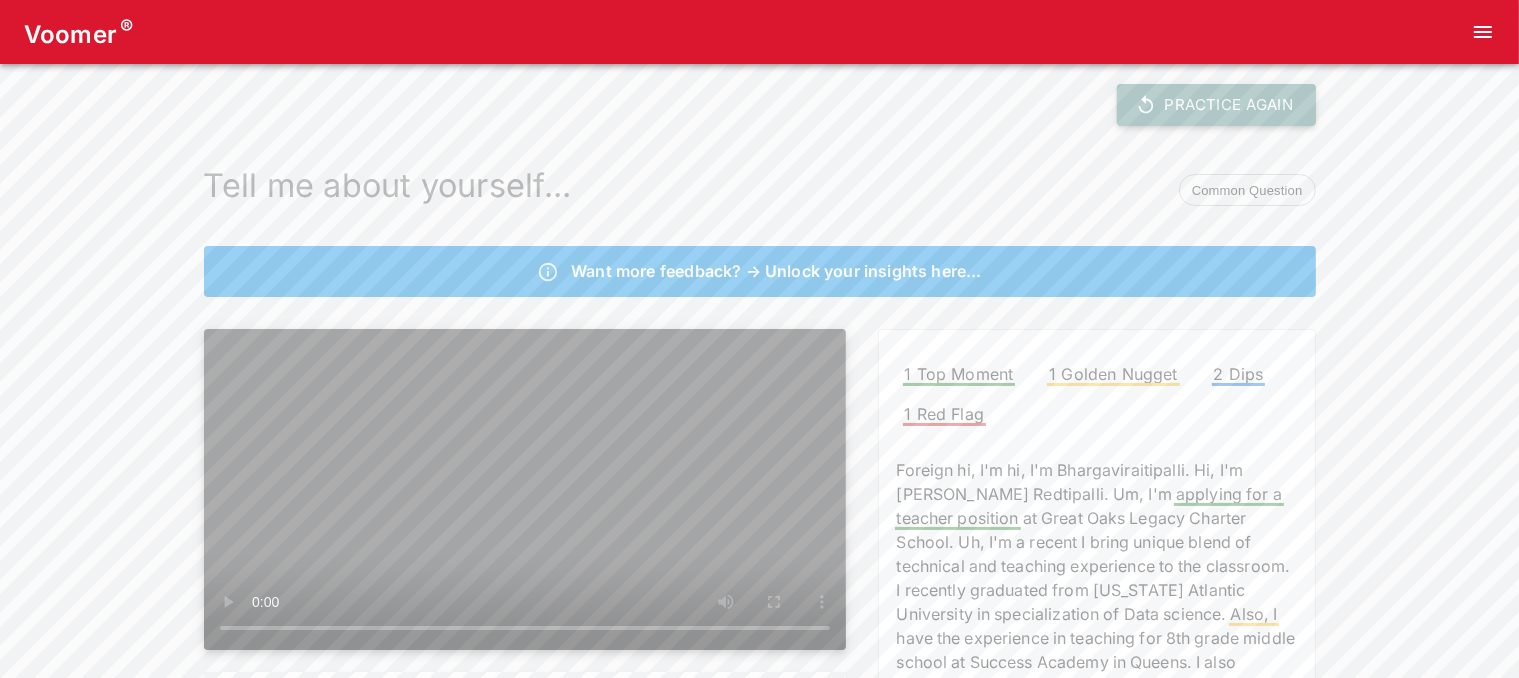 click on "Practice Again" at bounding box center [1216, 105] 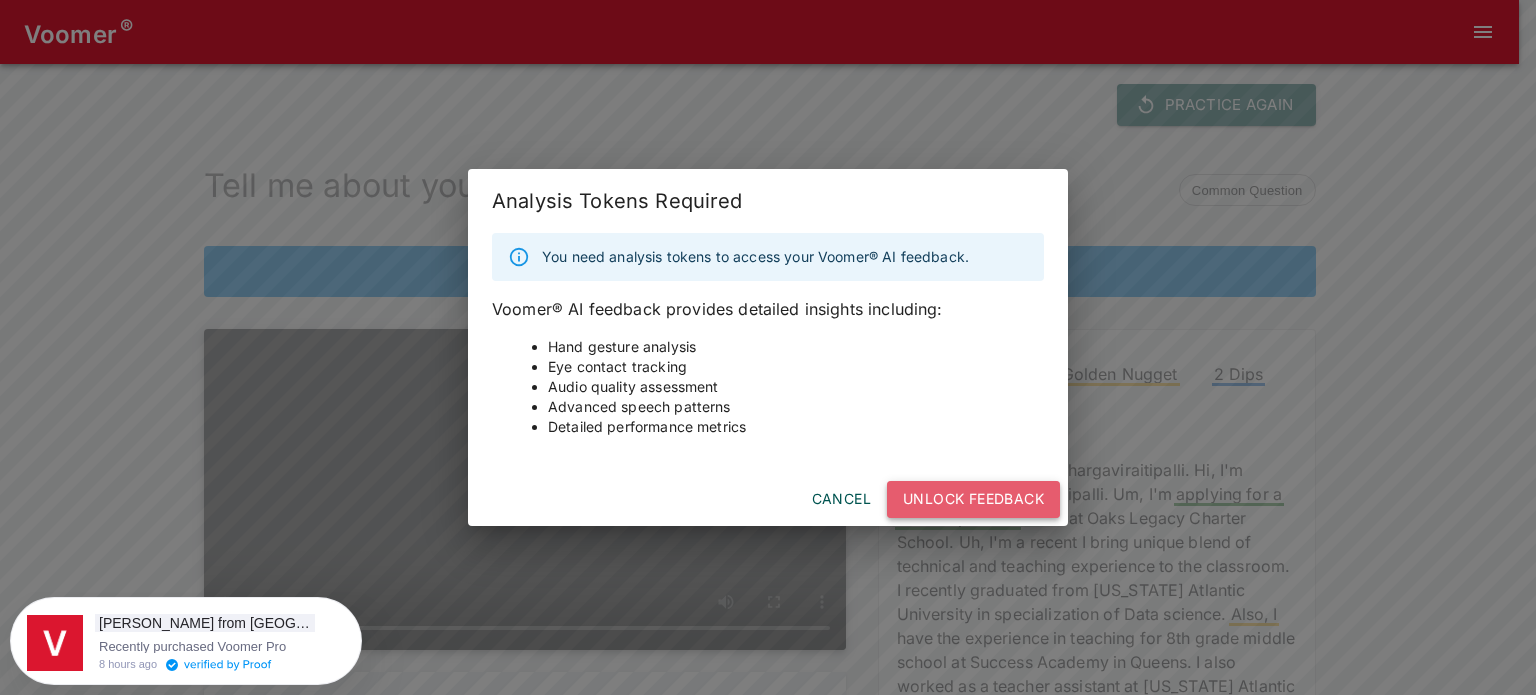 click on "Unlock Feedback" at bounding box center (973, 499) 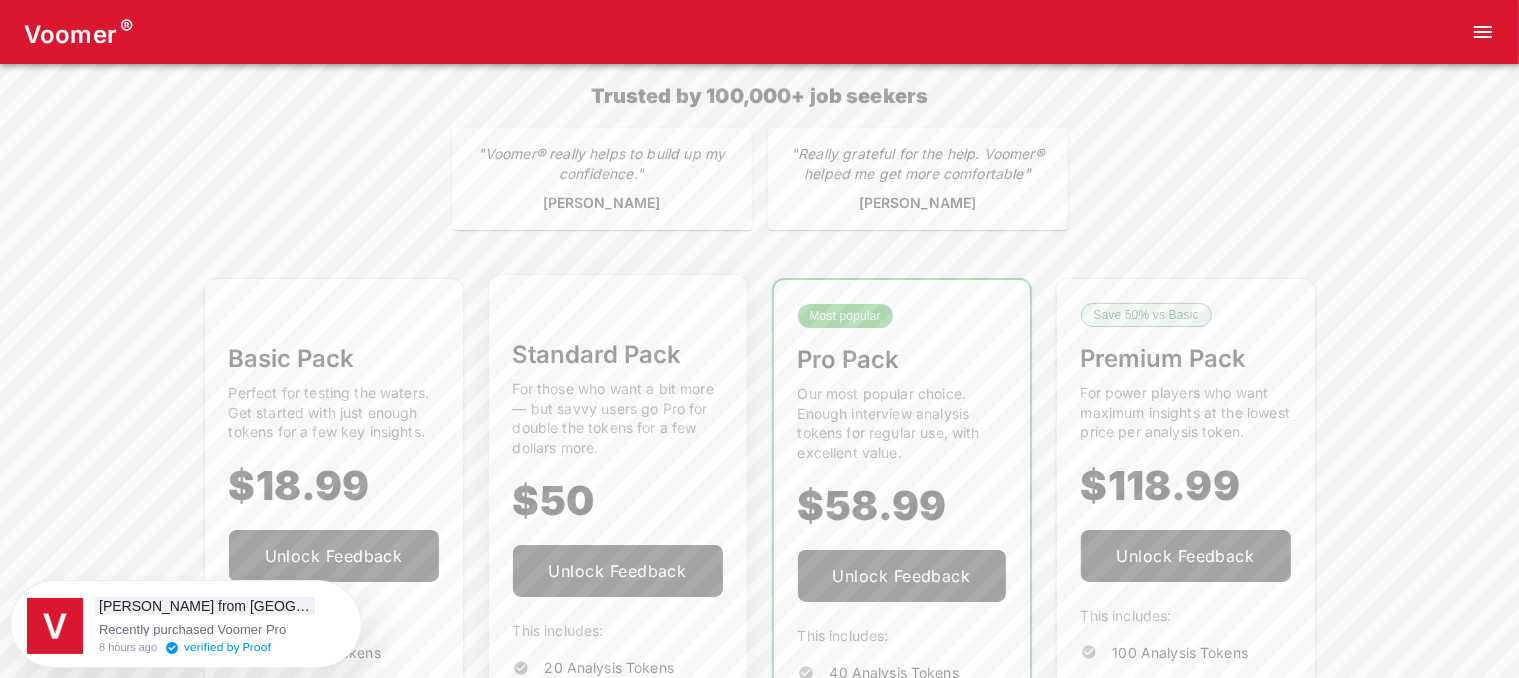 scroll, scrollTop: 0, scrollLeft: 0, axis: both 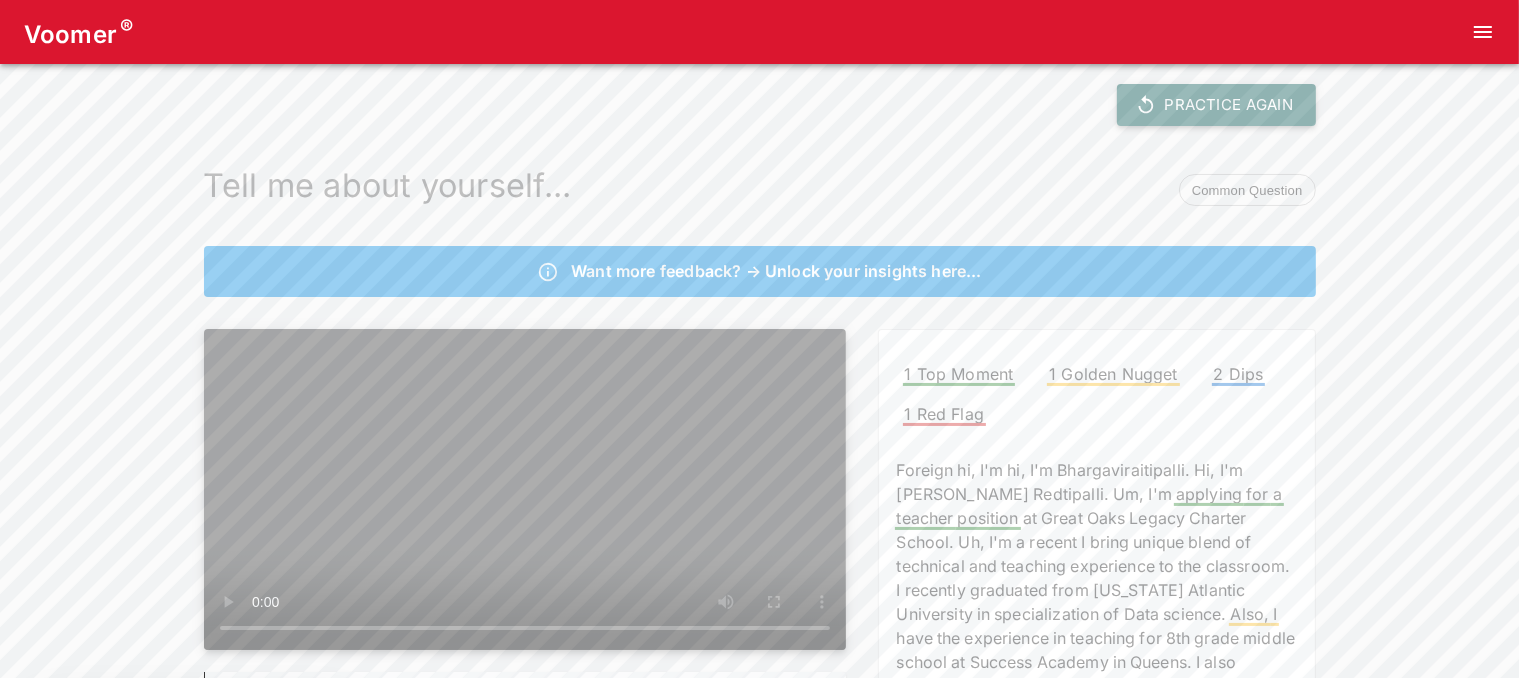 click on "Practice Again" at bounding box center [1216, 105] 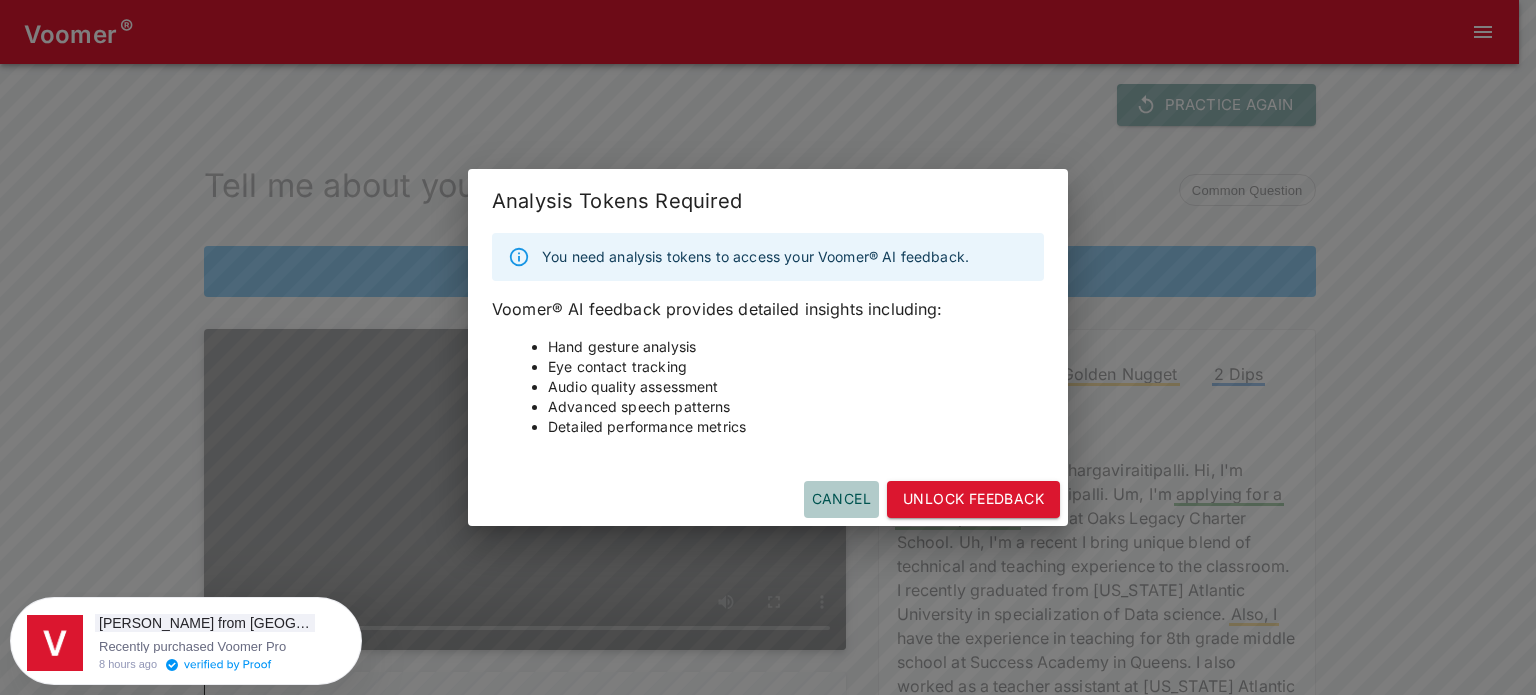 click on "Cancel" at bounding box center [841, 499] 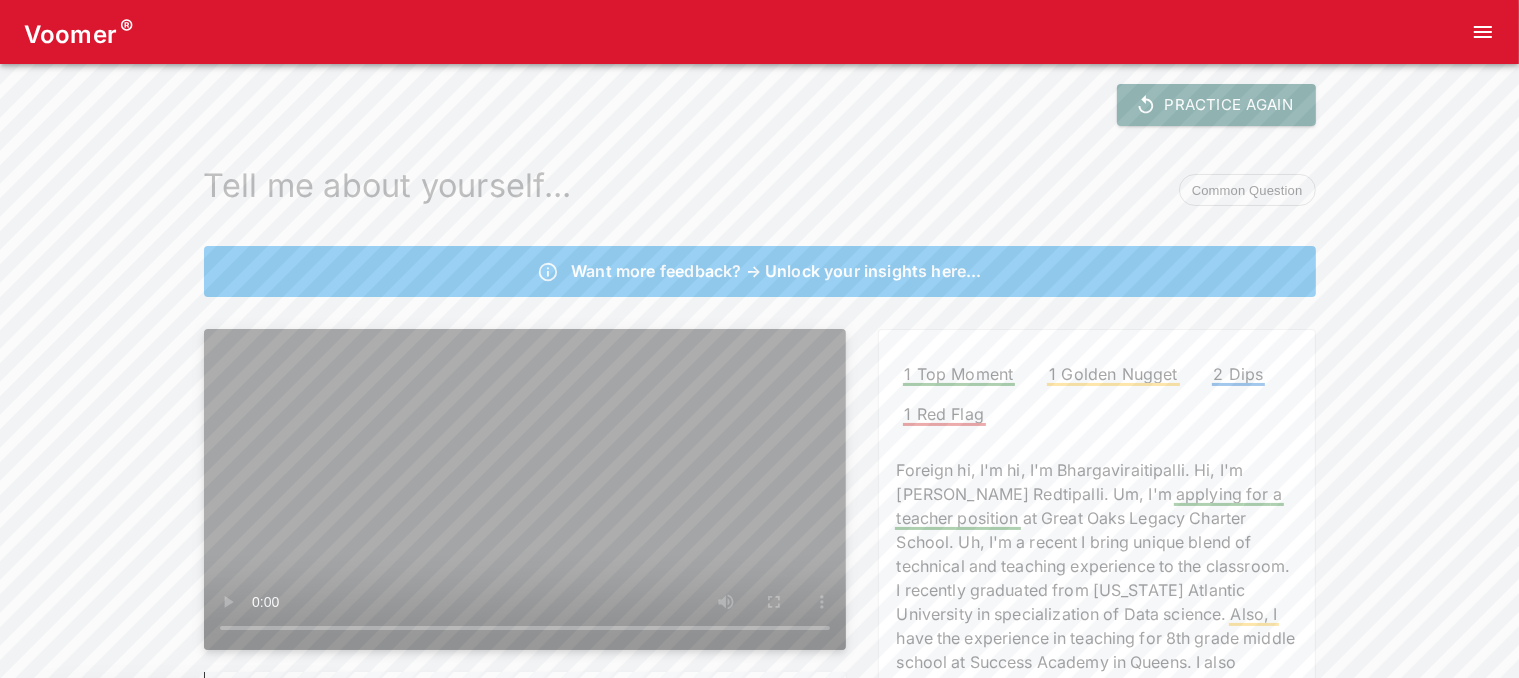 click on "Common Question" at bounding box center [1247, 191] 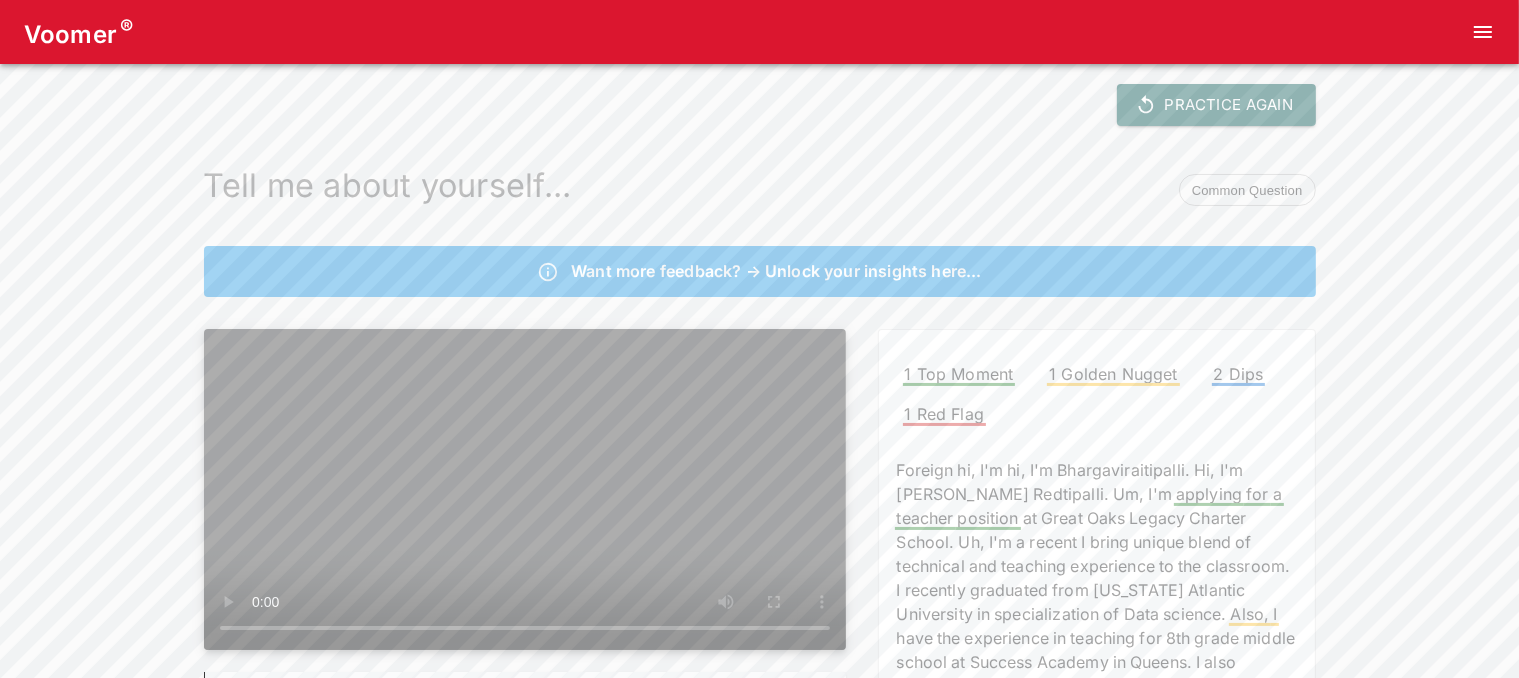 click on "Want more feedback? → Unlock your insights here..." at bounding box center [776, 271] 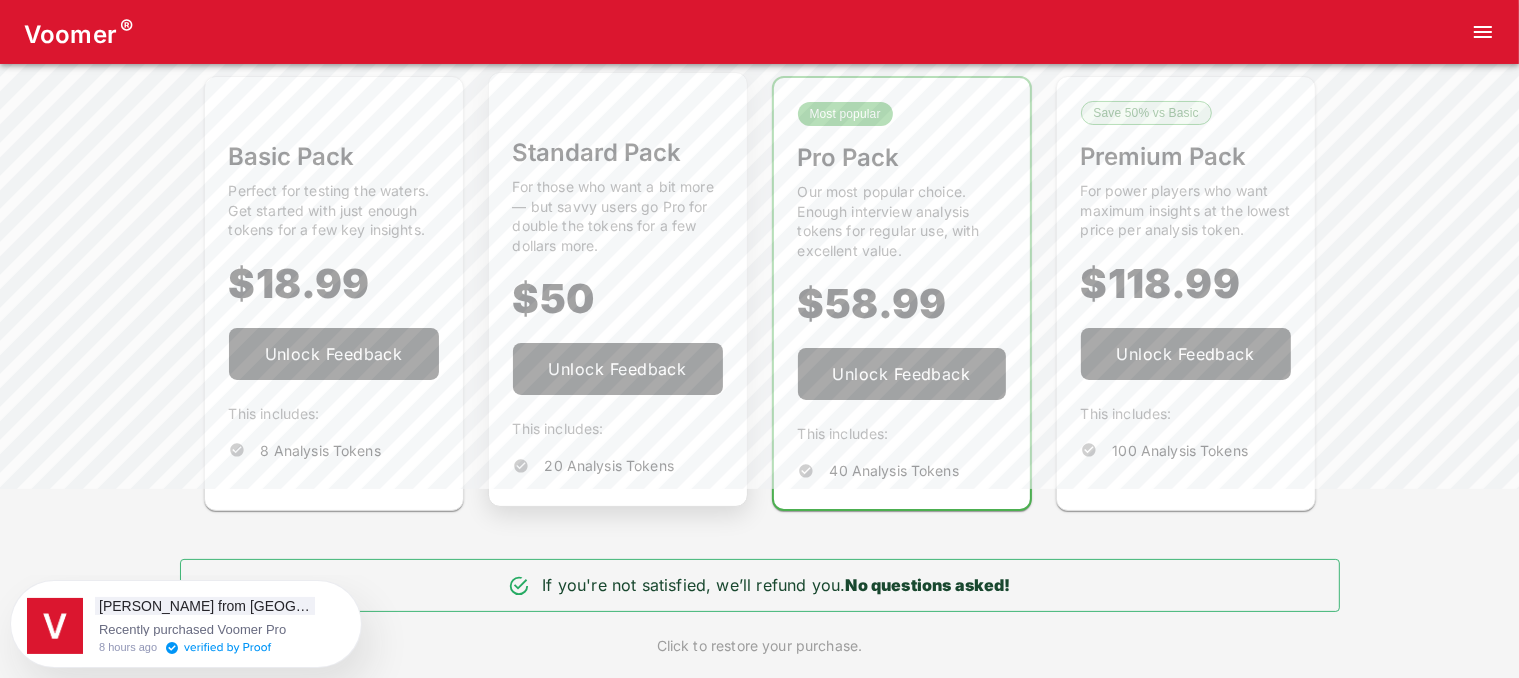 scroll, scrollTop: 0, scrollLeft: 0, axis: both 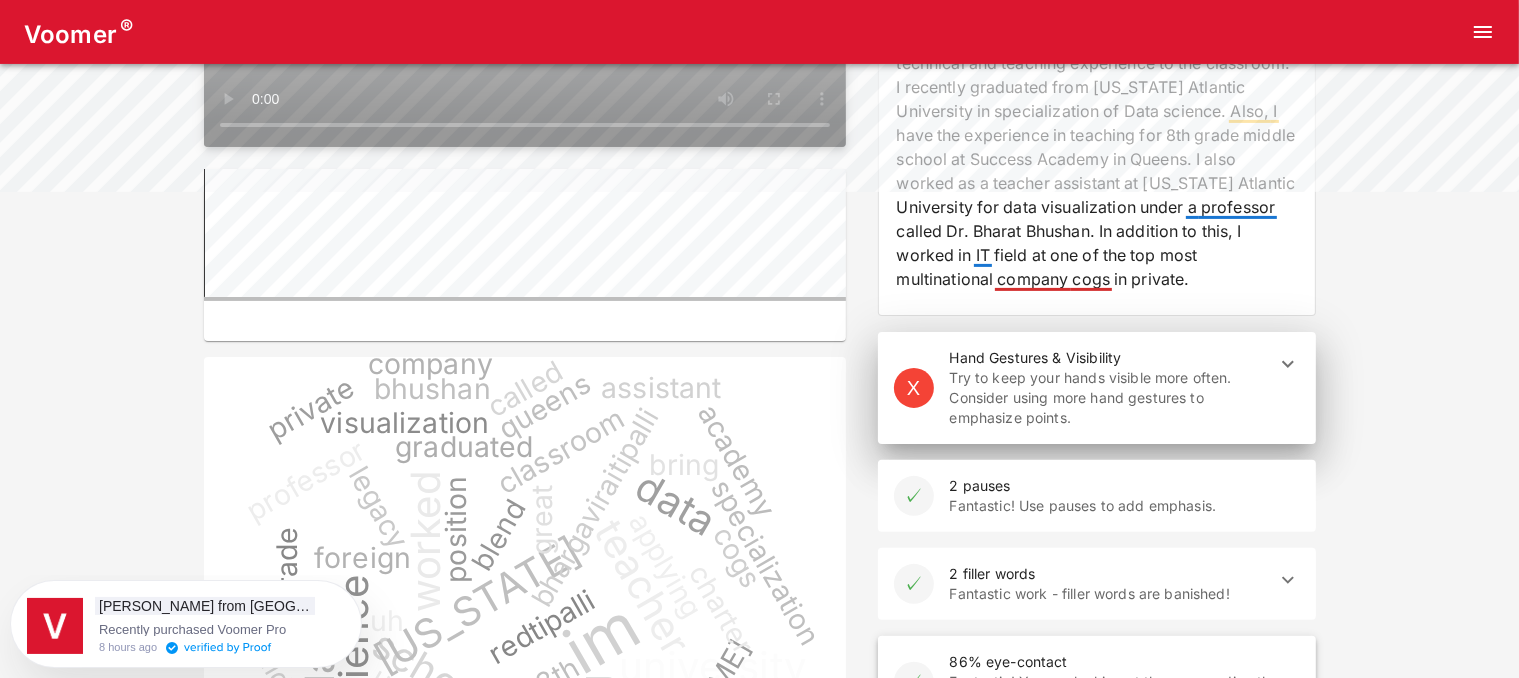click at bounding box center [525, 233] 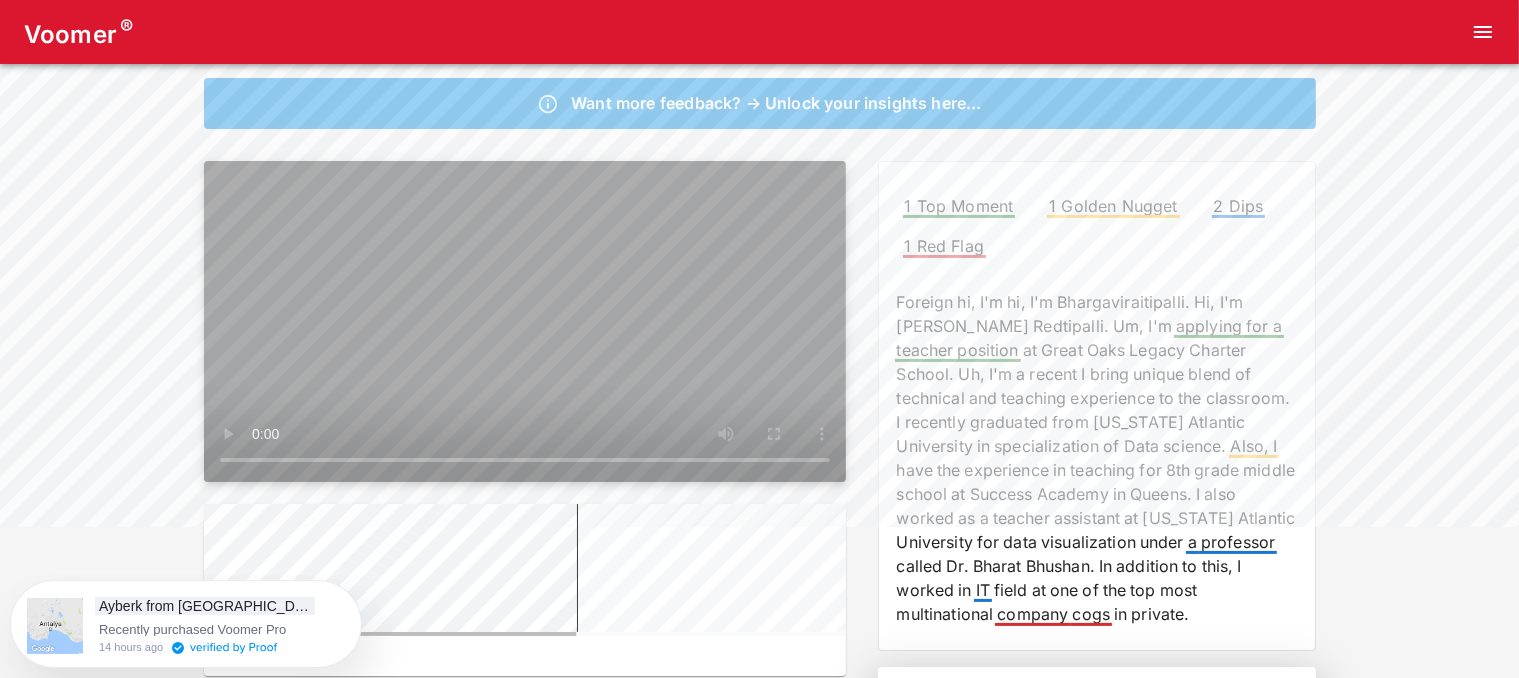 scroll, scrollTop: 0, scrollLeft: 0, axis: both 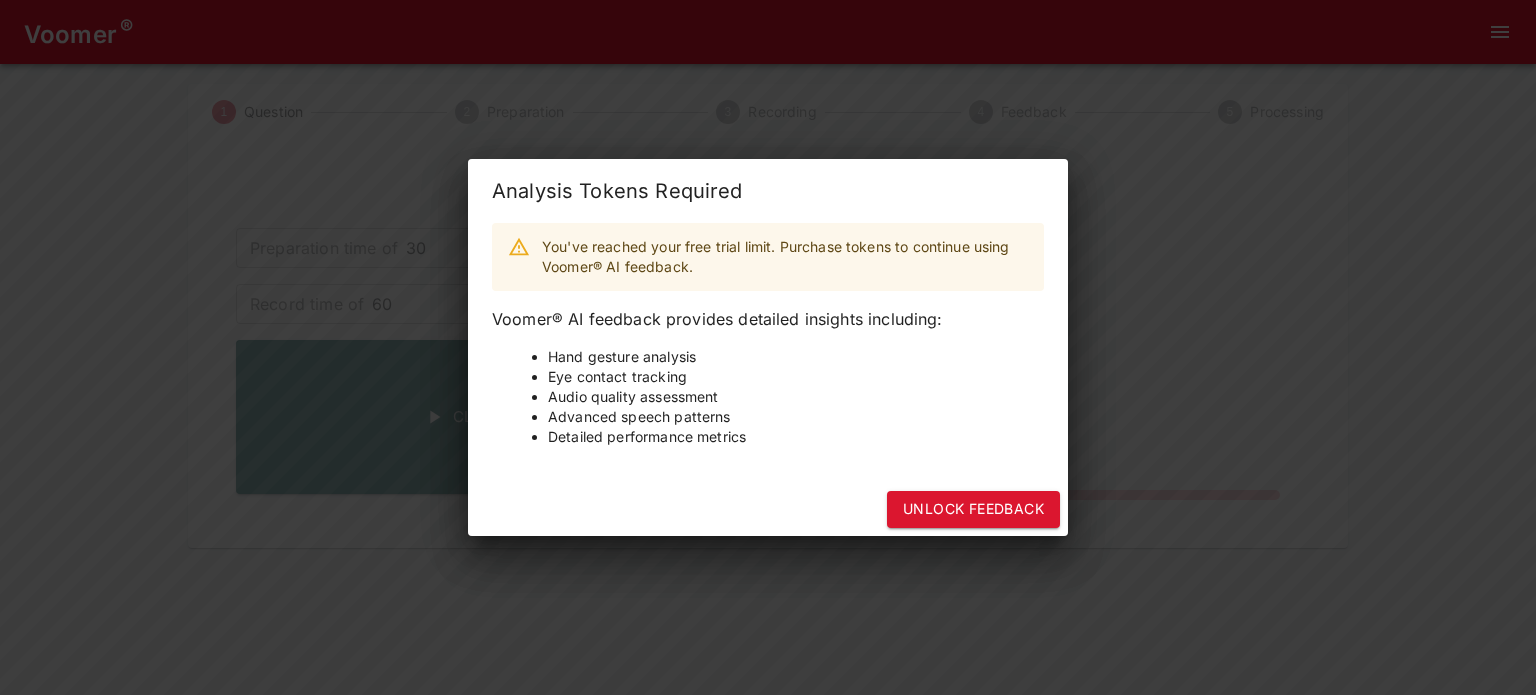 click on "Analysis Tokens Required You've reached your free trial limit. Purchase tokens to continue using Voomer® AI feedback. Voomer® AI feedback provides detailed insights including: Hand gesture analysis Eye contact tracking Audio quality assessment Advanced speech patterns Detailed performance metrics Unlock Feedback" at bounding box center (768, 347) 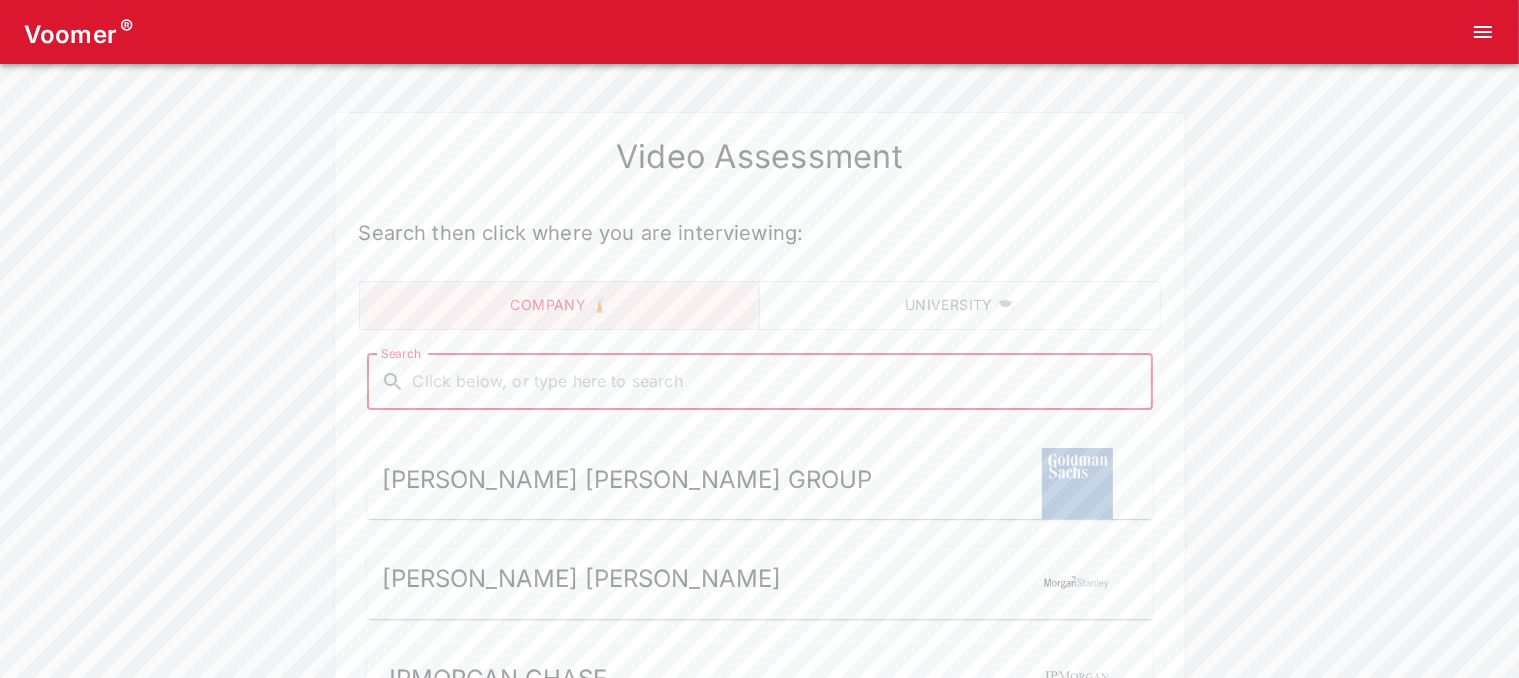click on "Search" at bounding box center (776, 382) 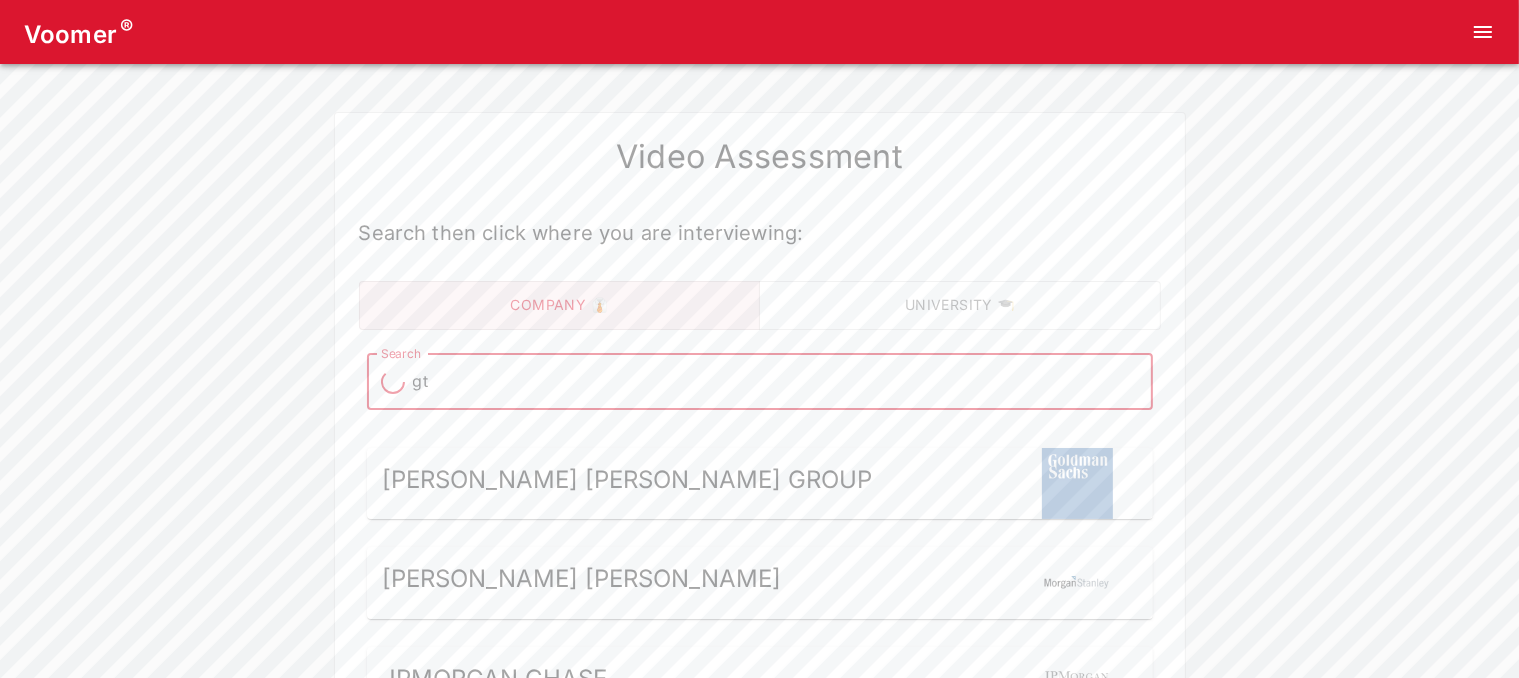 type on "g" 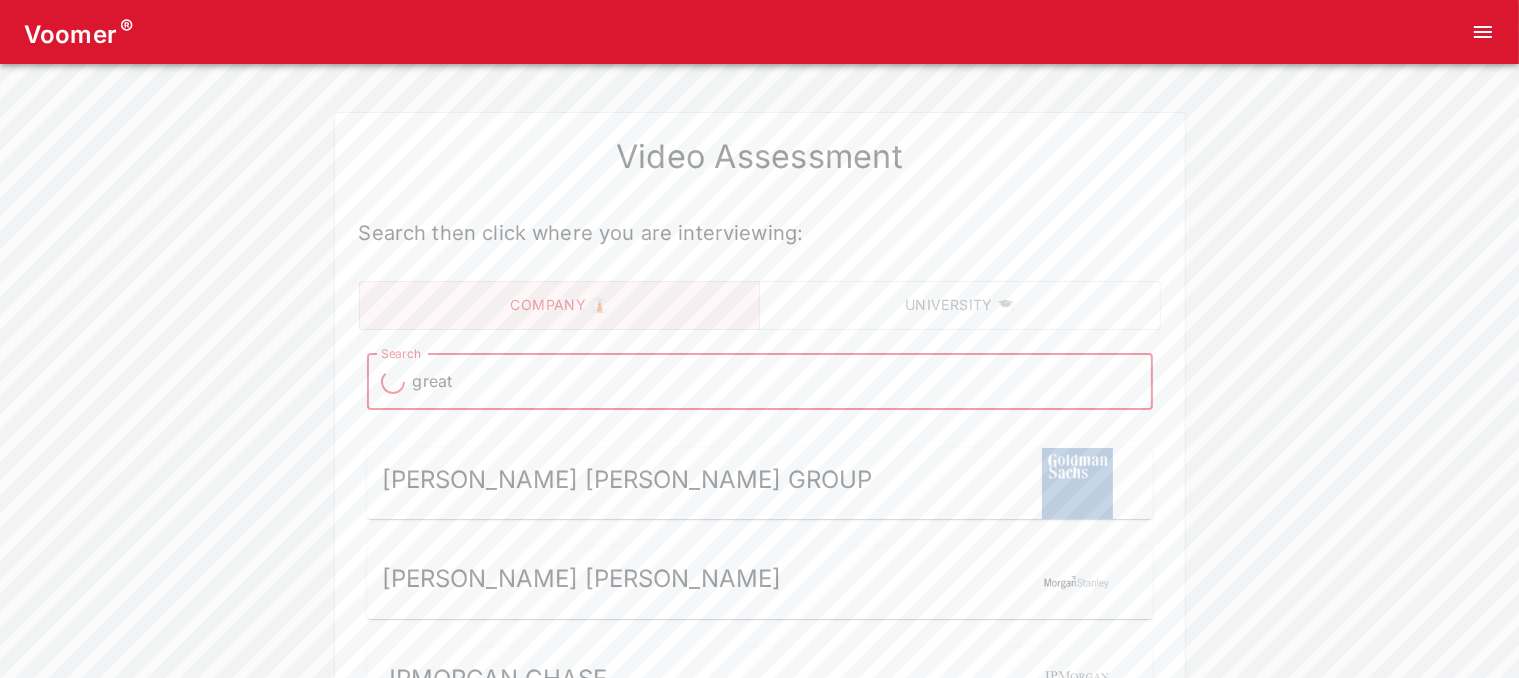 type on "great o" 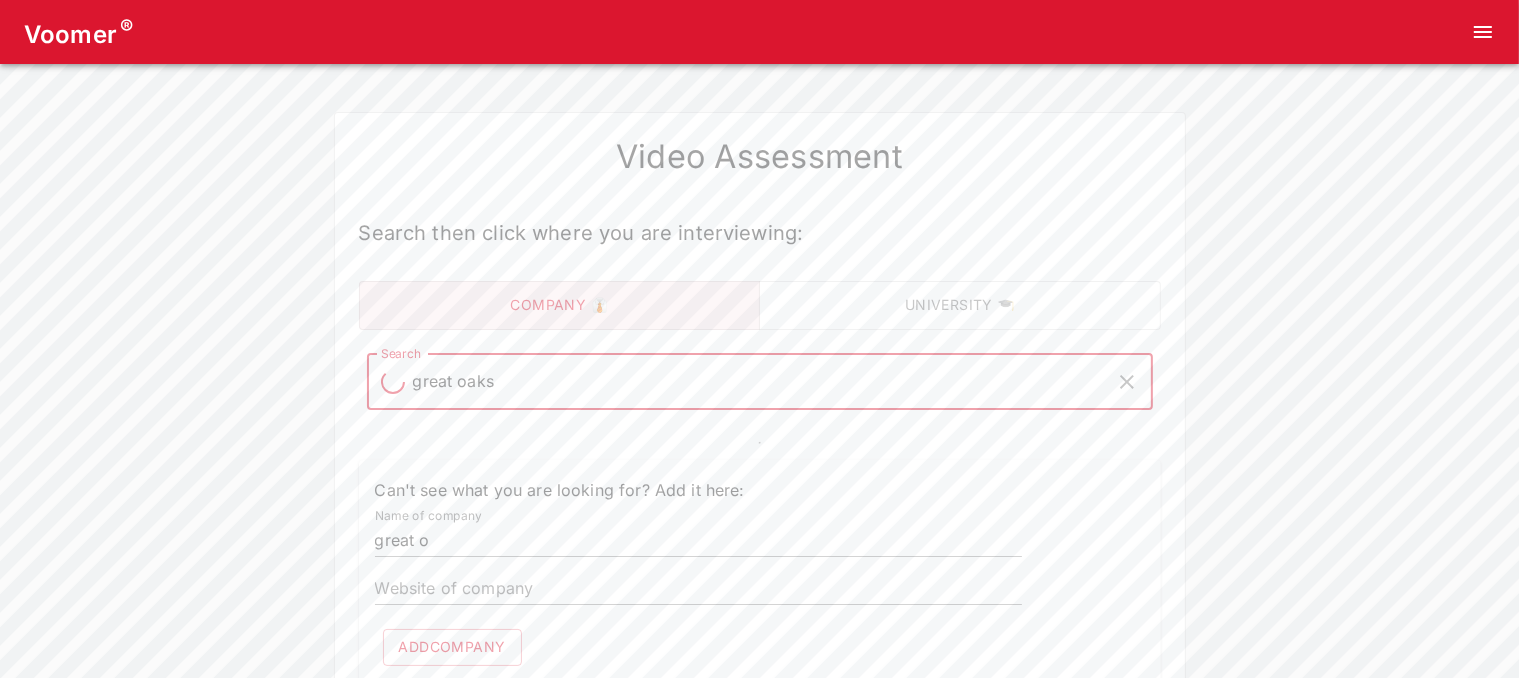 type on "great oaks" 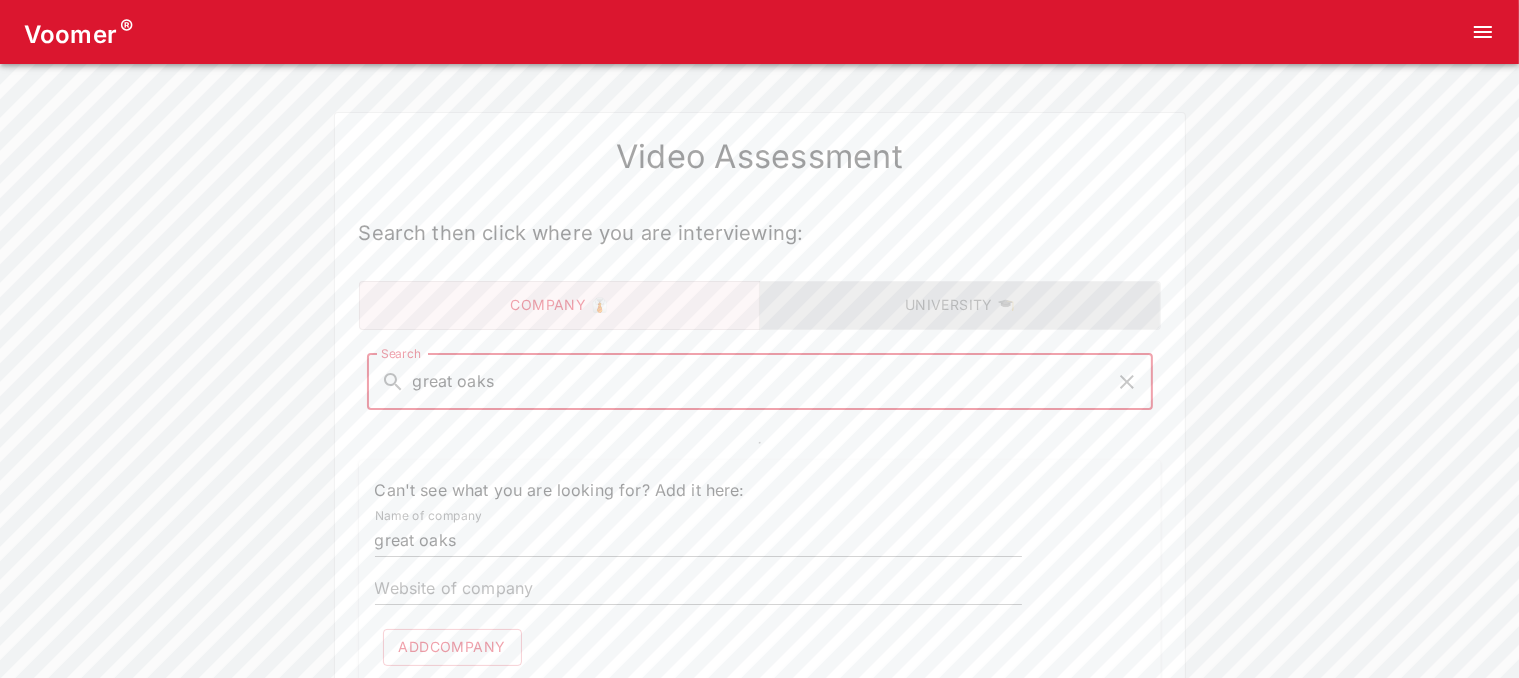 click on "University 🎓" at bounding box center (960, 305) 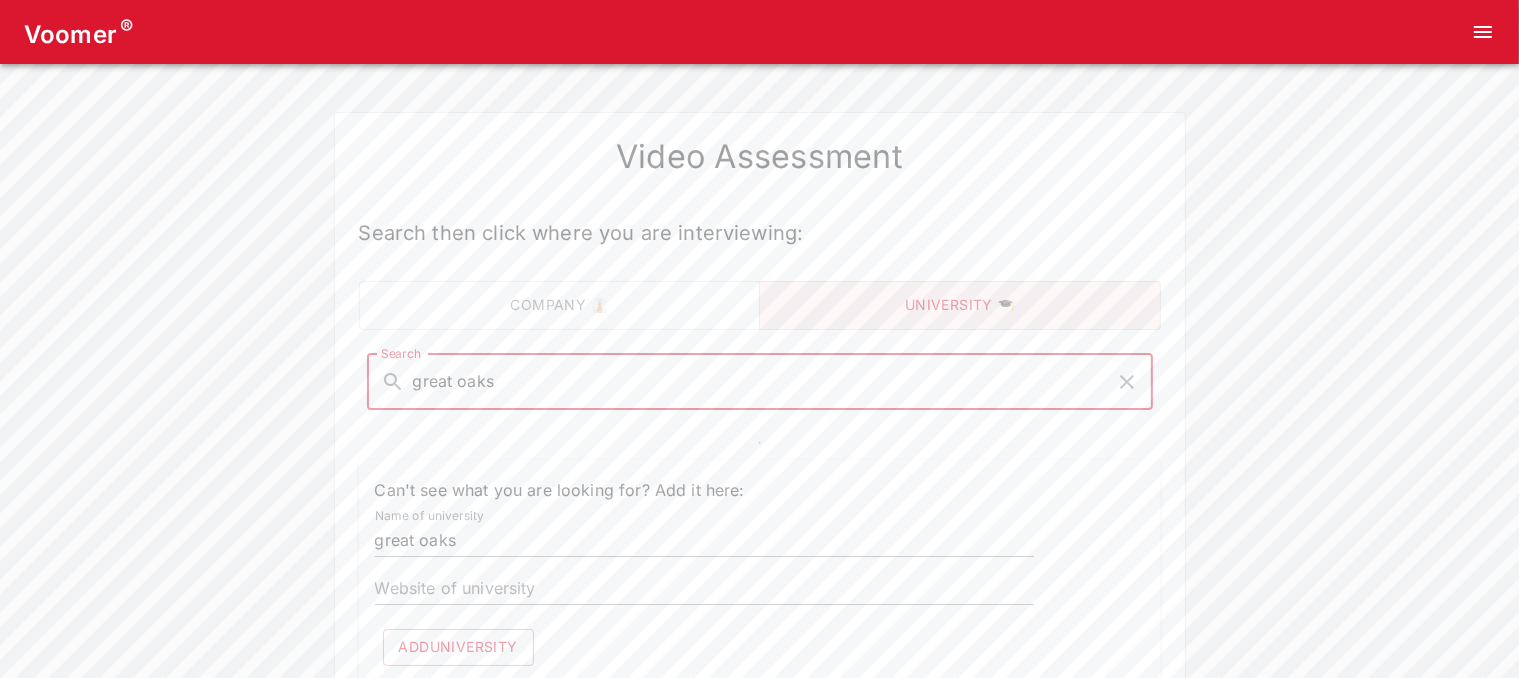 click on "great oaks" at bounding box center (760, 382) 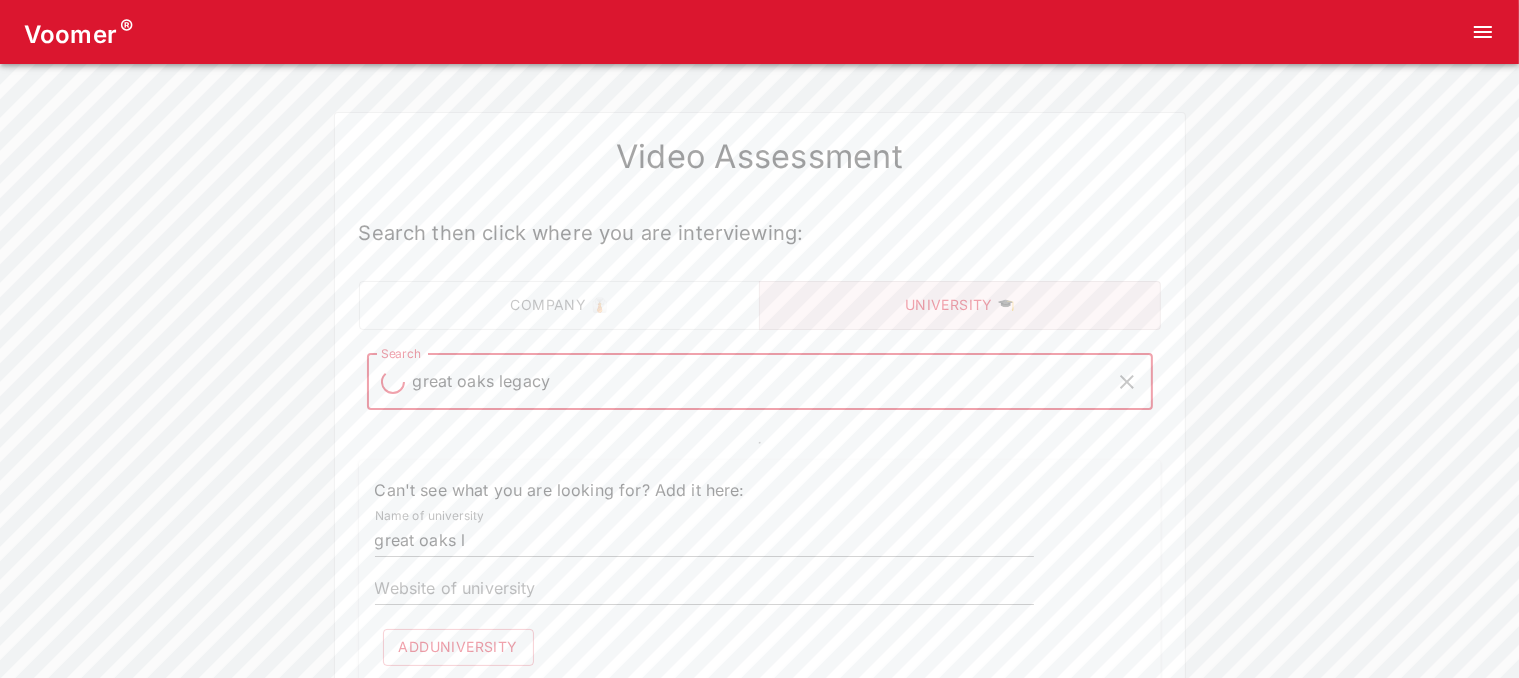 type on "great oaks legacy c" 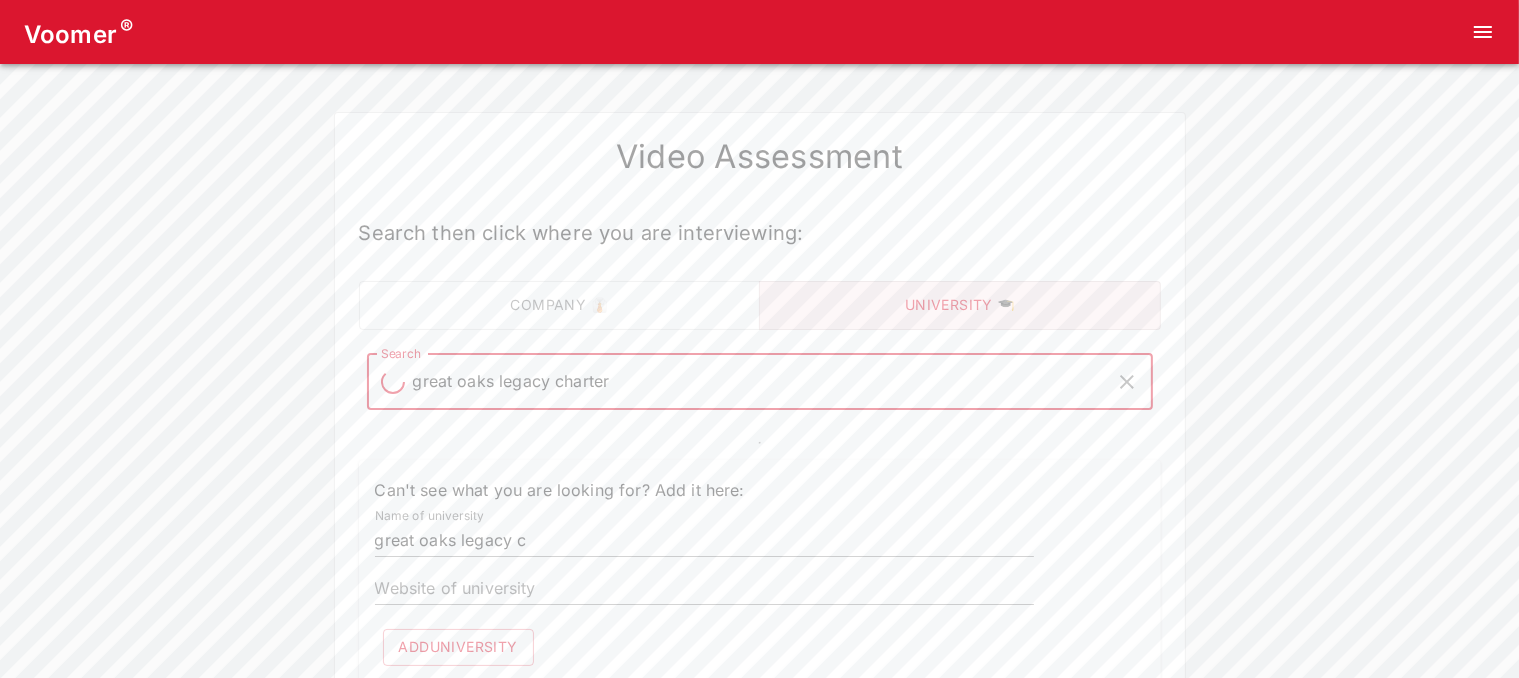 type on "great oaks legacy charter s" 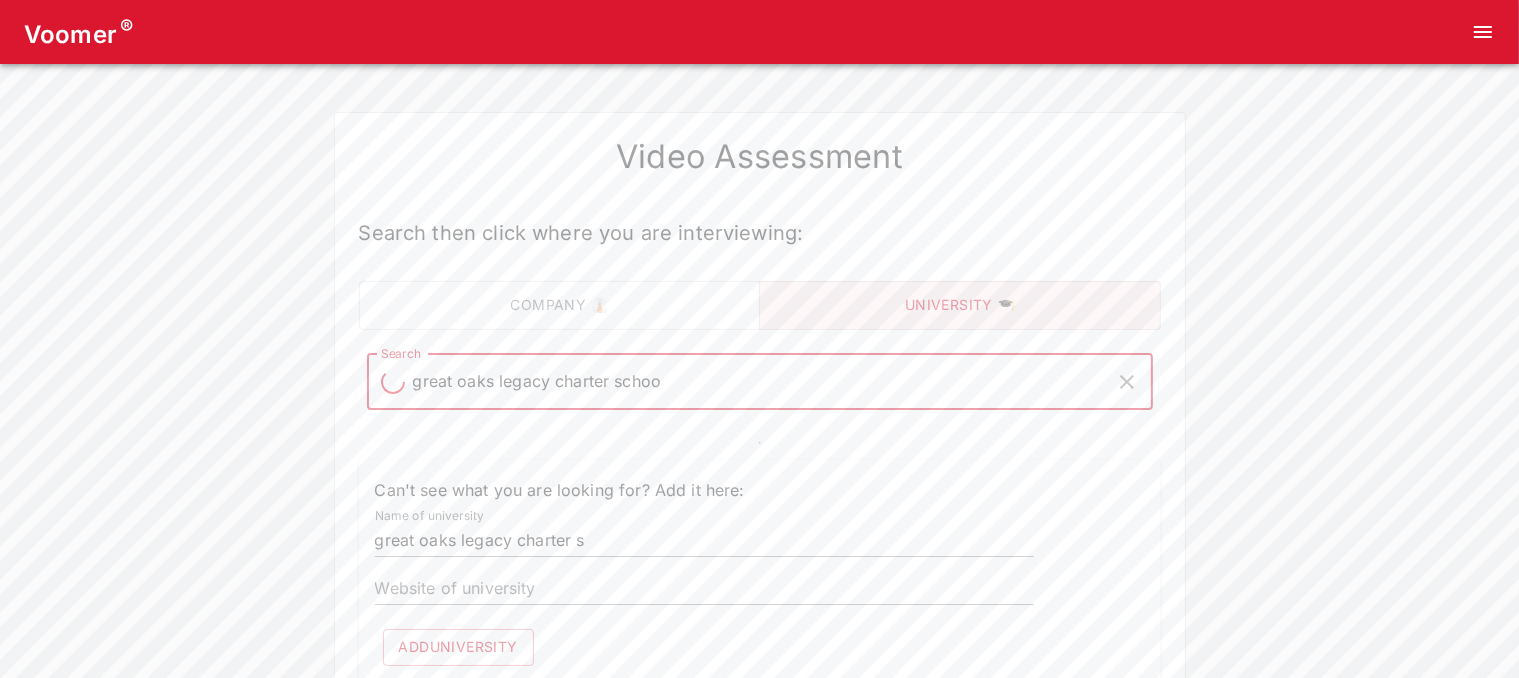 type on "great oaks legacy charter school" 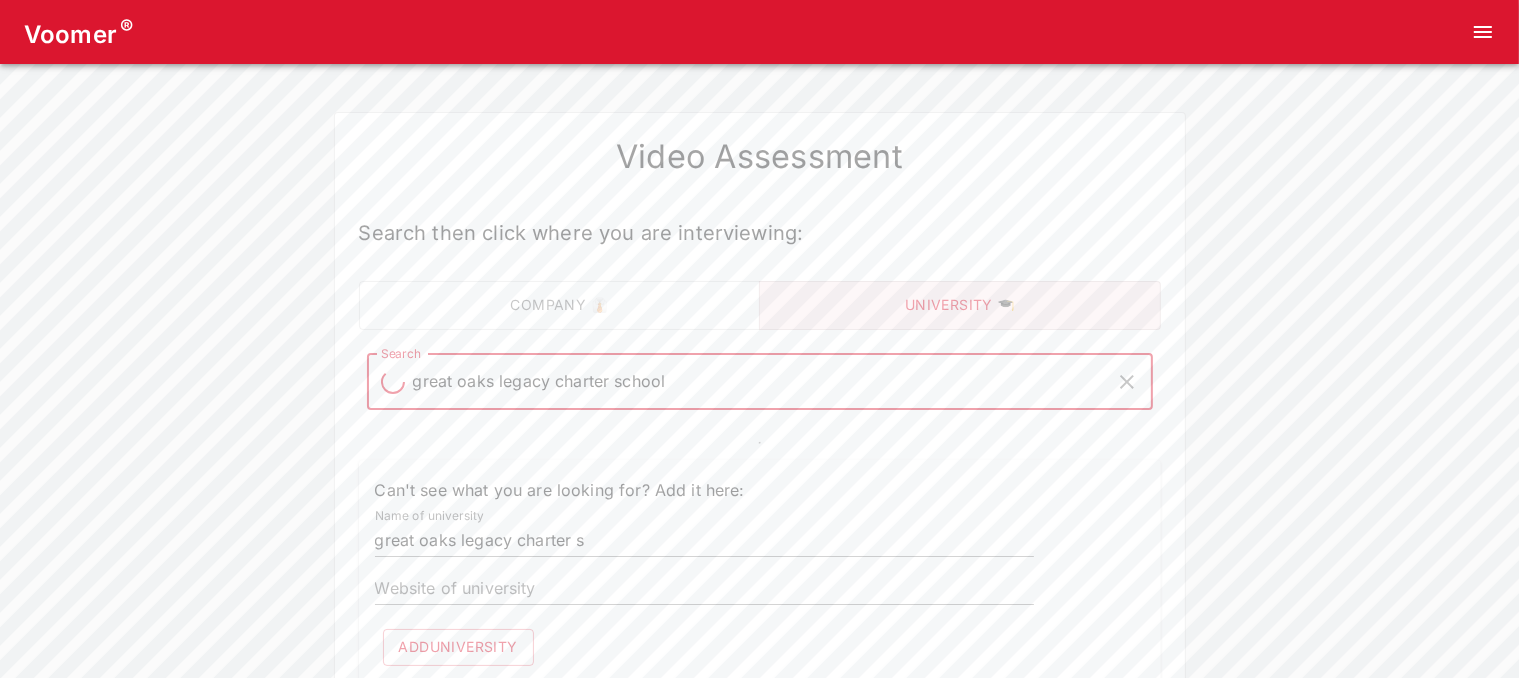 type on "great oaks legacy charter school" 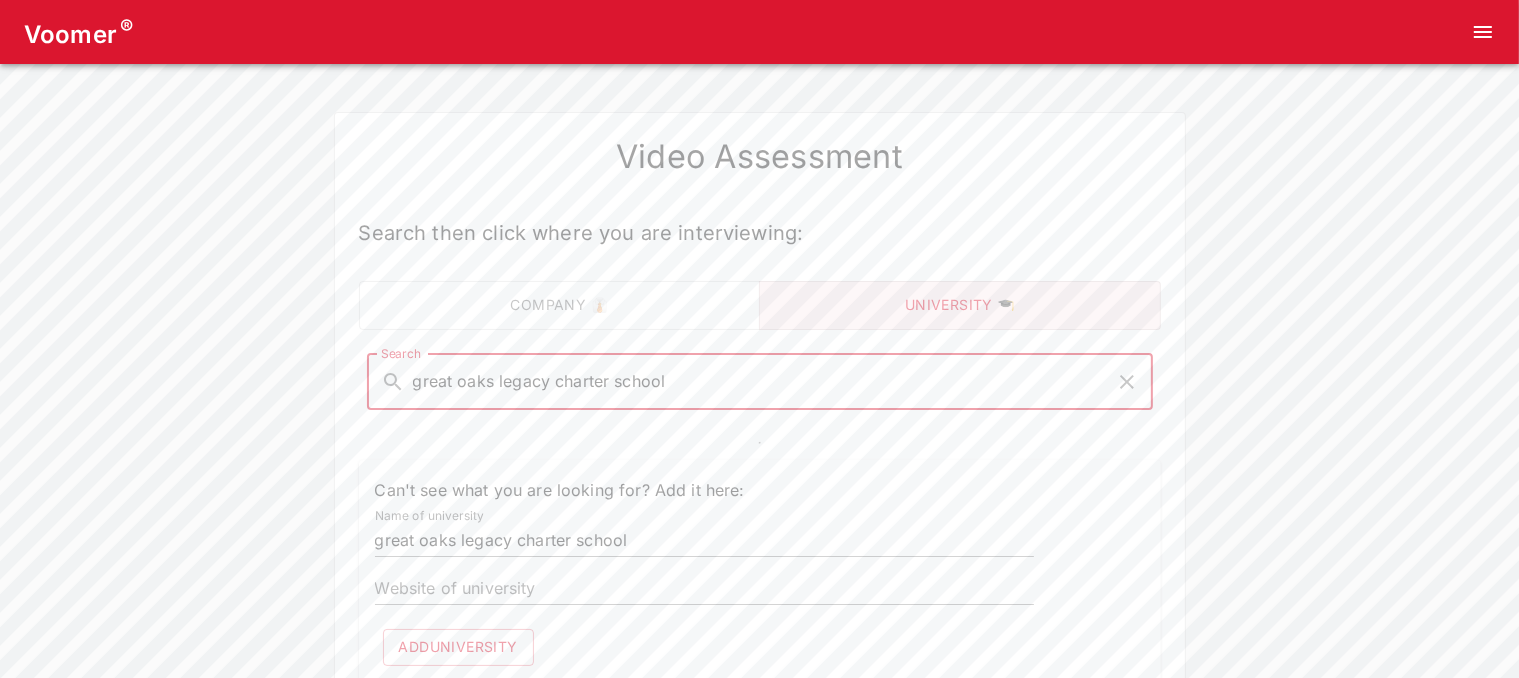 type on "great oaks legacy charter school" 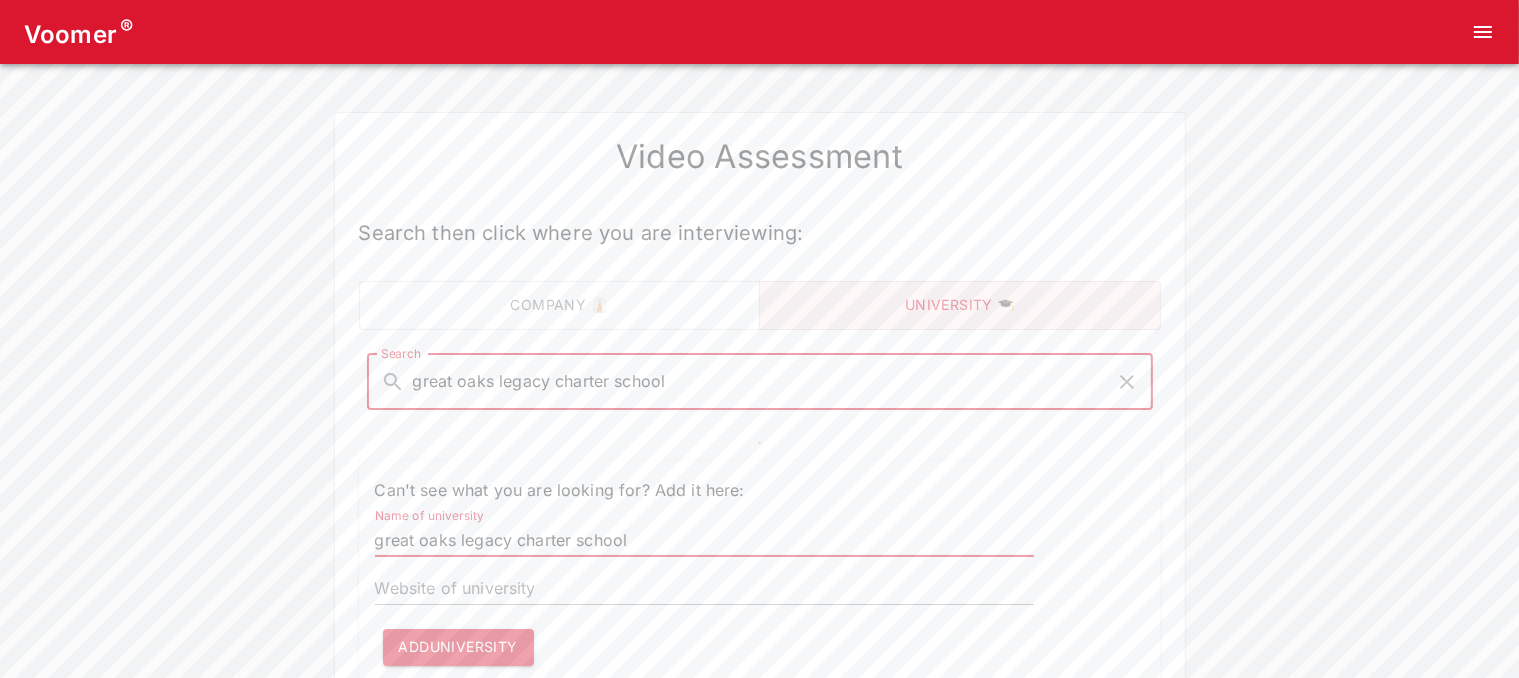 click on "great oaks legacy charter school" at bounding box center (704, 541) 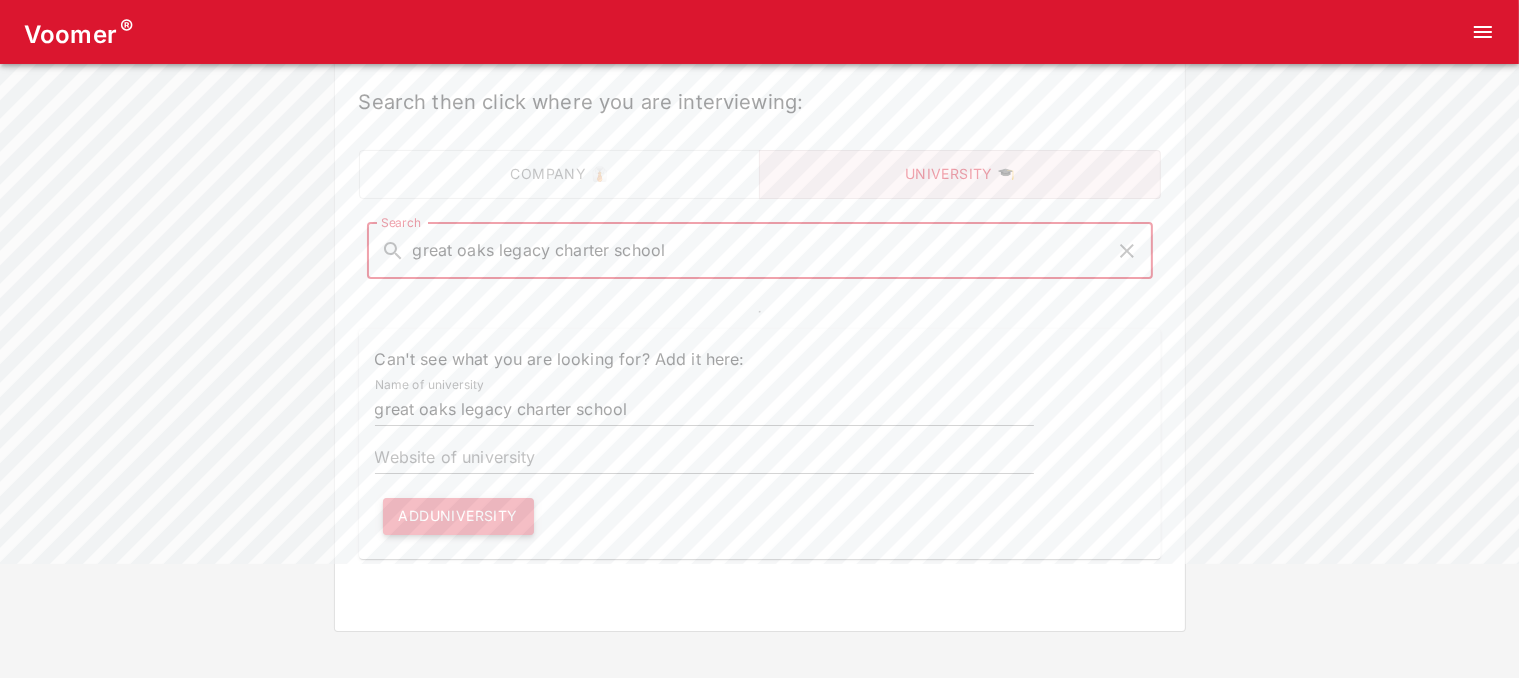 click on "Add  university" at bounding box center [458, 516] 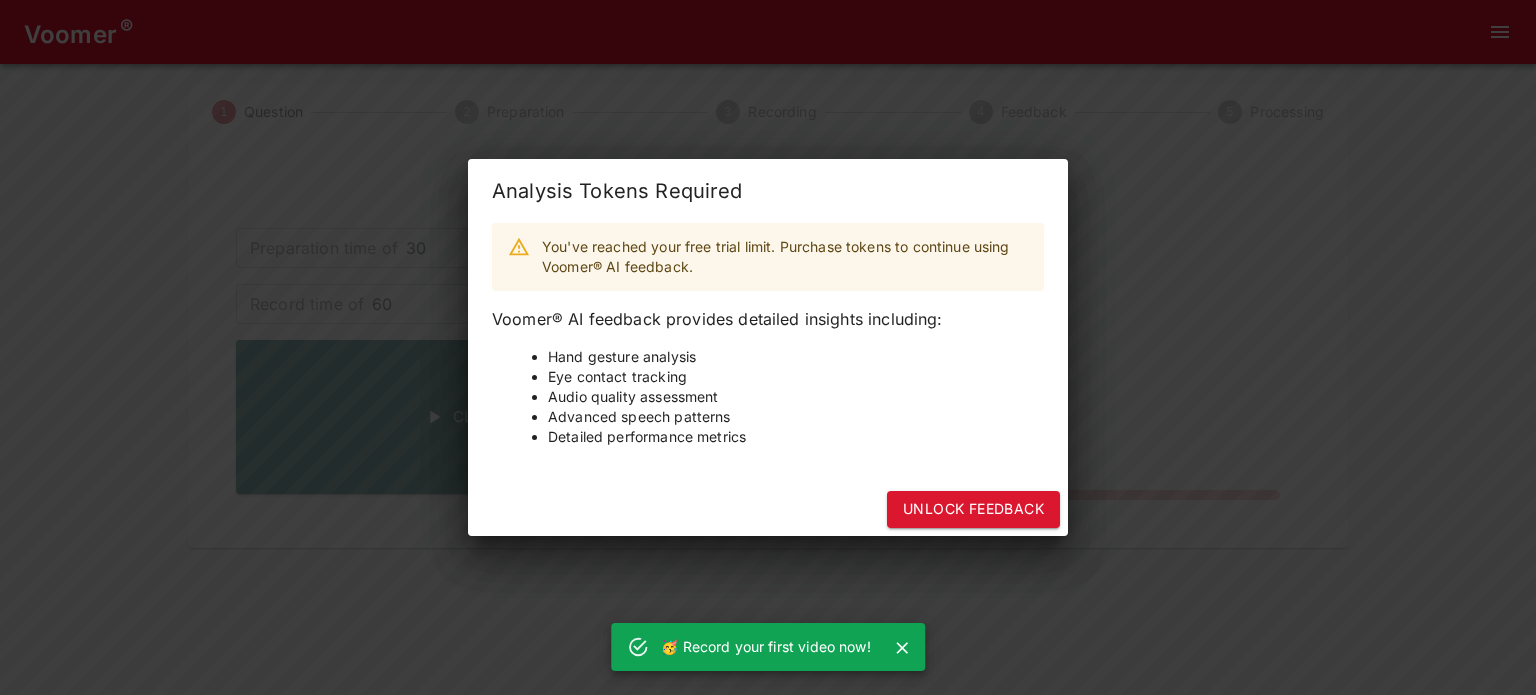 click on "Analysis Tokens Required You've reached your free trial limit. Purchase tokens to continue using Voomer® AI feedback. Voomer® AI feedback provides detailed insights including: Hand gesture analysis Eye contact tracking Audio quality assessment Advanced speech patterns Detailed performance metrics Unlock Feedback" at bounding box center [768, 347] 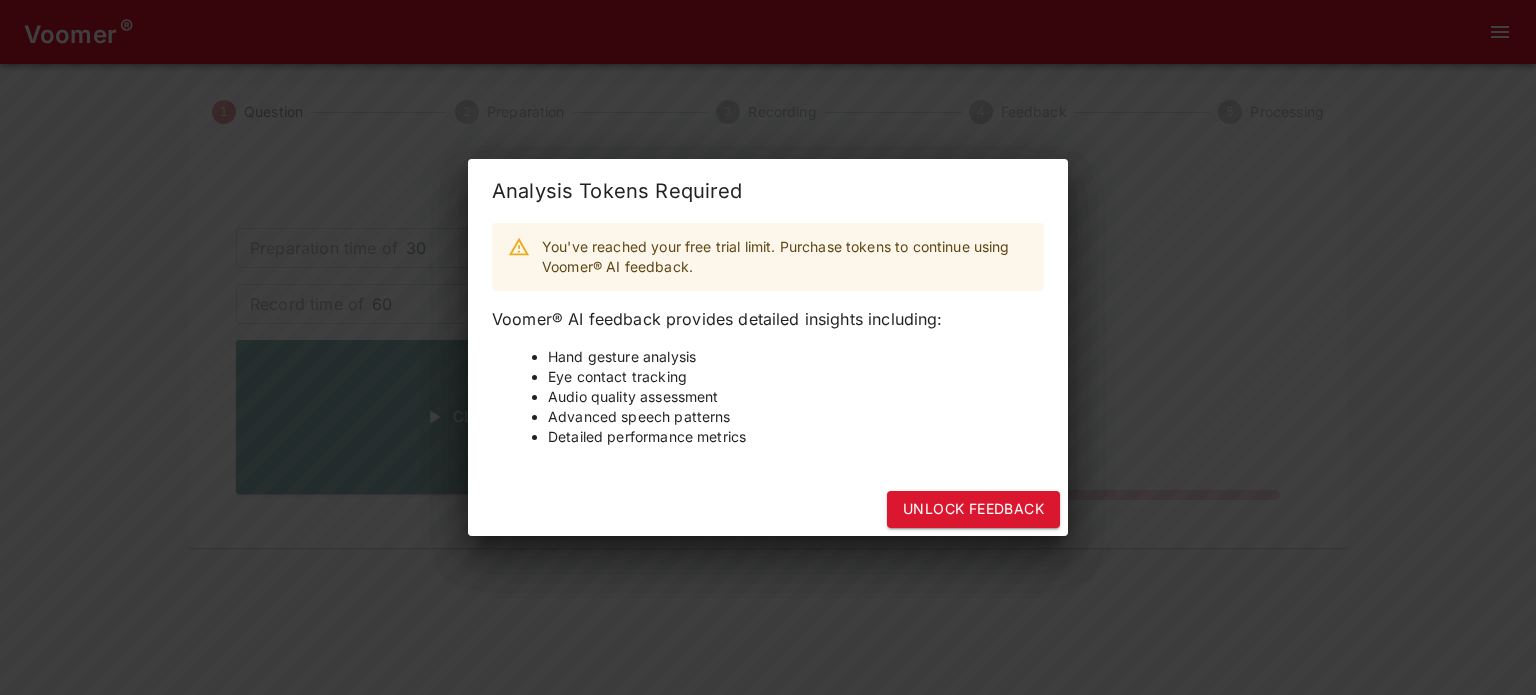 click on "Analysis Tokens Required You've reached your free trial limit. Purchase tokens to continue using Voomer® AI feedback. Voomer® AI feedback provides detailed insights including: Hand gesture analysis Eye contact tracking Audio quality assessment Advanced speech patterns Detailed performance metrics Unlock Feedback" at bounding box center (768, 347) 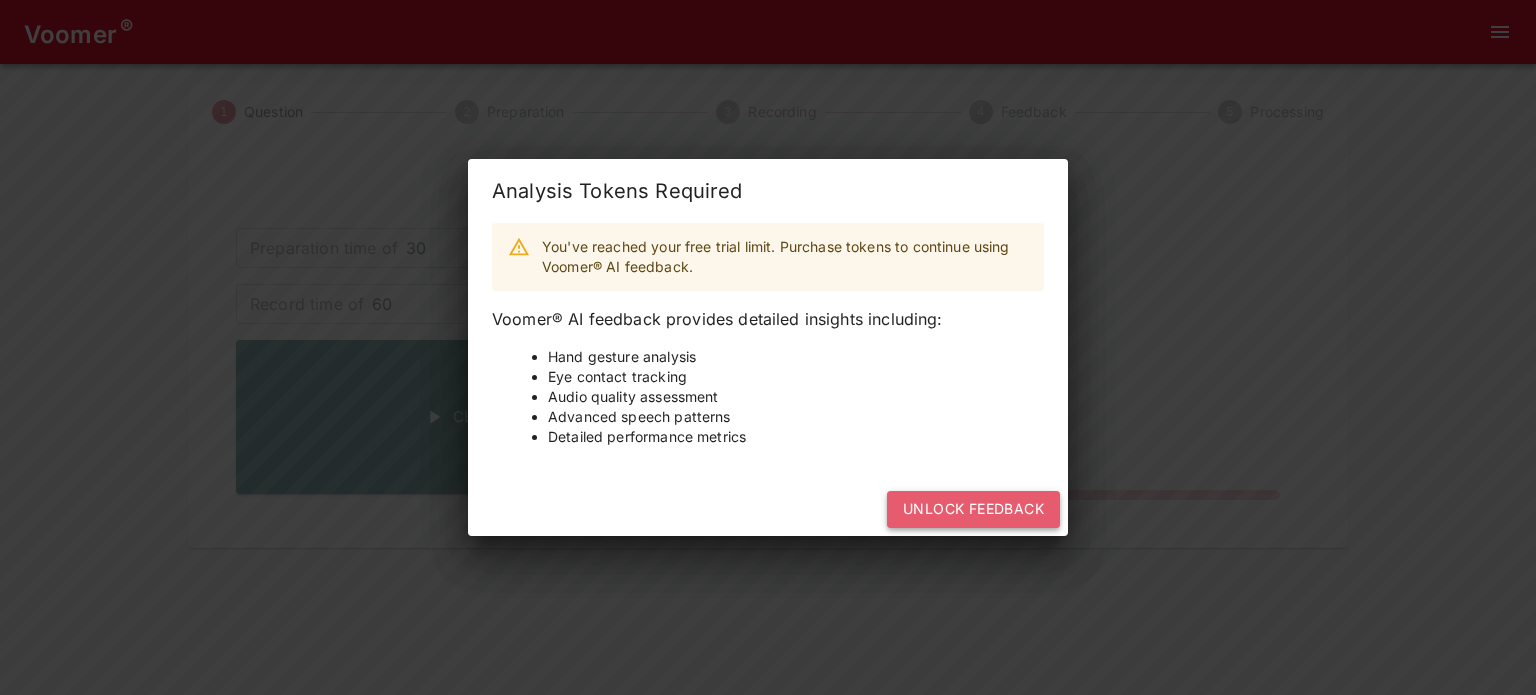 click on "Unlock Feedback" at bounding box center [973, 509] 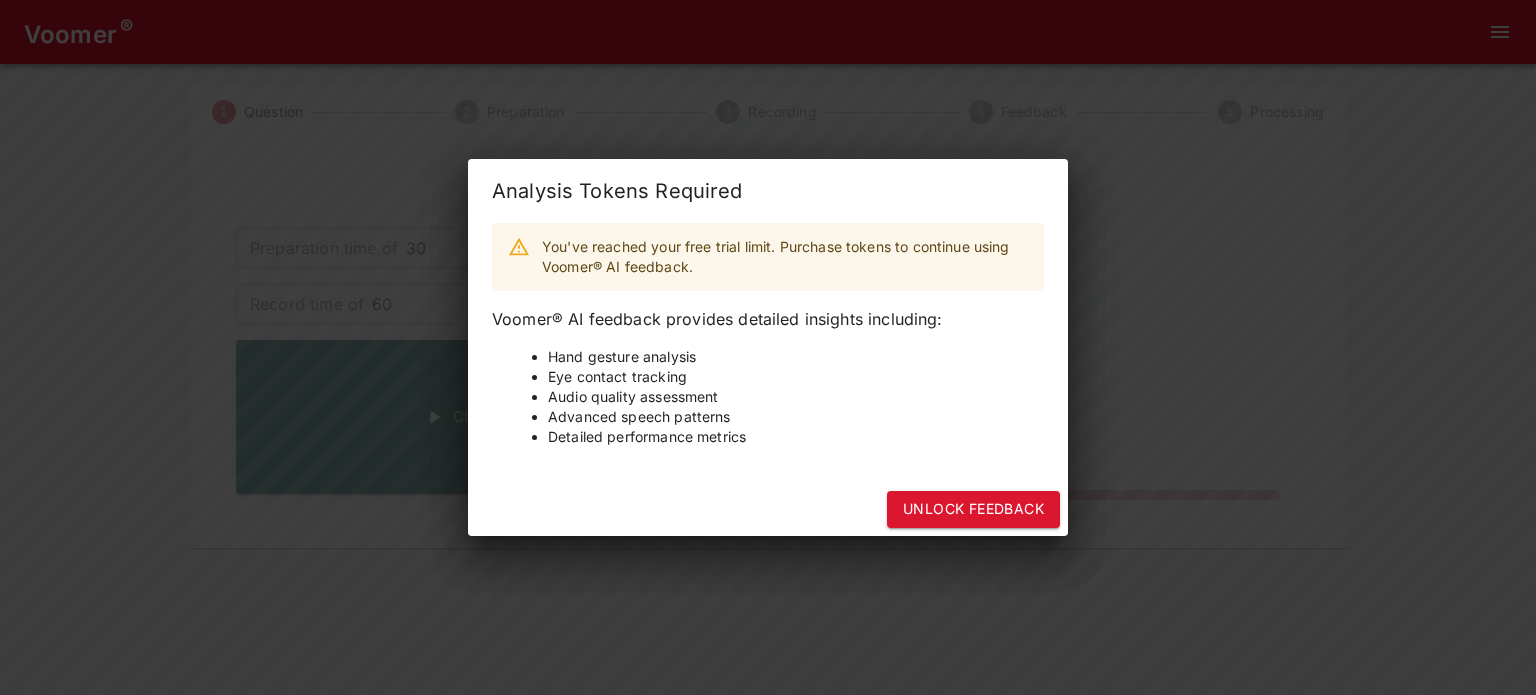 click on "Analysis Tokens Required You've reached your free trial limit. Purchase tokens to continue using Voomer® AI feedback. Voomer® AI feedback provides detailed insights including: Hand gesture analysis Eye contact tracking Audio quality assessment Advanced speech patterns Detailed performance metrics Unlock Feedback" at bounding box center (768, 347) 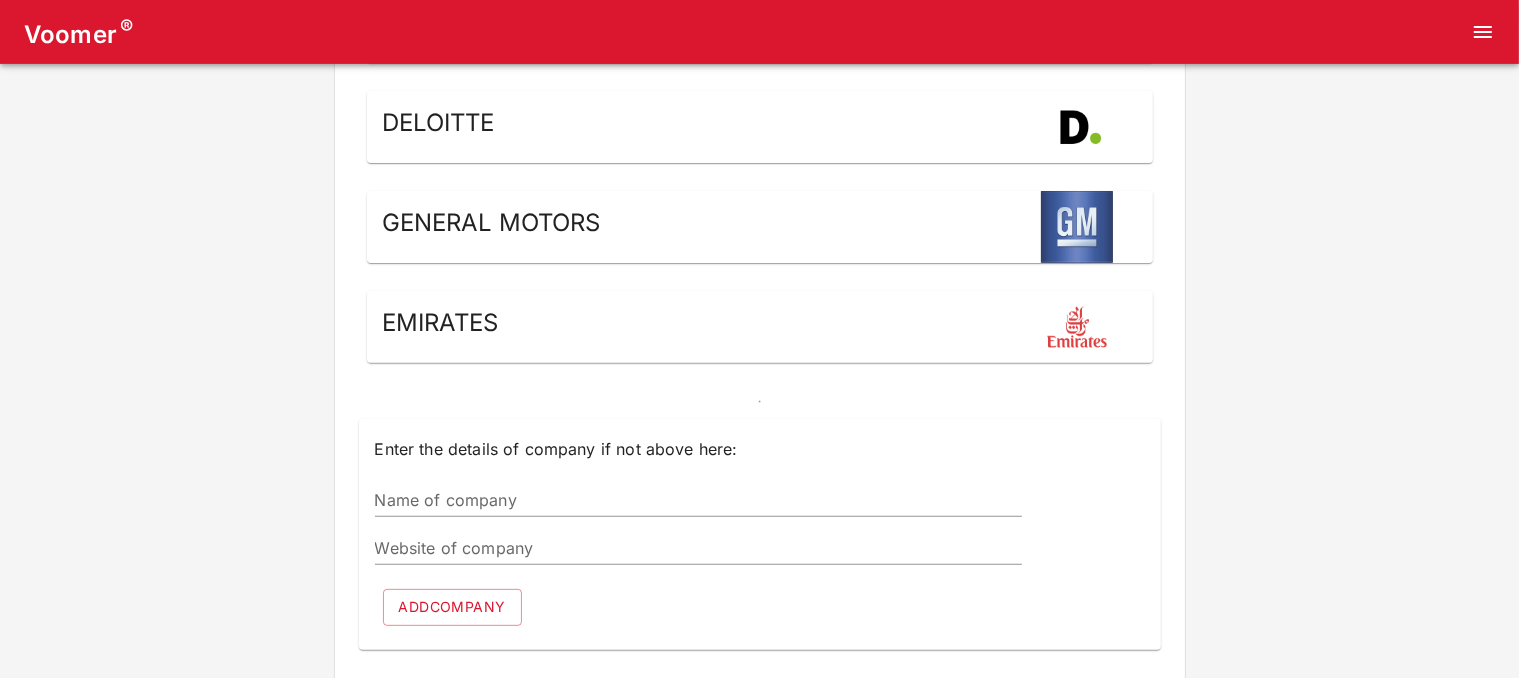 scroll, scrollTop: 658, scrollLeft: 0, axis: vertical 